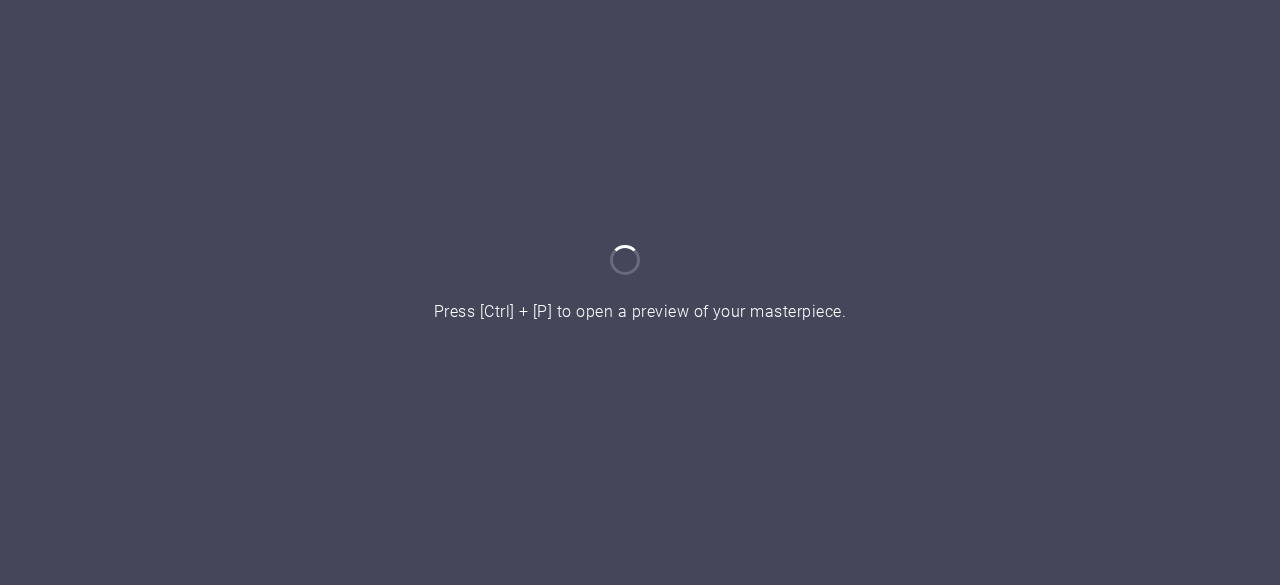 scroll, scrollTop: 0, scrollLeft: 0, axis: both 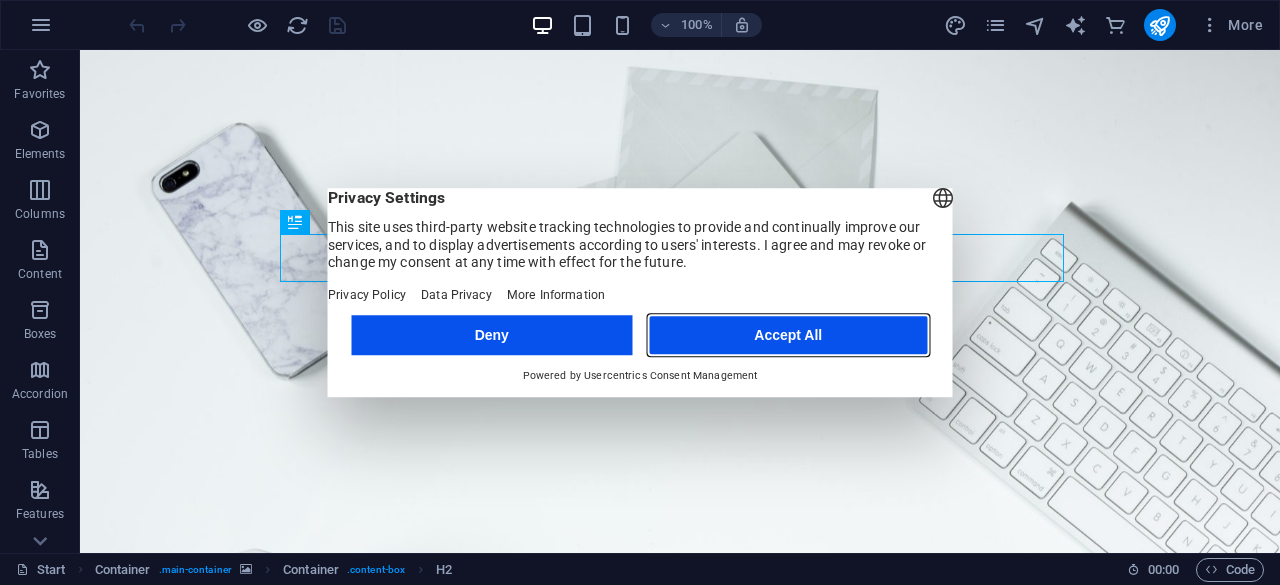 click on "Accept All" at bounding box center (788, 335) 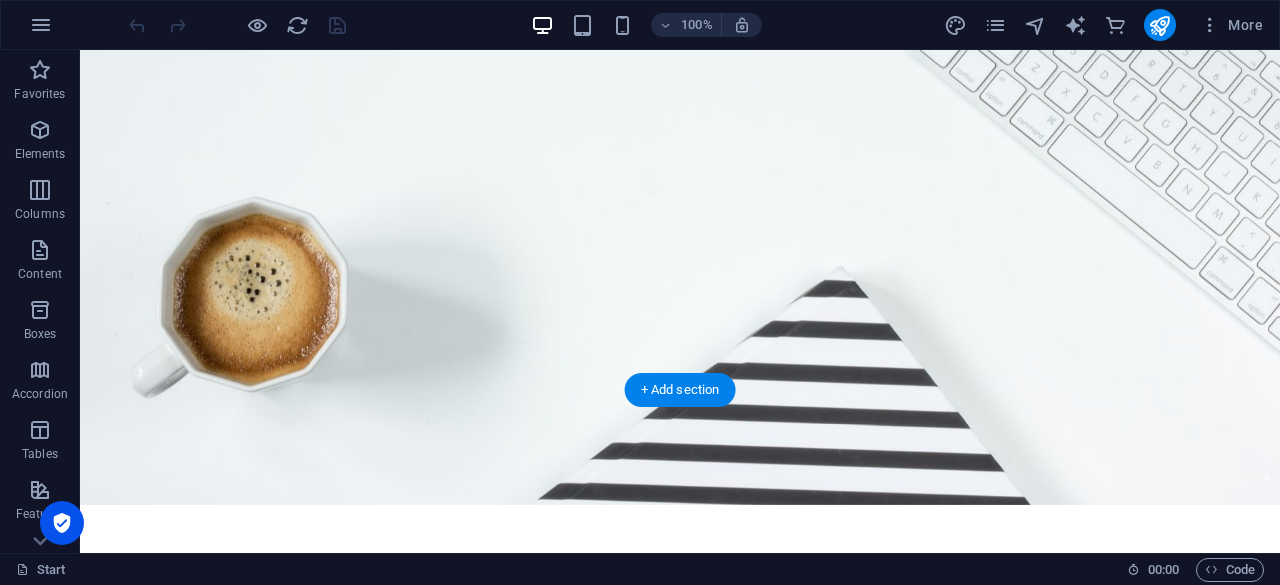 scroll, scrollTop: 477, scrollLeft: 0, axis: vertical 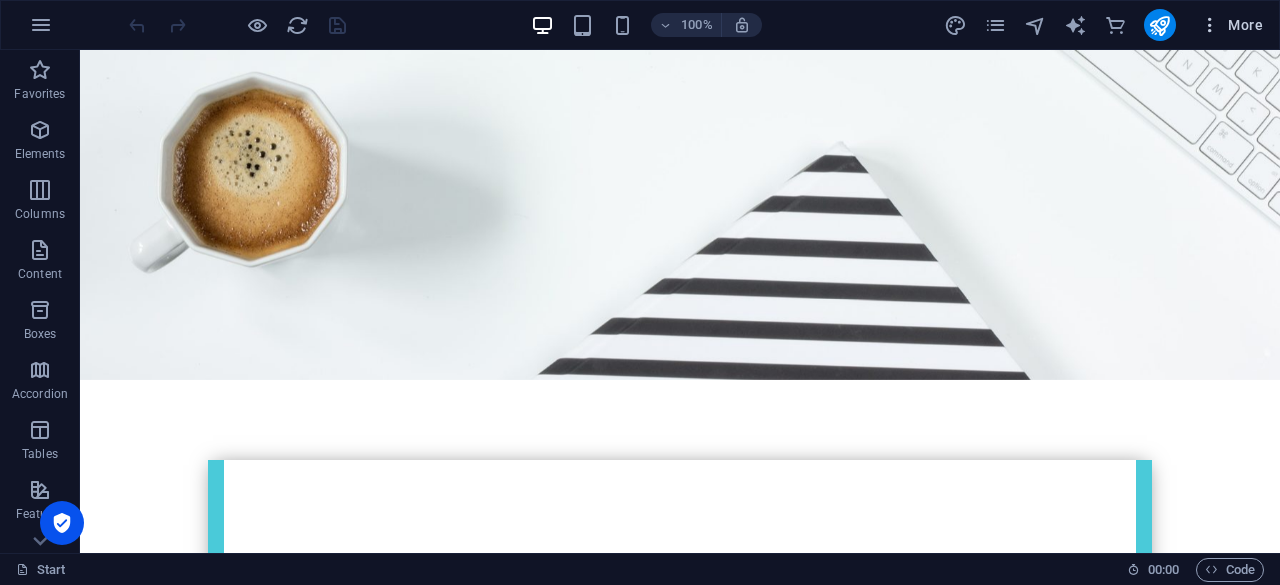 click at bounding box center [1210, 25] 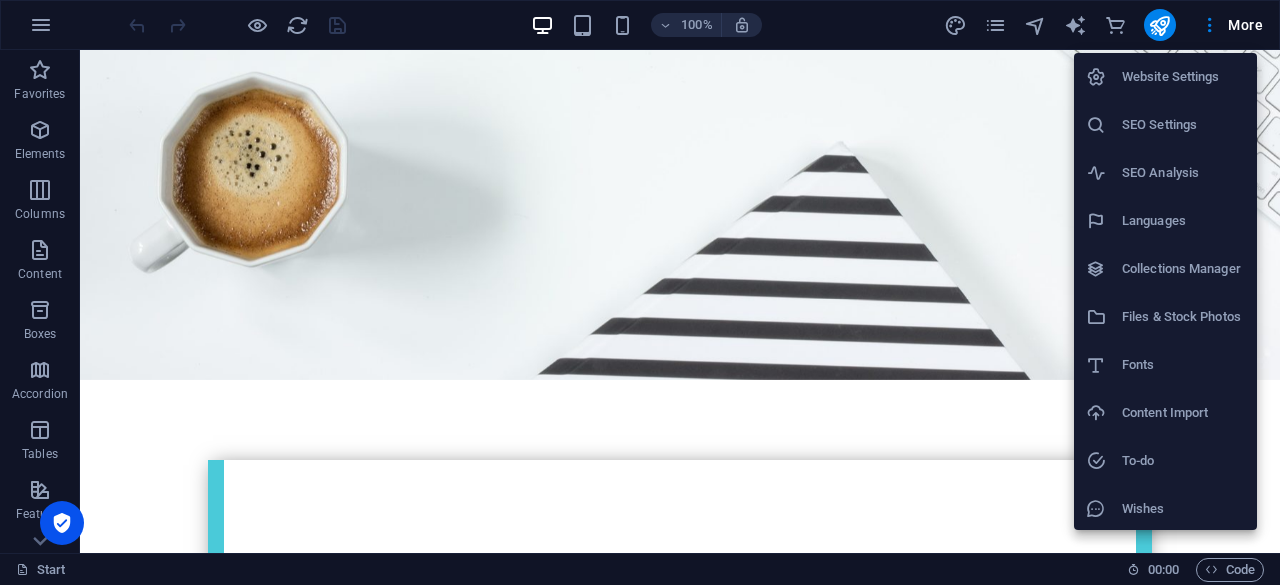 scroll, scrollTop: 50, scrollLeft: 0, axis: vertical 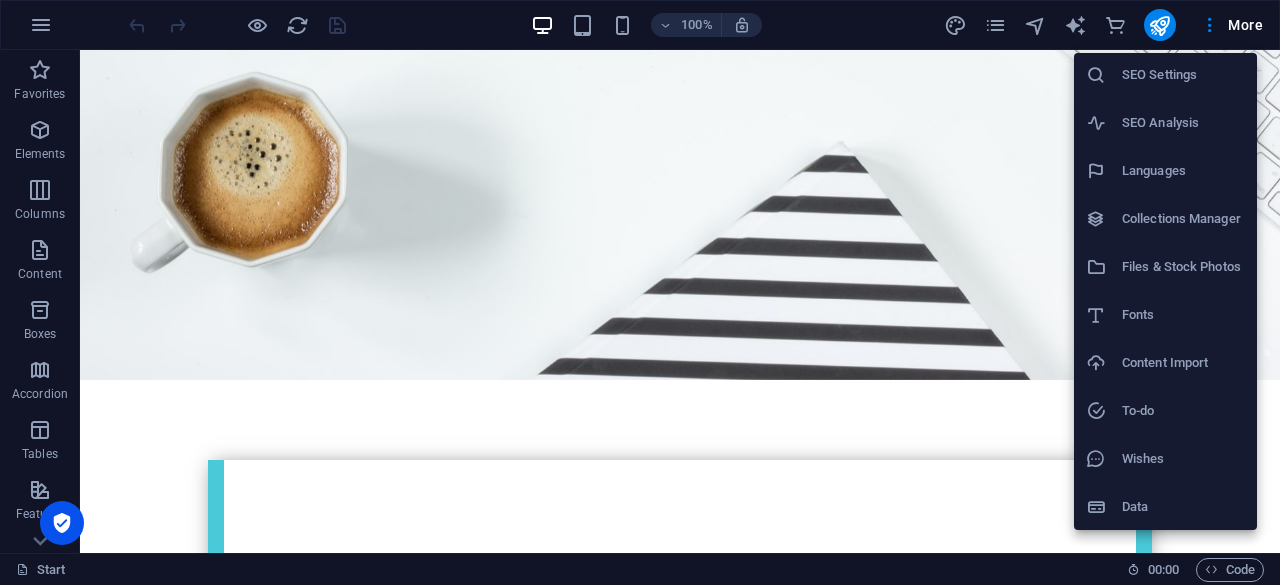 click at bounding box center [640, 292] 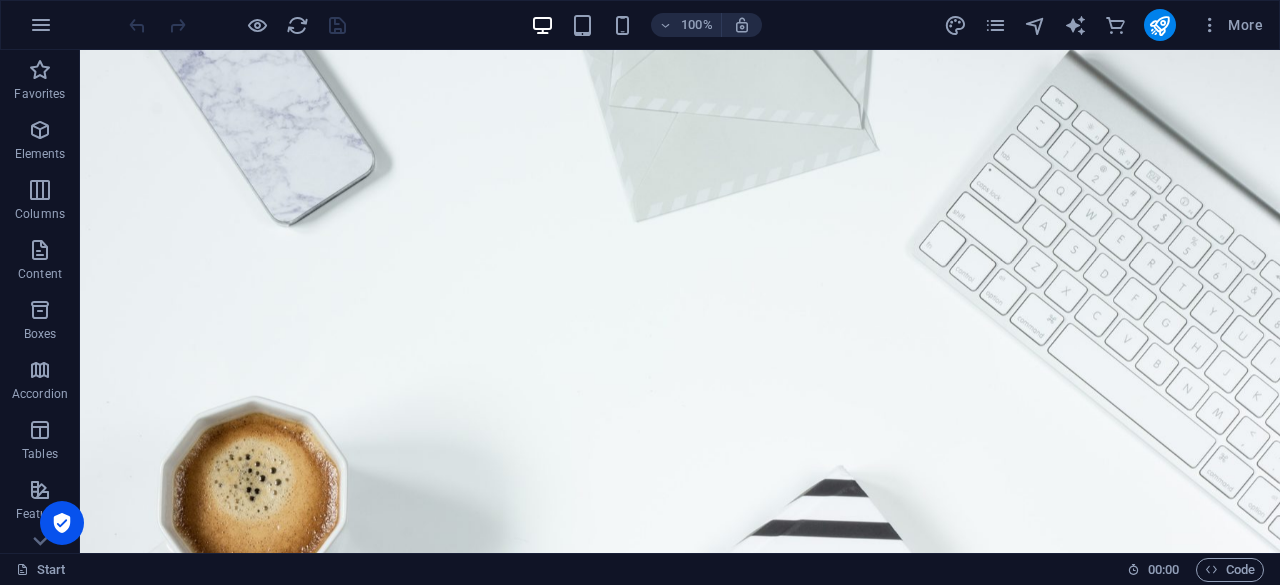 scroll, scrollTop: 0, scrollLeft: 0, axis: both 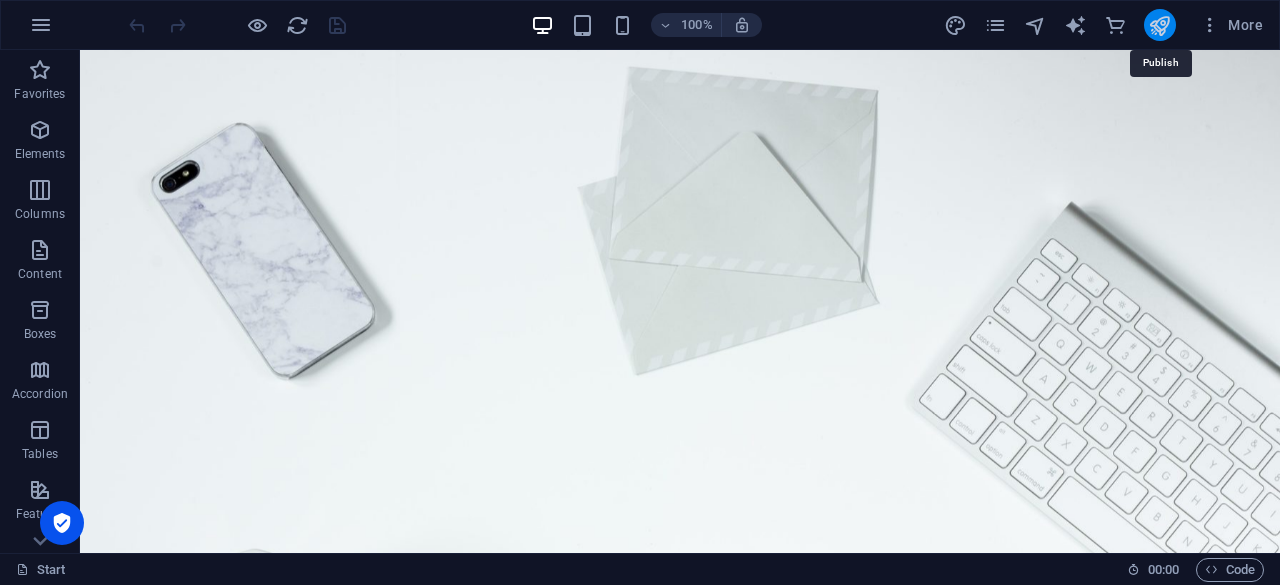 click at bounding box center [1159, 25] 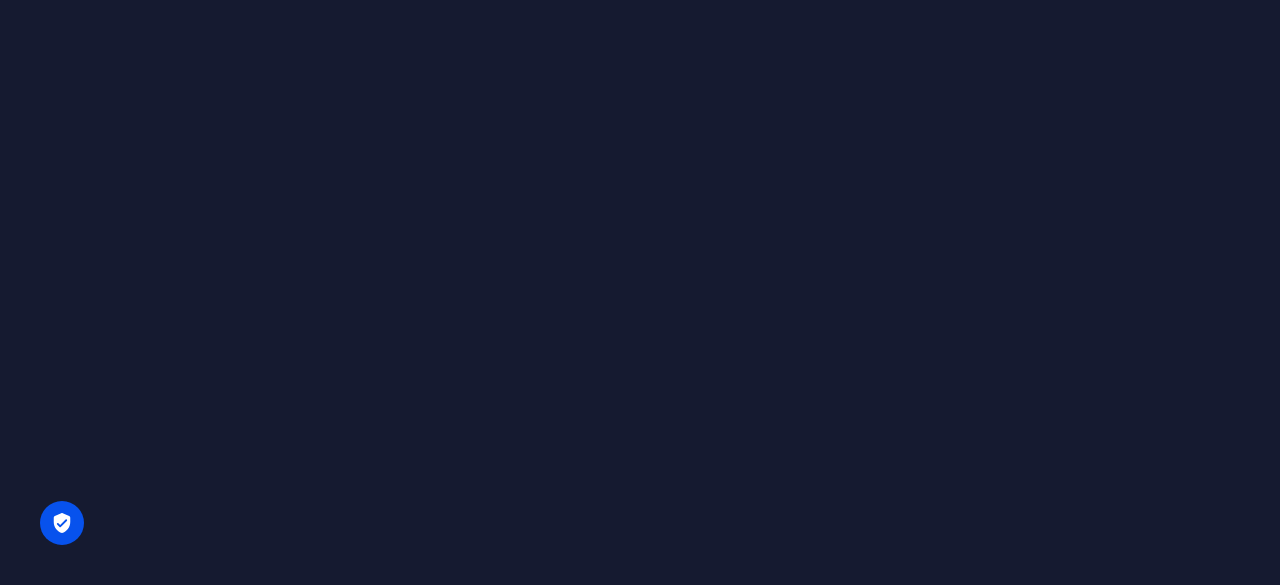 scroll, scrollTop: 0, scrollLeft: 0, axis: both 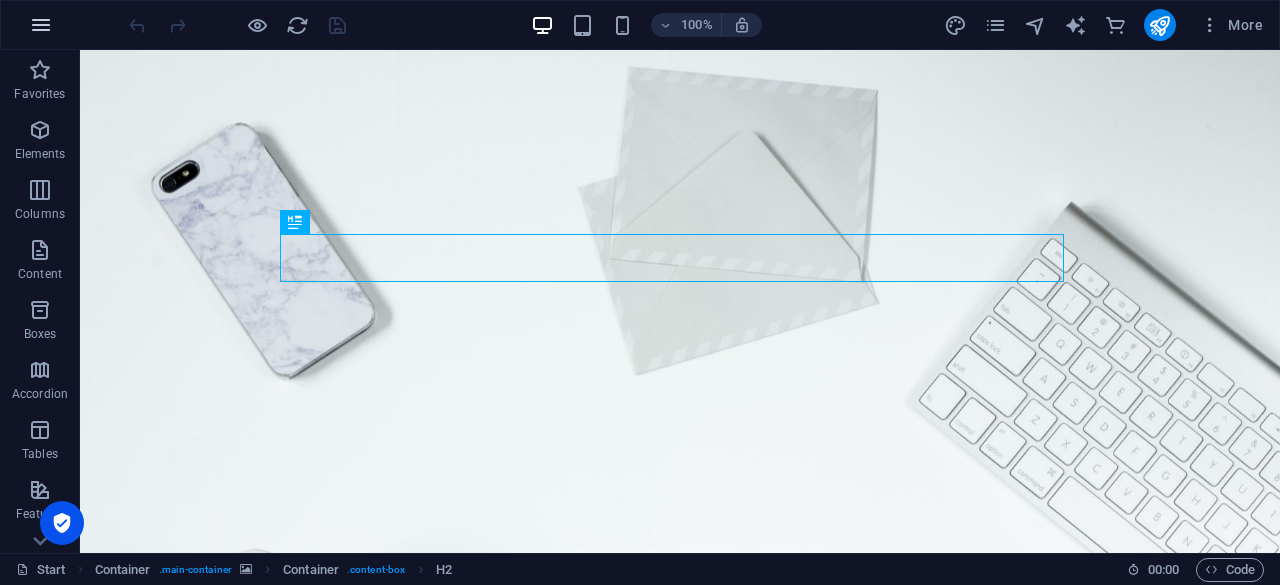 click at bounding box center (41, 25) 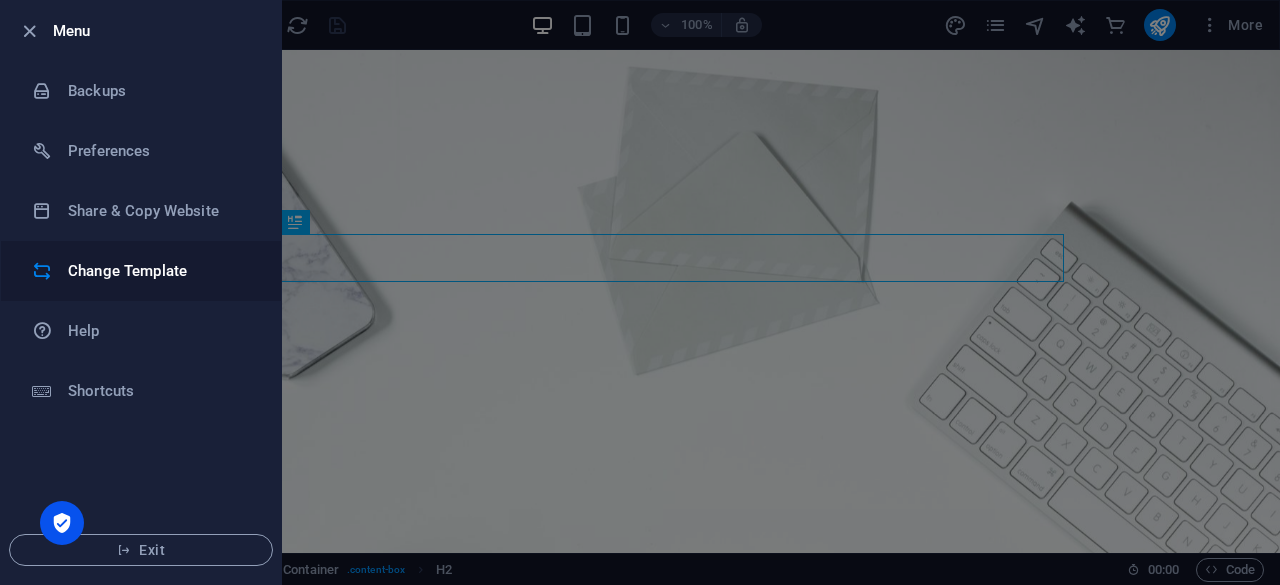 click on "Change Template" at bounding box center (160, 271) 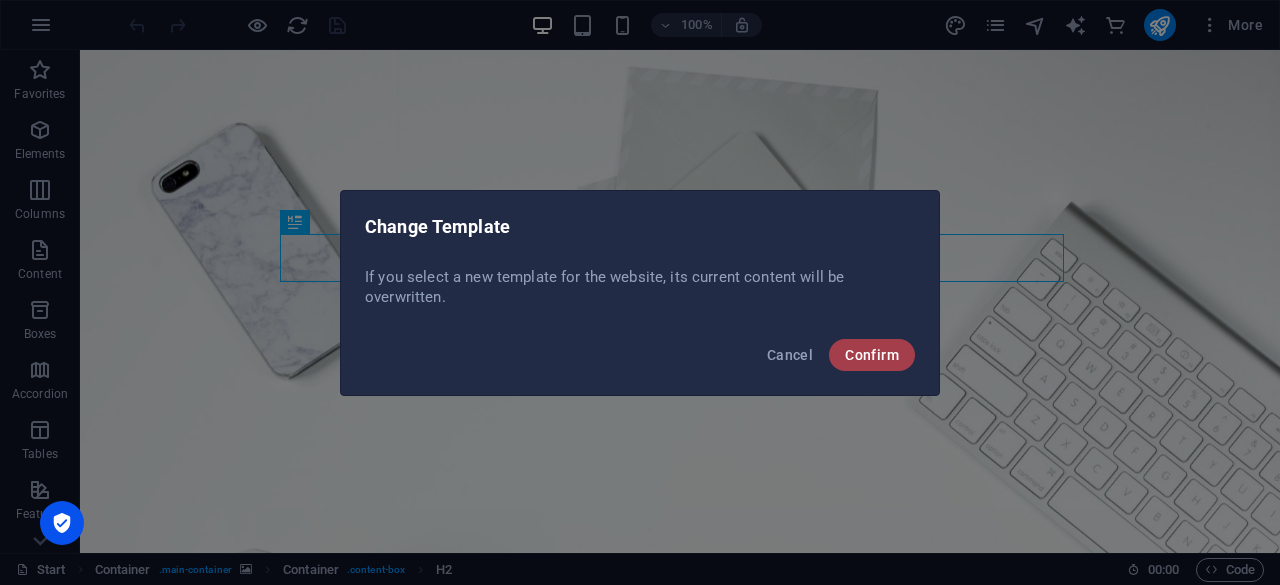 click on "Confirm" at bounding box center (872, 355) 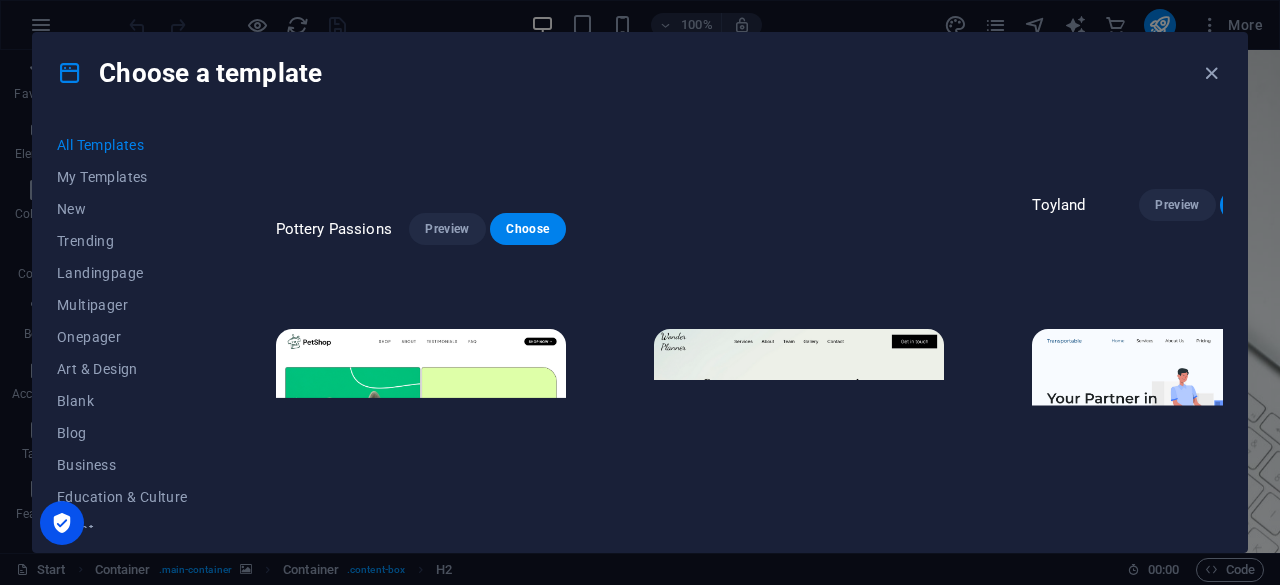 scroll, scrollTop: 0, scrollLeft: 0, axis: both 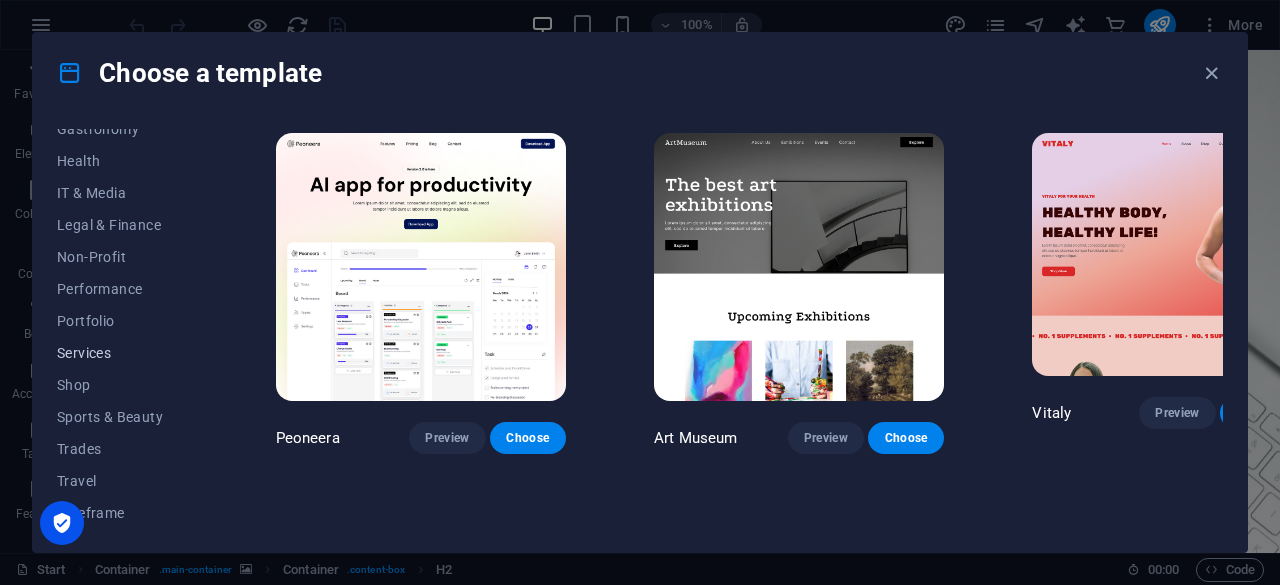 click on "Services" at bounding box center [122, 353] 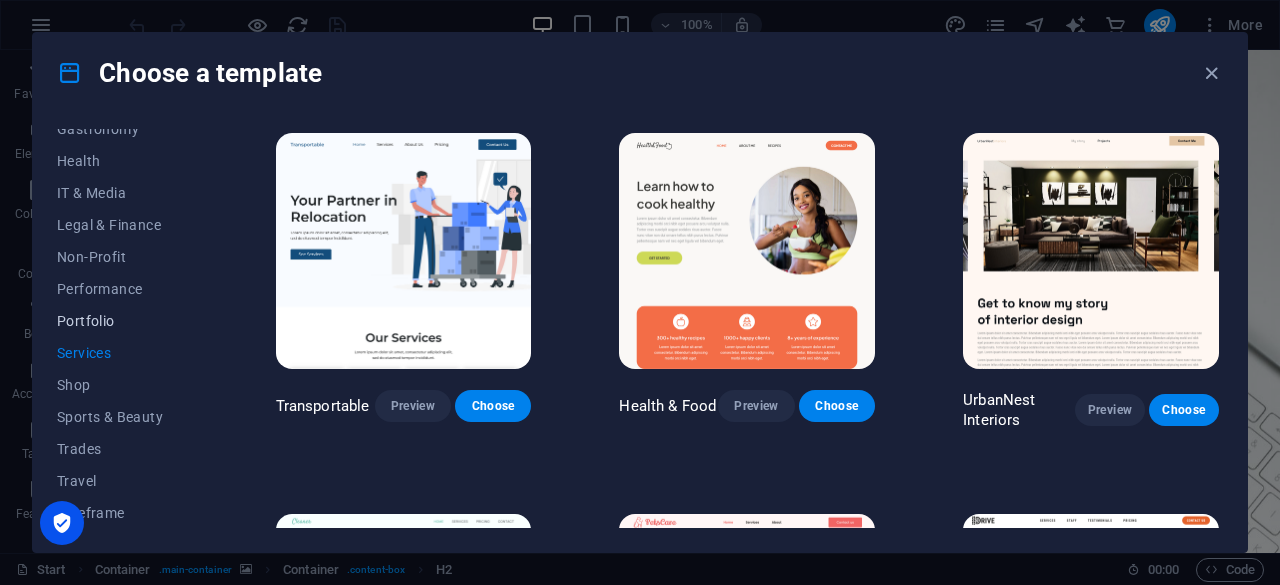 click on "Portfolio" at bounding box center [122, 321] 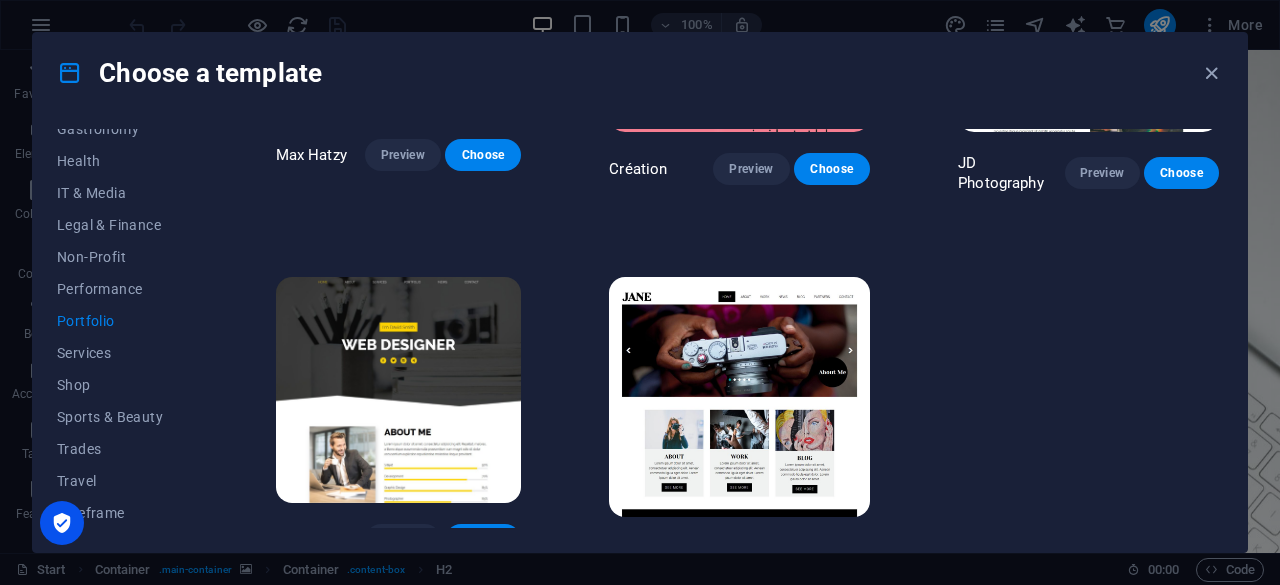 scroll, scrollTop: 628, scrollLeft: 0, axis: vertical 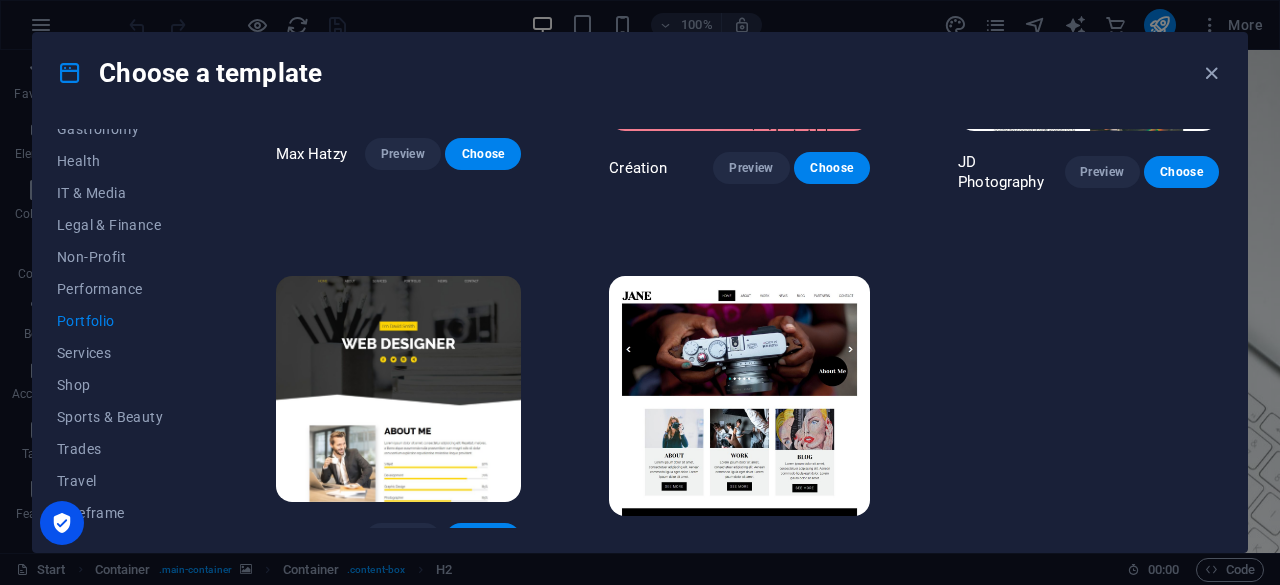 click at bounding box center [399, 389] 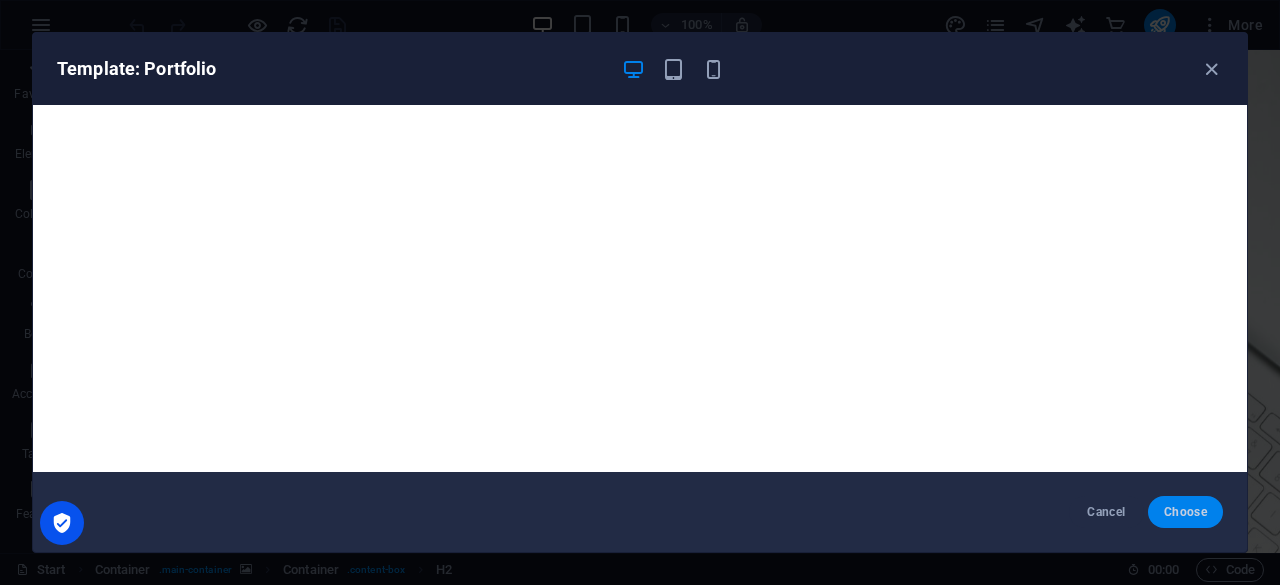 click on "Choose" at bounding box center (1185, 512) 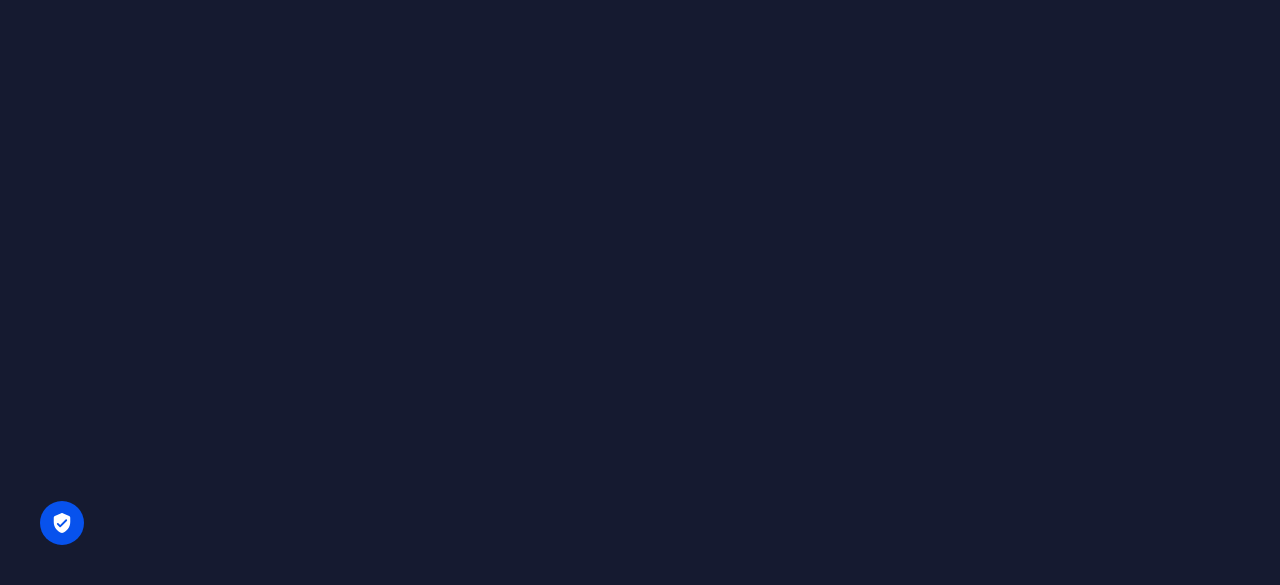 scroll, scrollTop: 0, scrollLeft: 0, axis: both 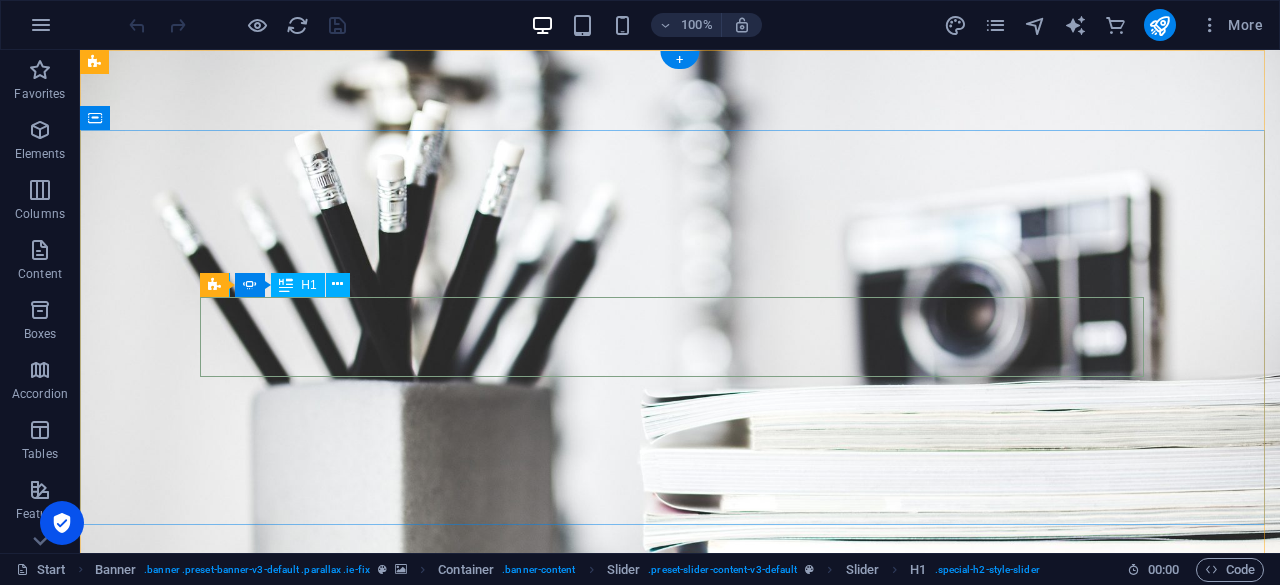 click on "Photographer" at bounding box center [-1208, 1013] 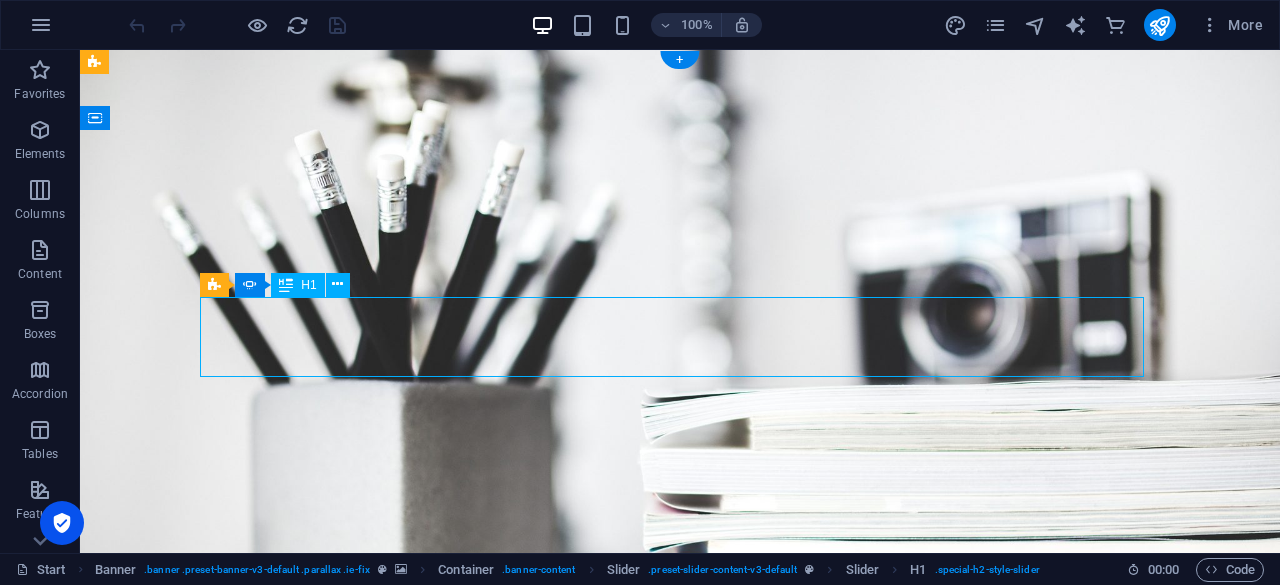 click on "Photographer" at bounding box center [-1208, 1013] 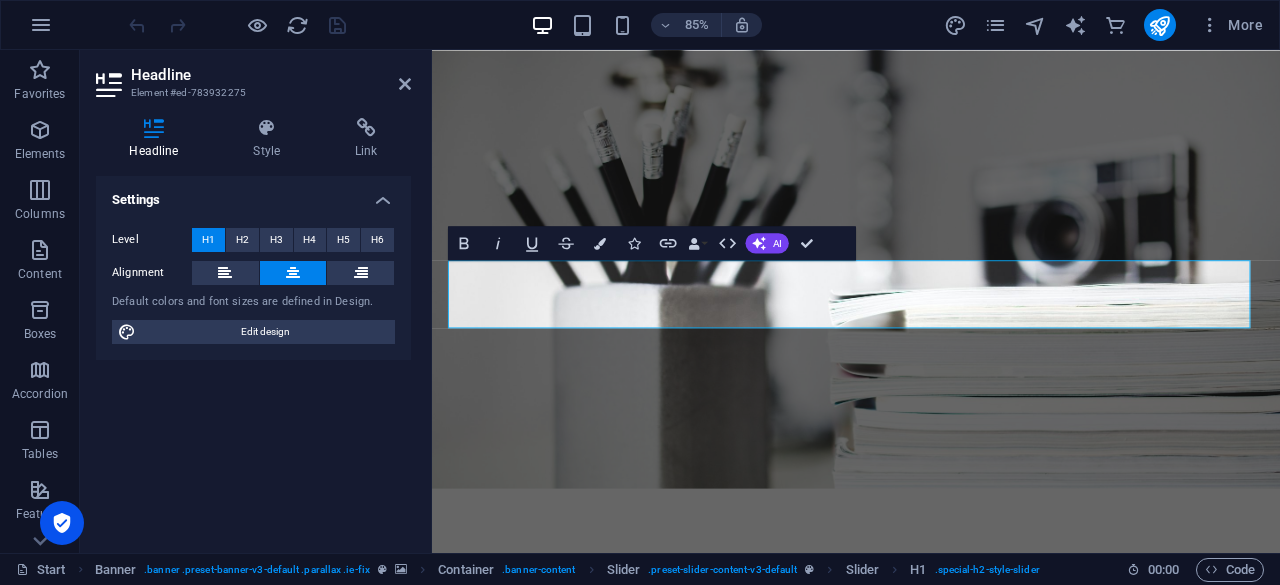 click on "Settings Level H1 H2 H3 H4 H5 H6 Alignment Default colors and font sizes are defined in Design. Edit design" at bounding box center [253, 356] 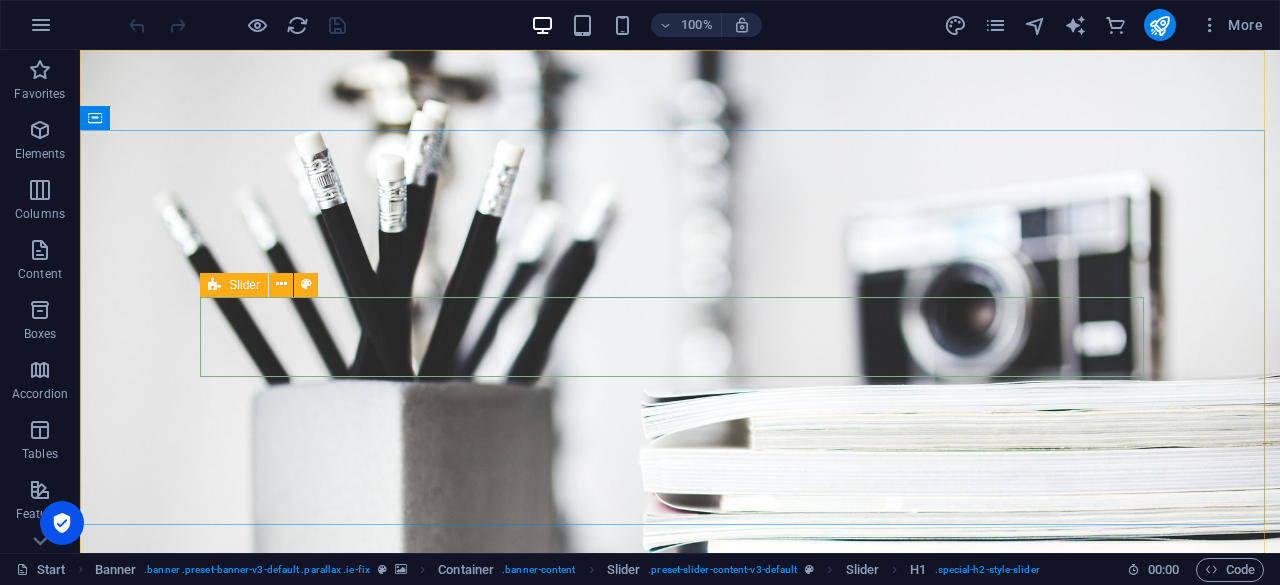 click at bounding box center [214, 285] 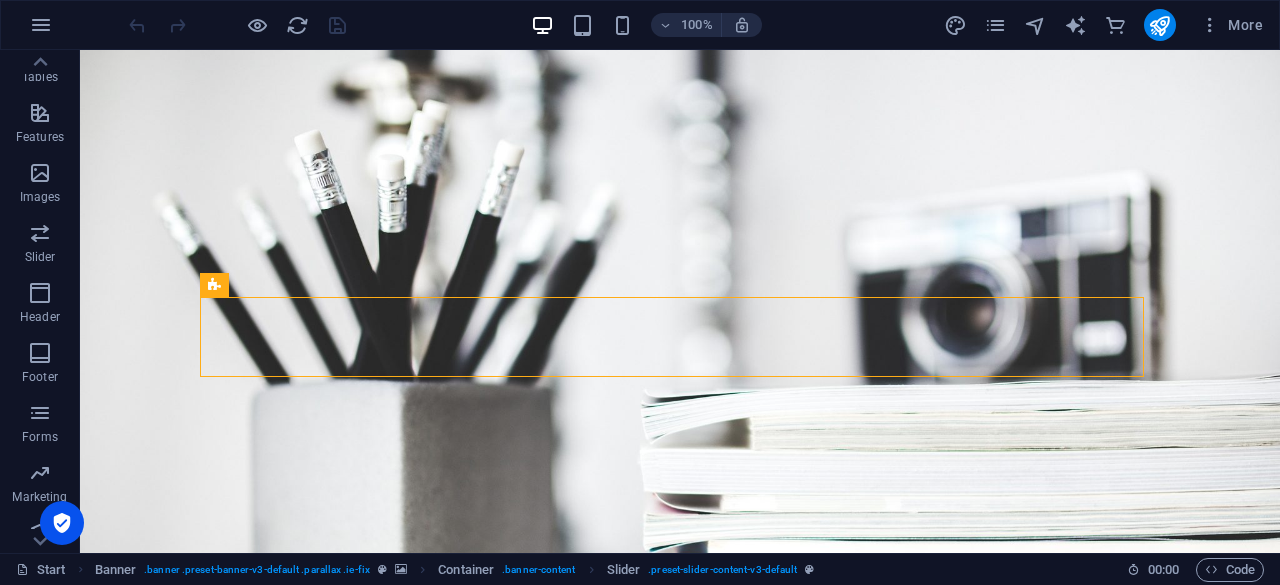 scroll, scrollTop: 456, scrollLeft: 0, axis: vertical 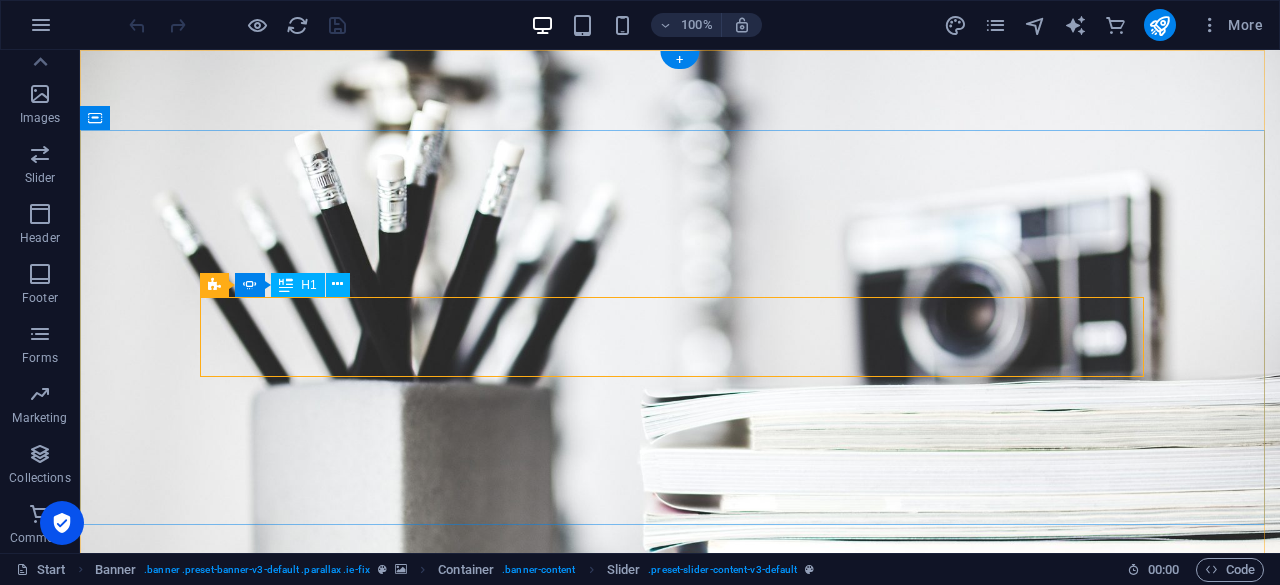 click on "Photographer" at bounding box center (-1208, 1013) 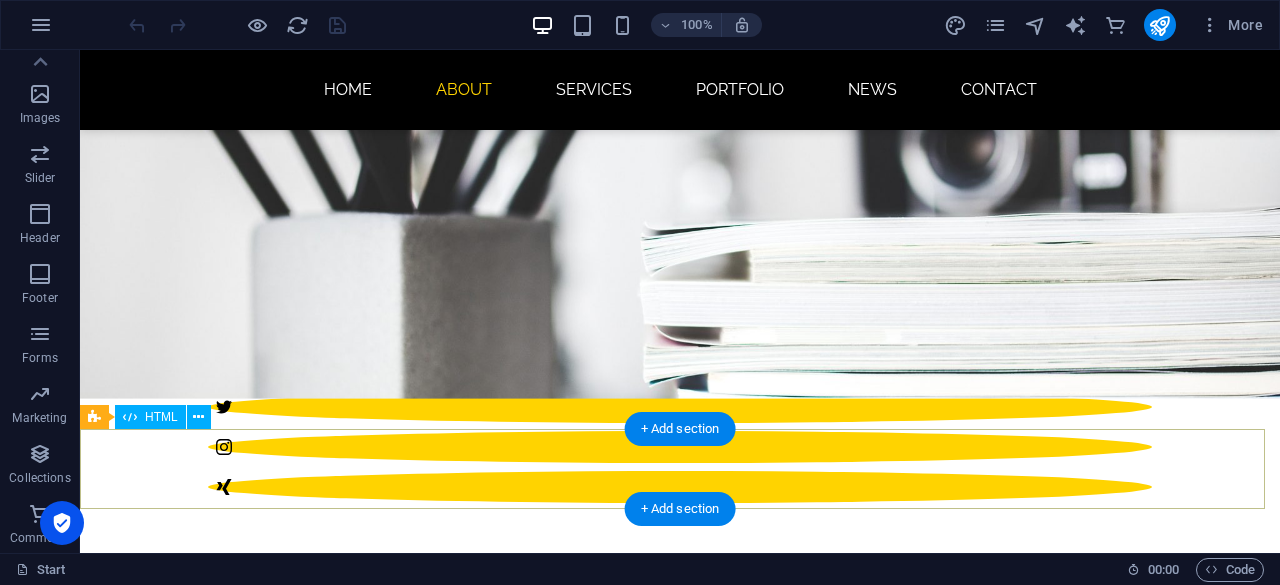 scroll, scrollTop: 0, scrollLeft: 0, axis: both 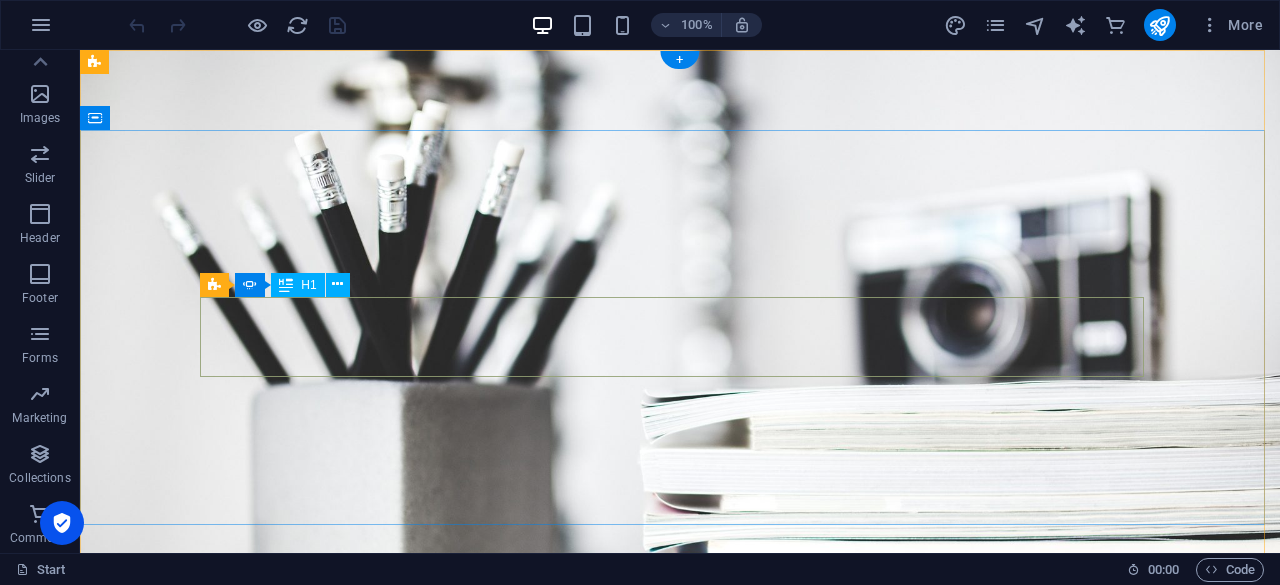 click on "Photographer" at bounding box center (-1208, 1013) 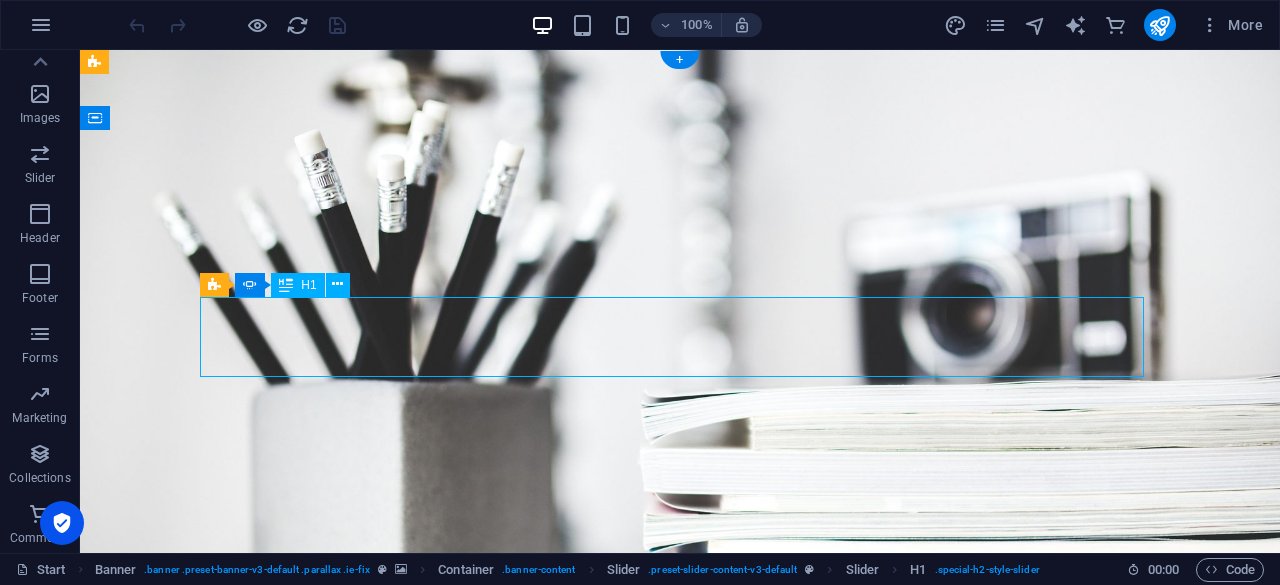 click on "Photographer" at bounding box center (-1208, 1013) 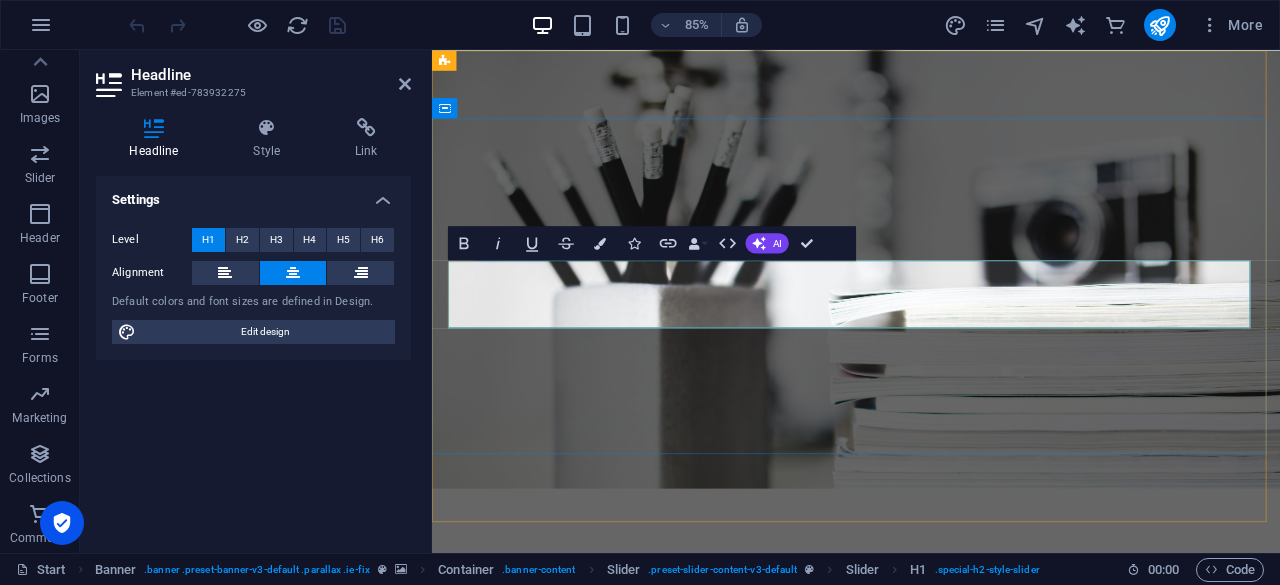 click on "Photographer" at bounding box center [-957, 1012] 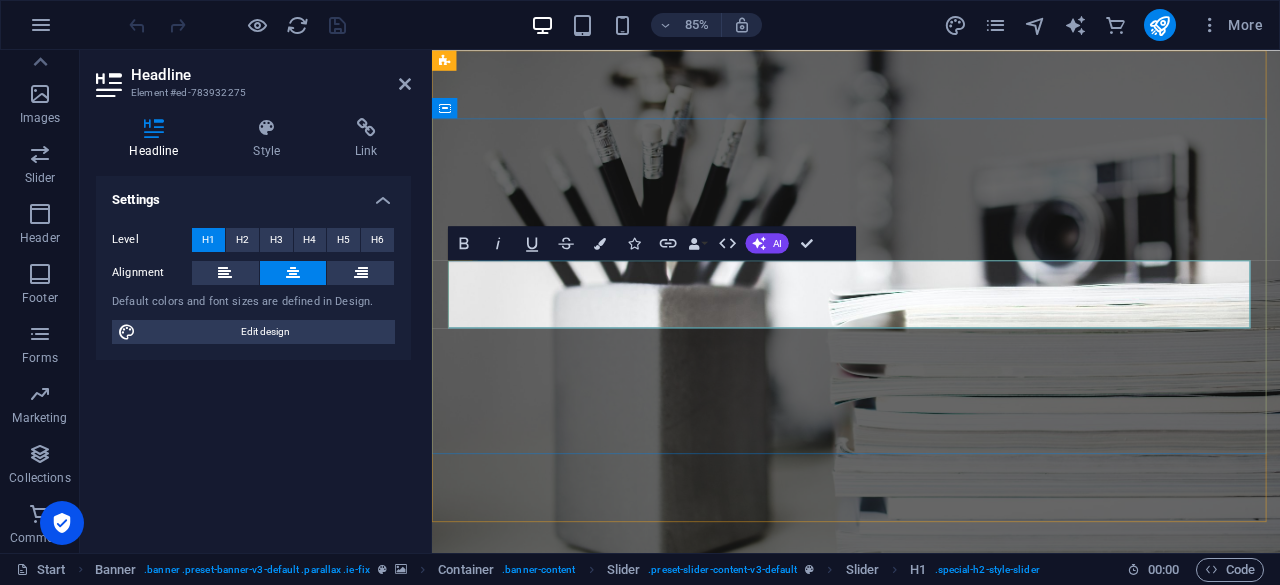 type 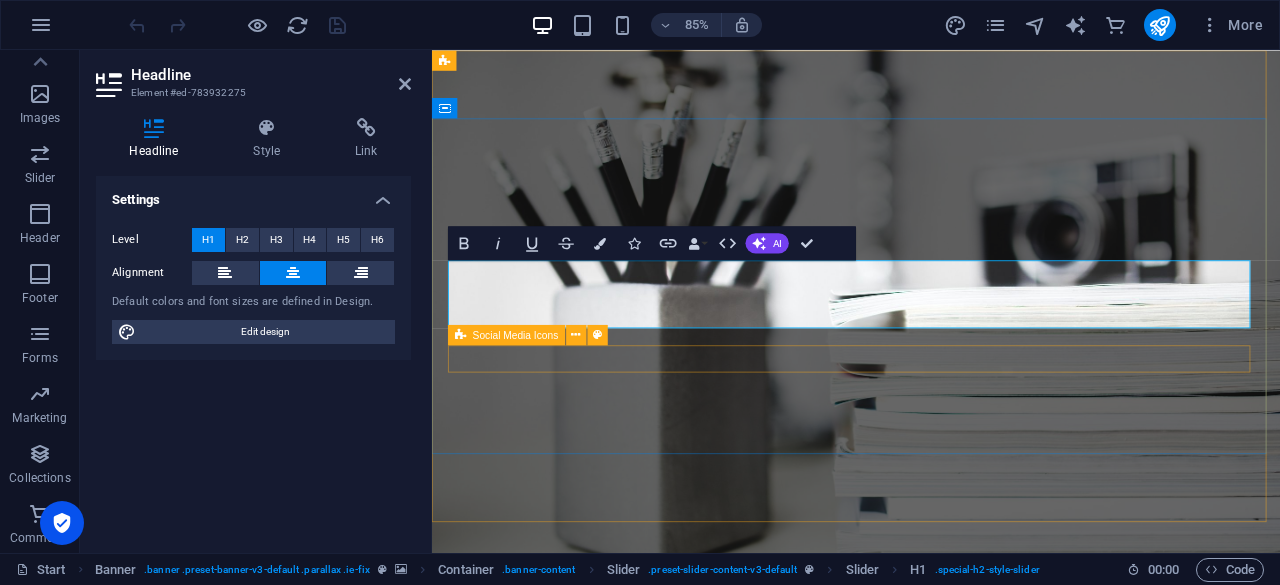 click at bounding box center [931, 1056] 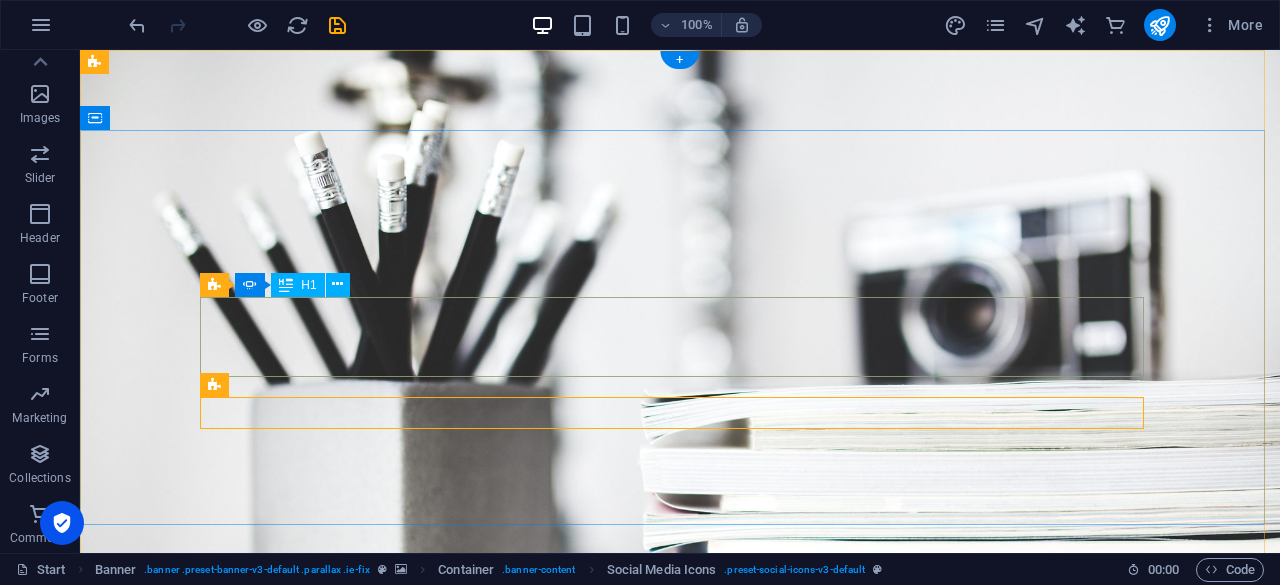 click on "Data scientist" at bounding box center [-1208, 1013] 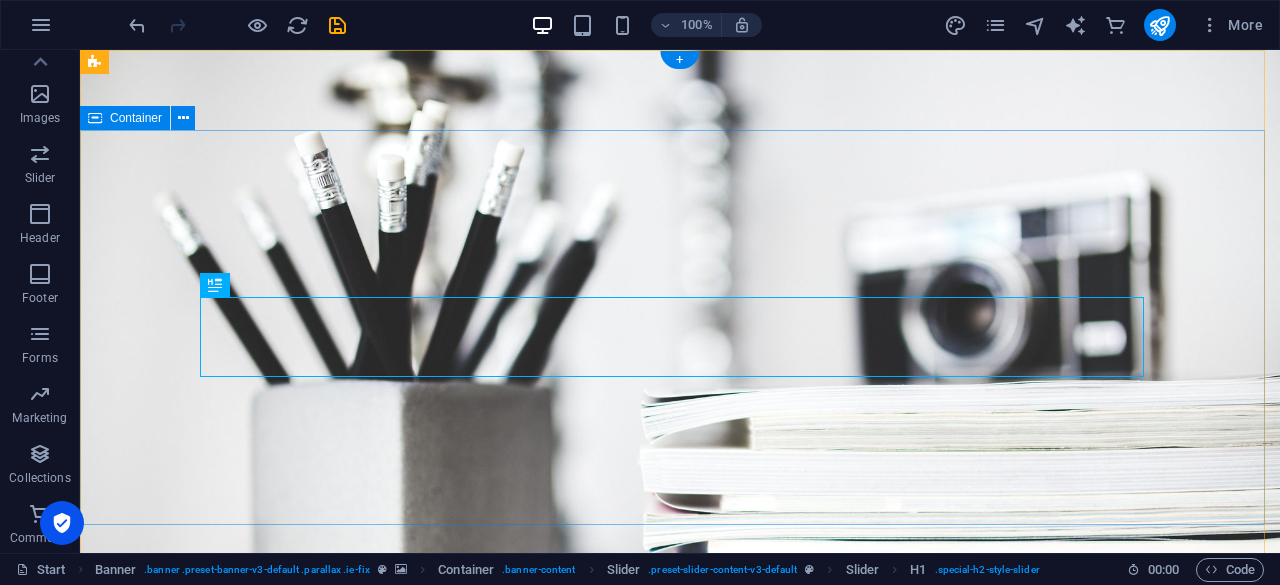 click on "I'm    Webdesigner Developer Data scientist" at bounding box center [680, 903] 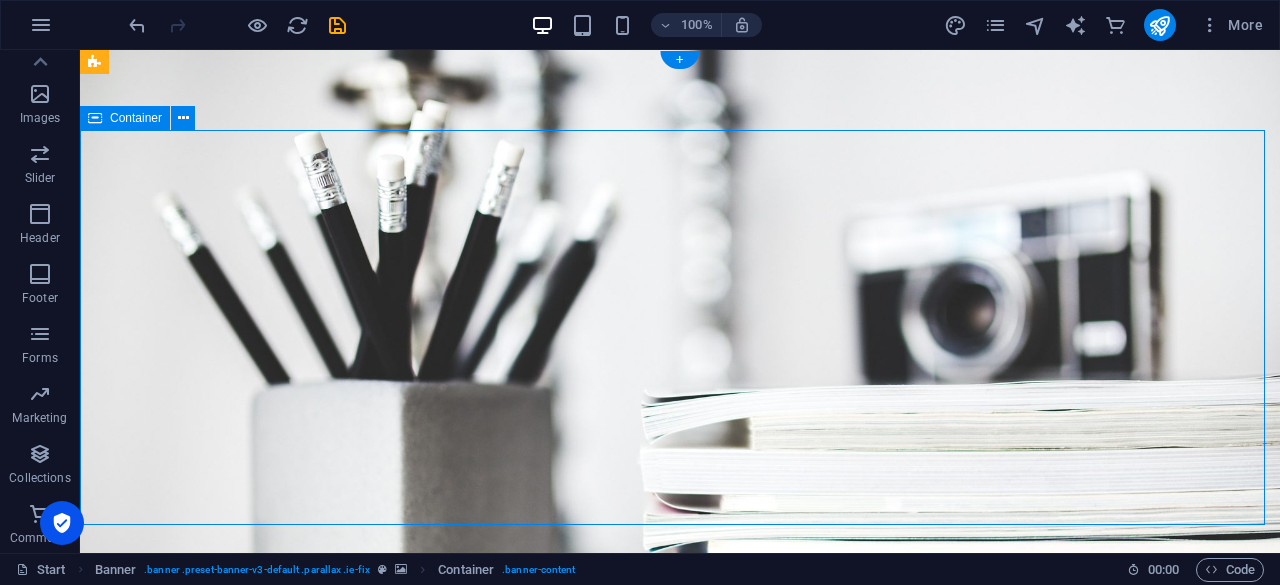 click on "I'm    Webdesigner Developer Data scientist" at bounding box center [680, 903] 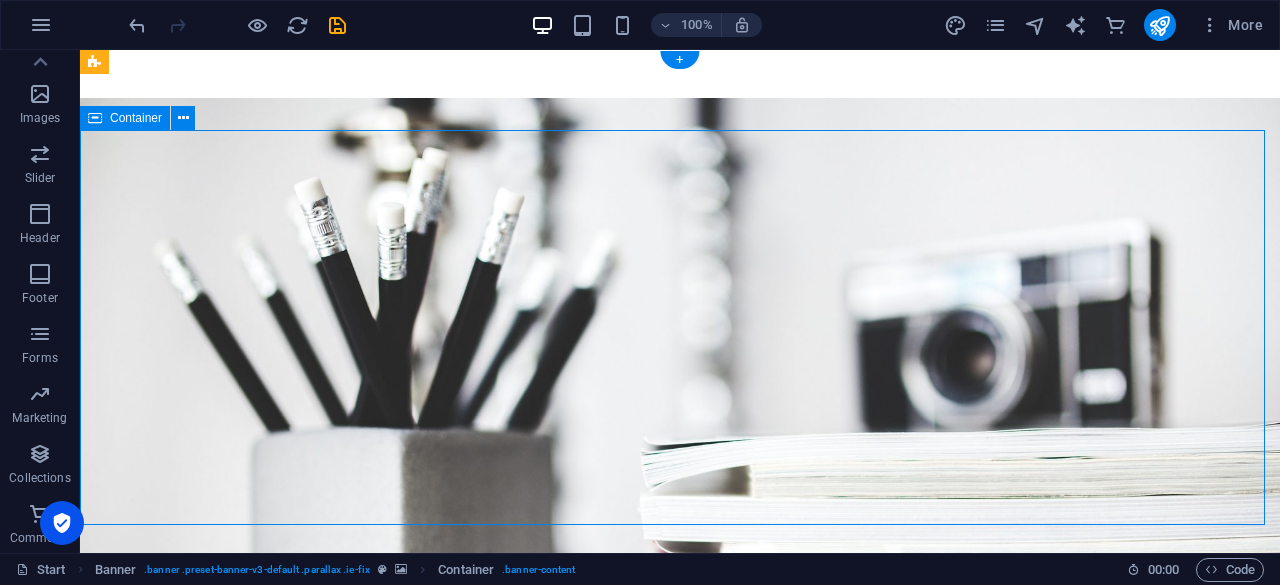 scroll, scrollTop: 91, scrollLeft: 0, axis: vertical 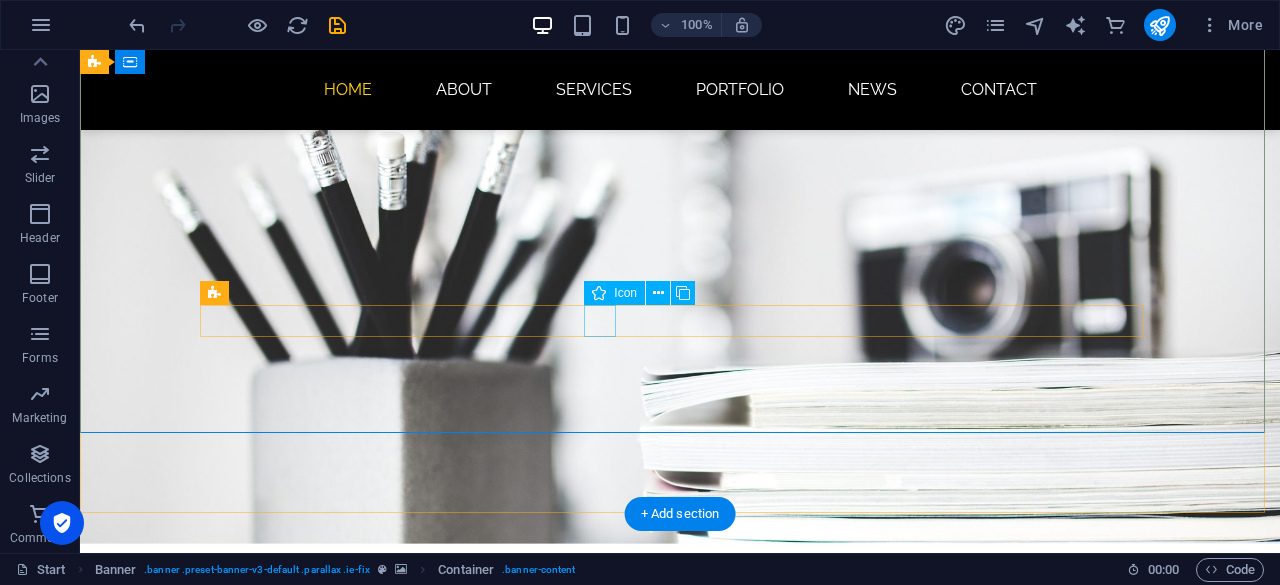 click at bounding box center (680, 838) 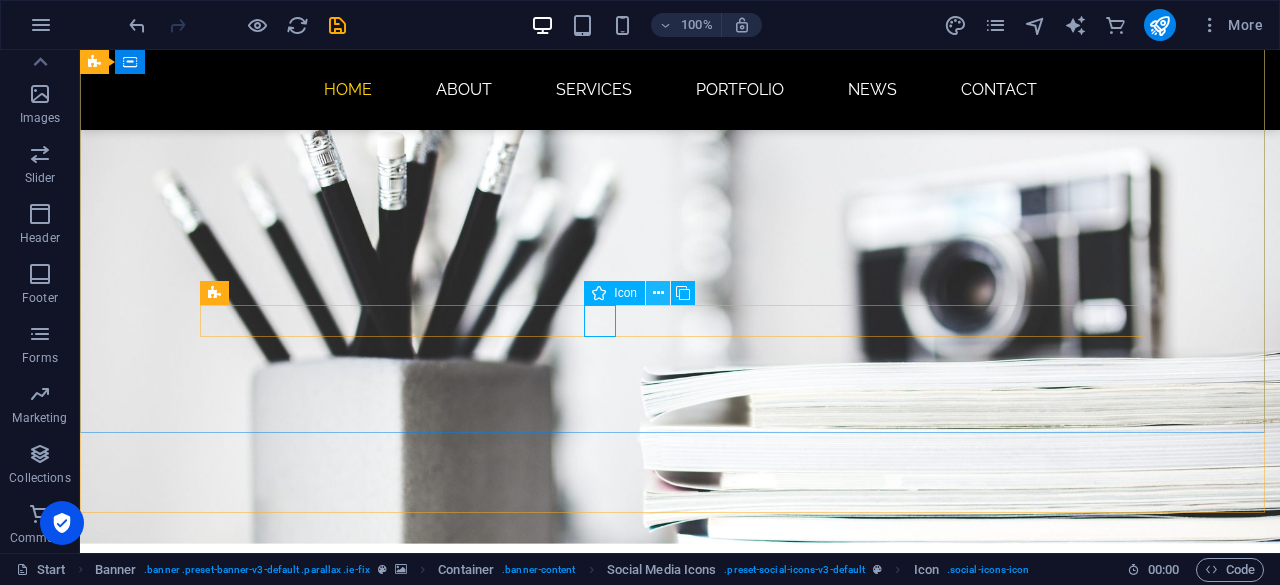 click at bounding box center [658, 293] 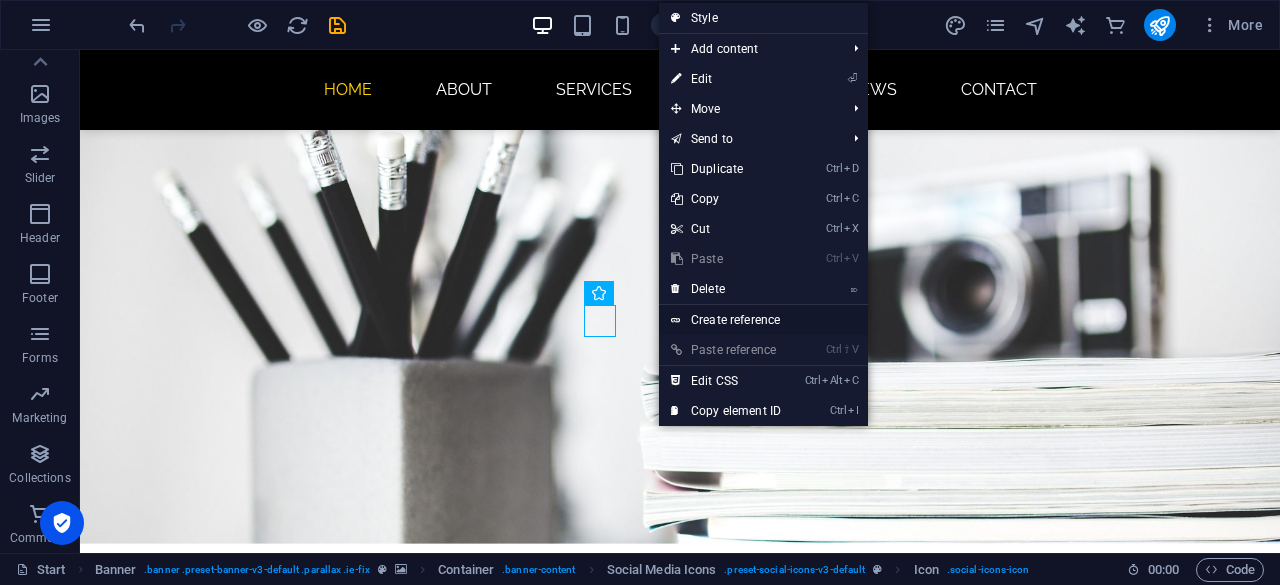 click on "Create reference" at bounding box center [763, 320] 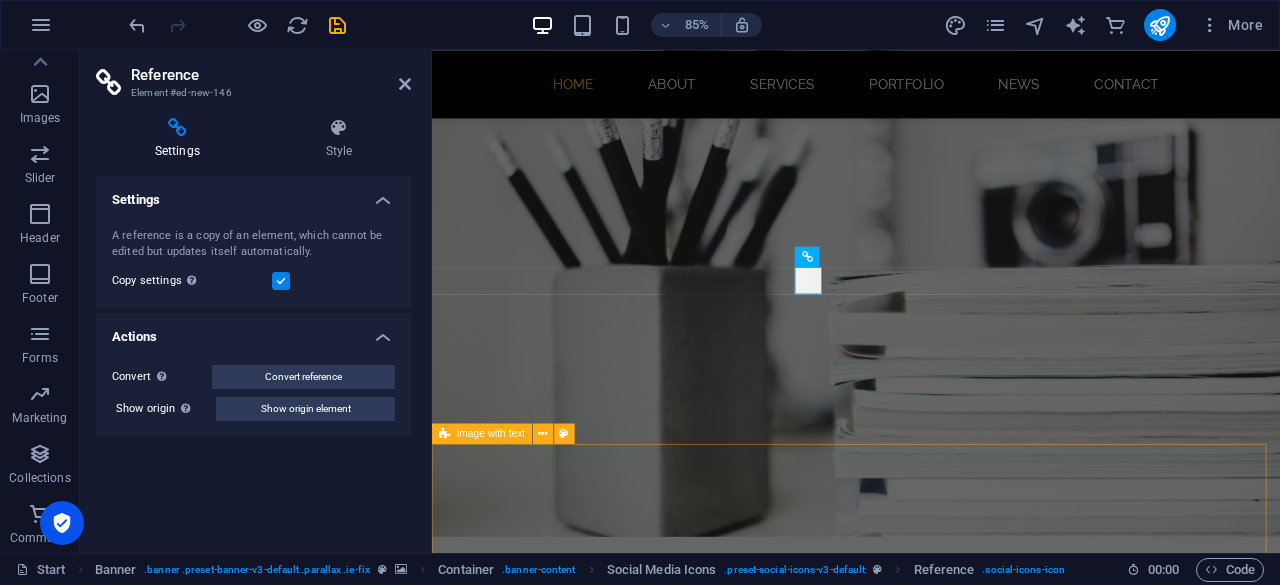 click on "About me Lorem ipsum dolor sit amet, consectetuer adipiscing elit. Aenean commodo ligula eget dolor. Lorem ipsum dolor sit amet, consectetuer adipiscing elit leget dolor. Sitejet 90%
Photoshop 70%
Illustrator 90%
HTML5 & CSS3 85%" at bounding box center [931, 1964] 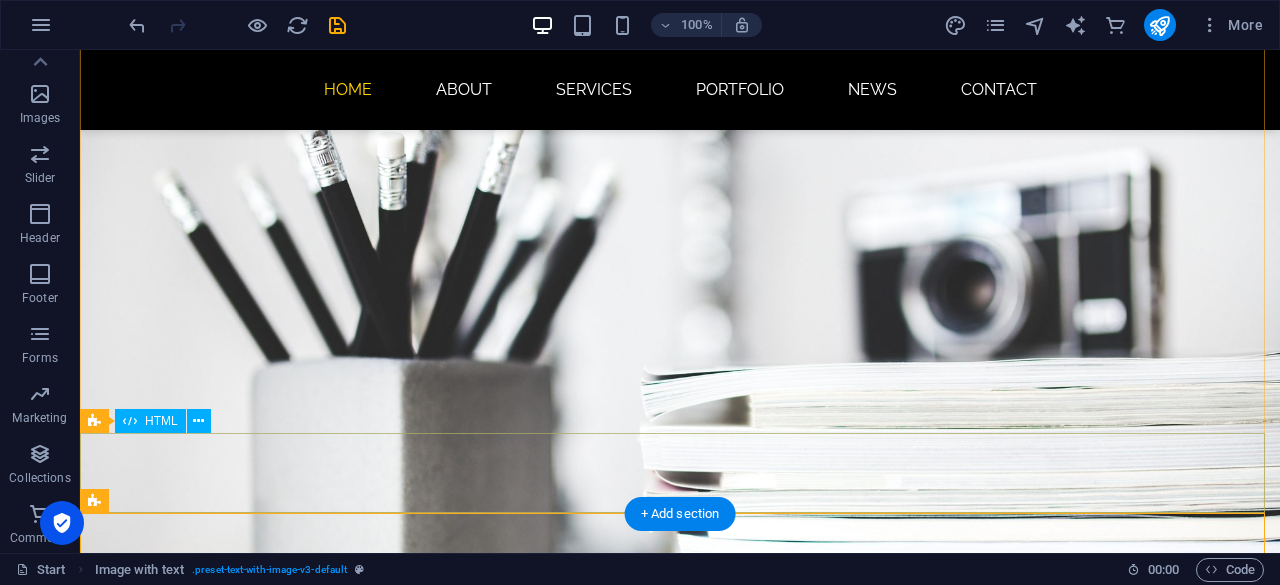 click at bounding box center [680, 1229] 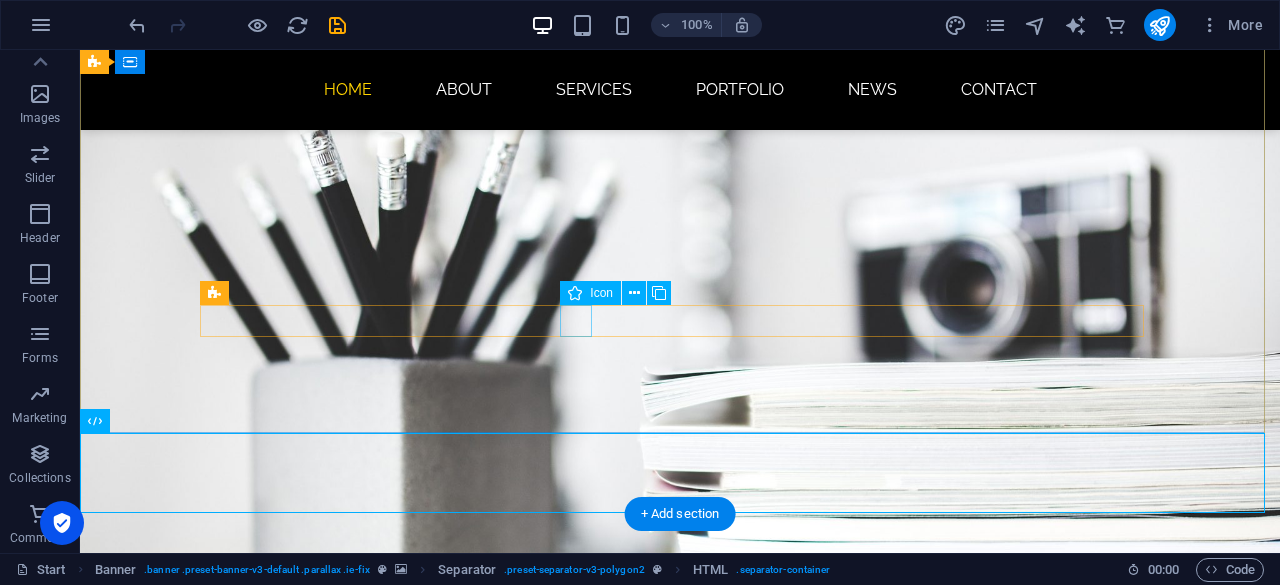 click at bounding box center (680, 917) 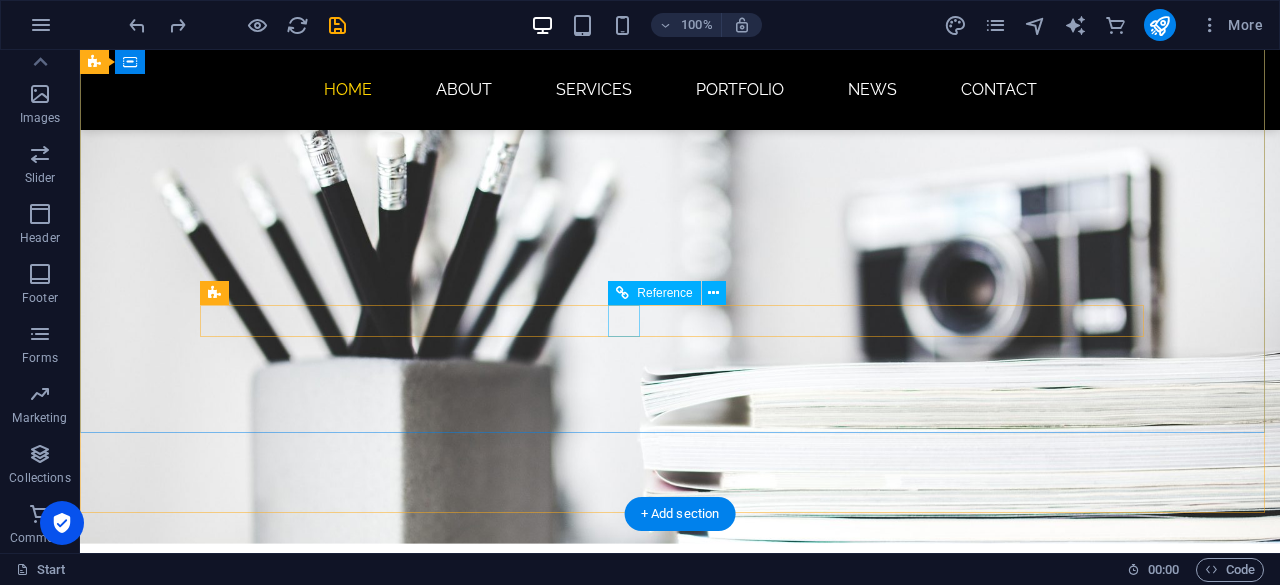 click at bounding box center (680, 878) 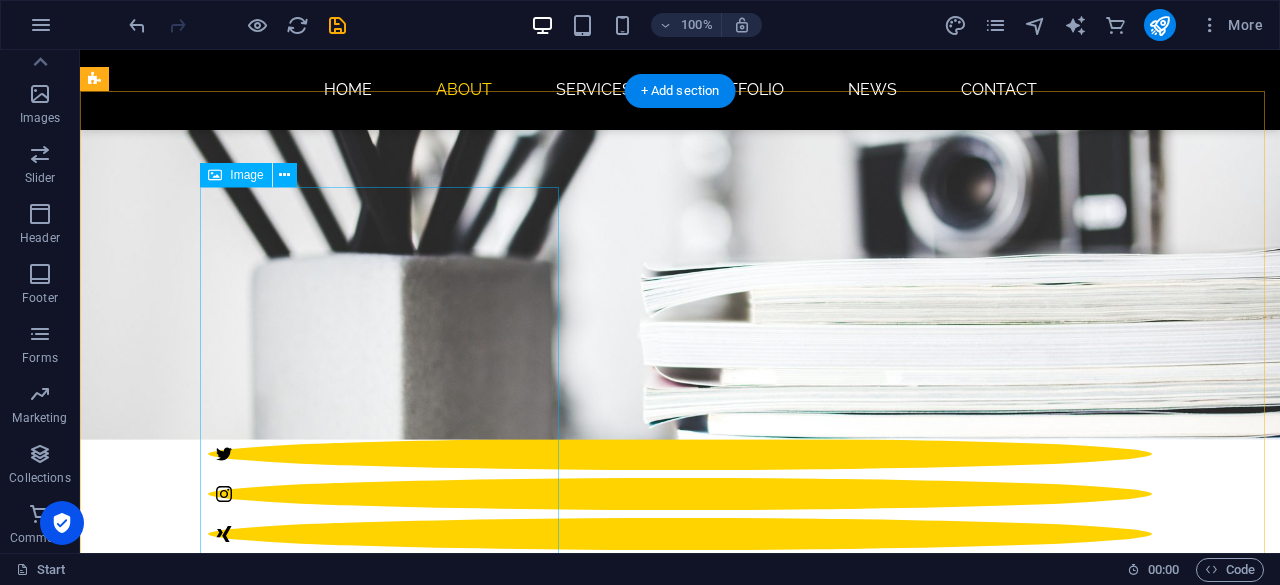 scroll, scrollTop: 518, scrollLeft: 0, axis: vertical 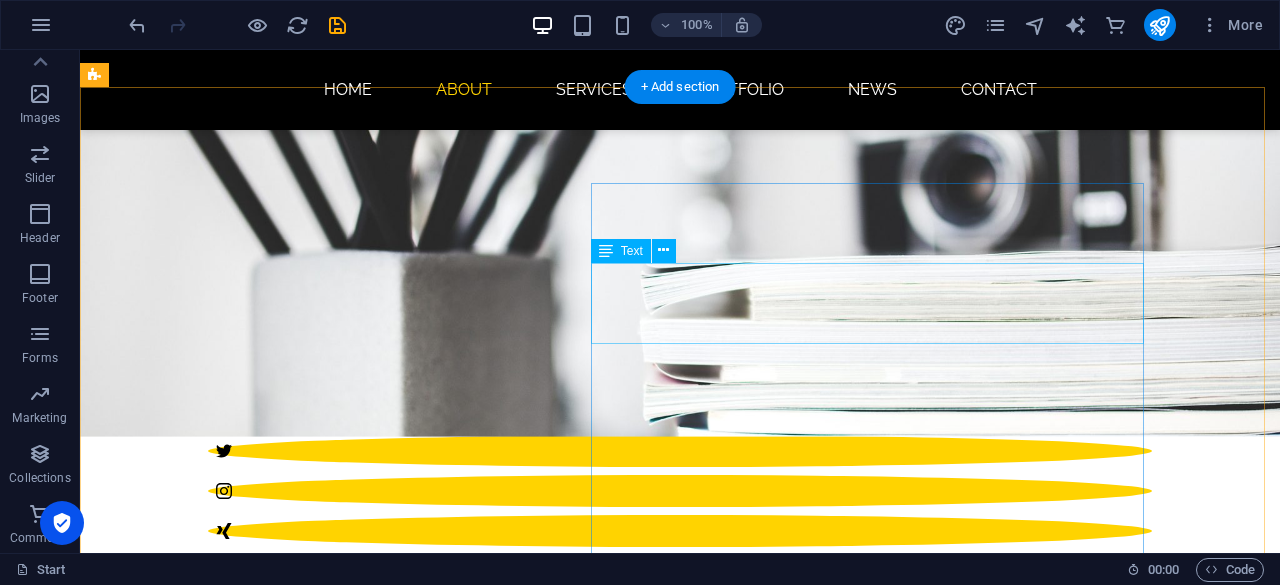 click on "Lorem ipsum dolor sit amet, consectetuer adipiscing elit. Aenean commodo ligula eget dolor. Lorem ipsum dolor sit amet, consectetuer adipiscing elit leget dolor." at bounding box center [568, 1624] 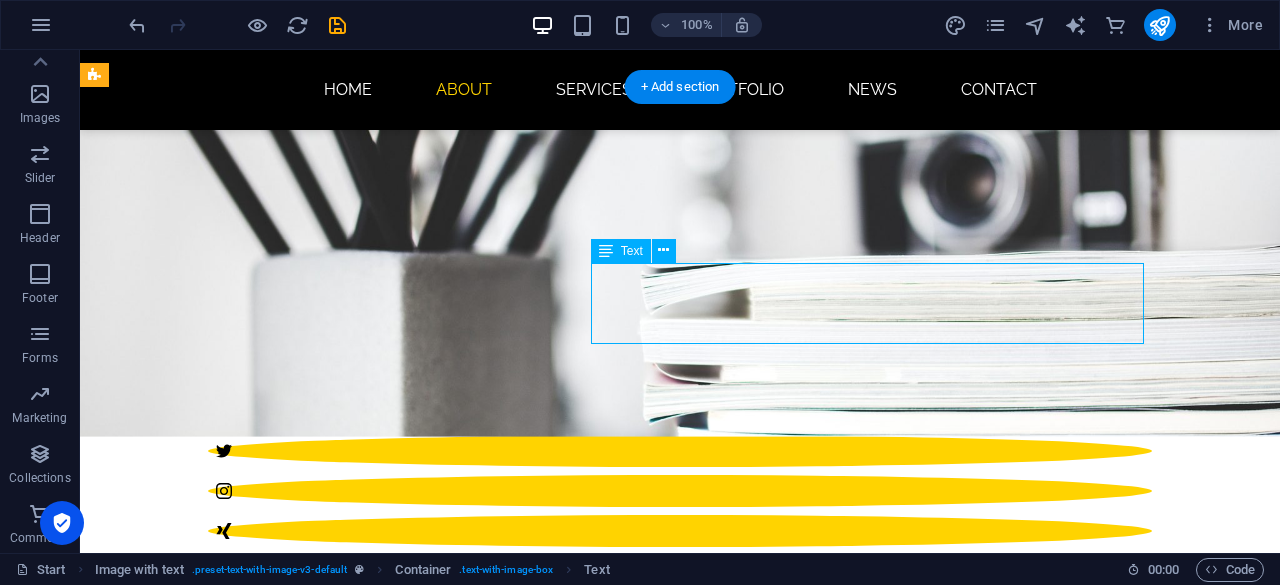 click on "Lorem ipsum dolor sit amet, consectetuer adipiscing elit. Aenean commodo ligula eget dolor. Lorem ipsum dolor sit amet, consectetuer adipiscing elit leget dolor." at bounding box center (568, 1624) 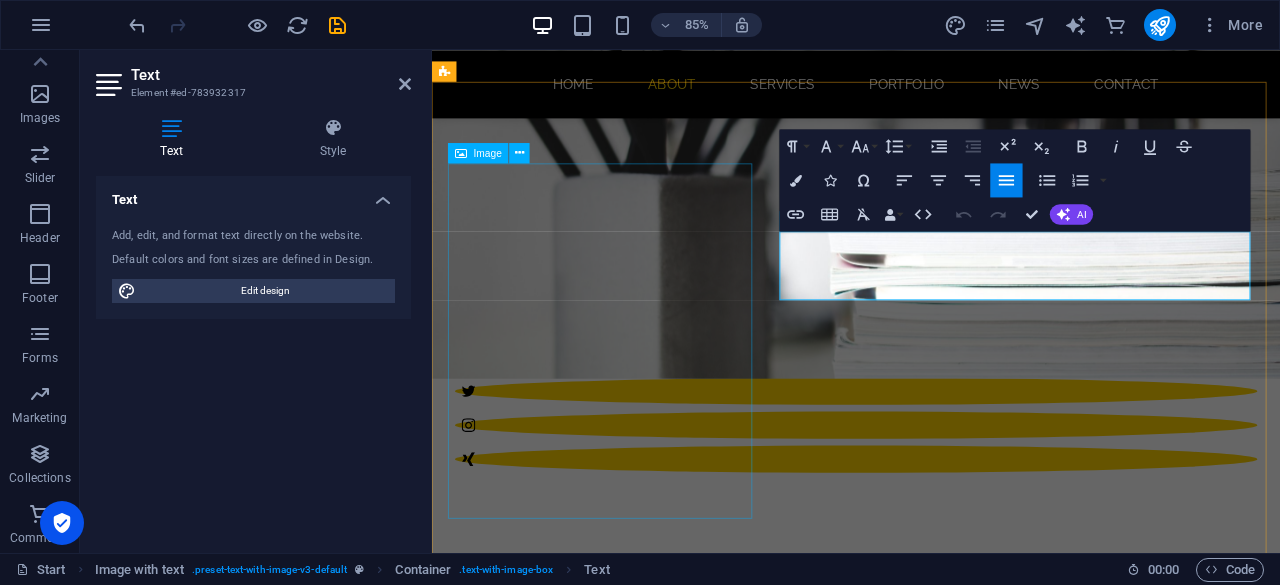 type 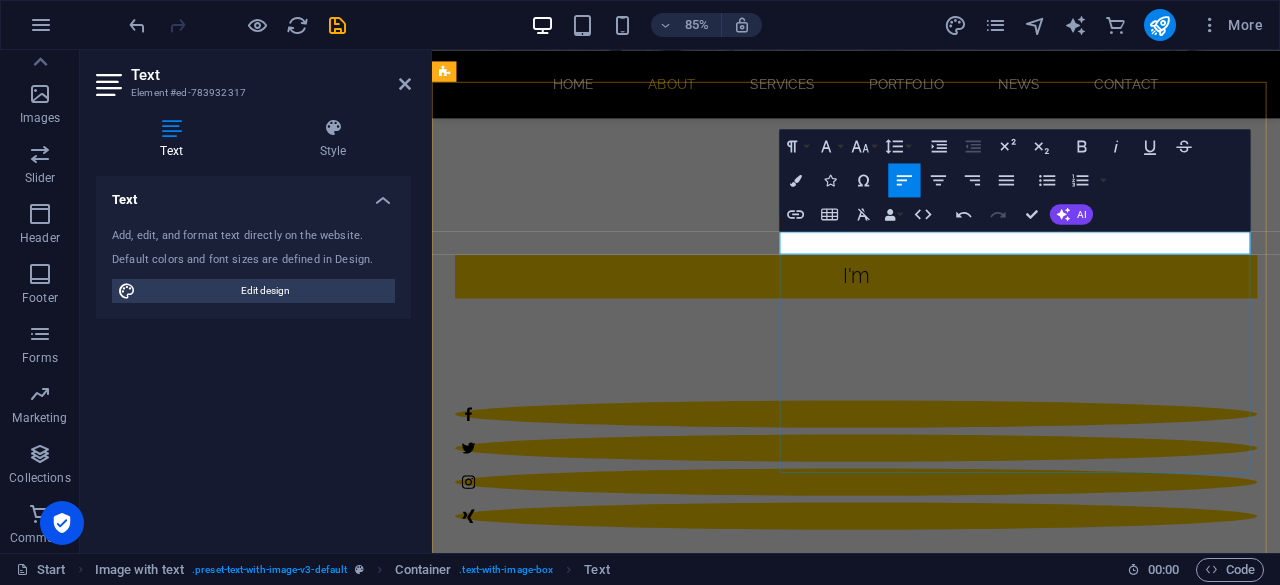 click on "I am" at bounding box center (920, 1677) 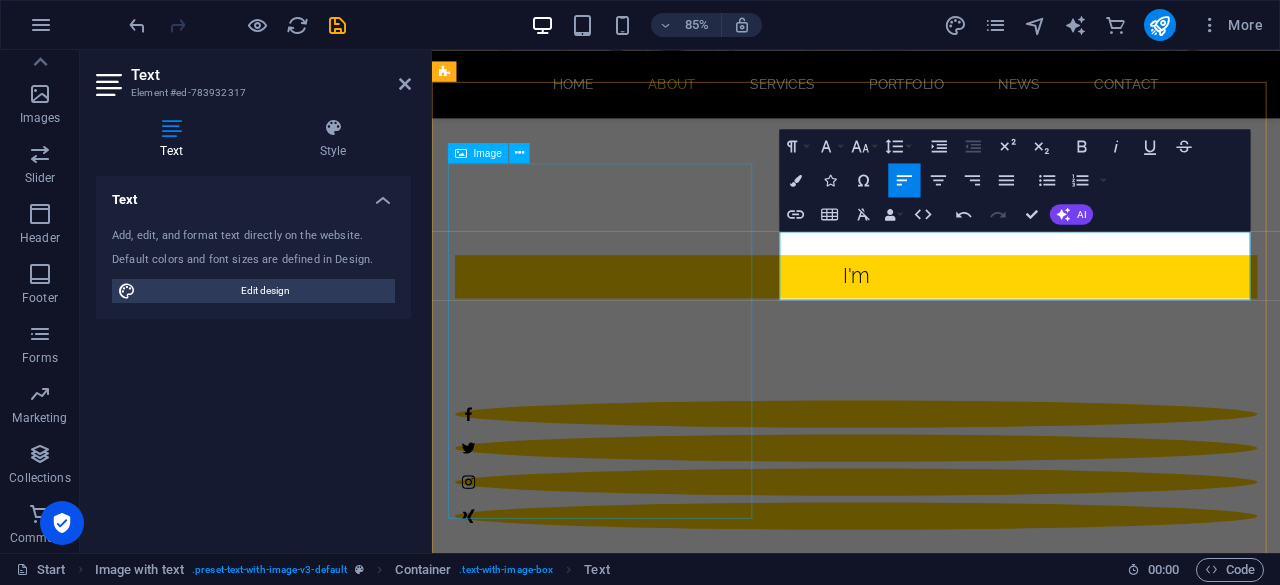 click at bounding box center (920, 1227) 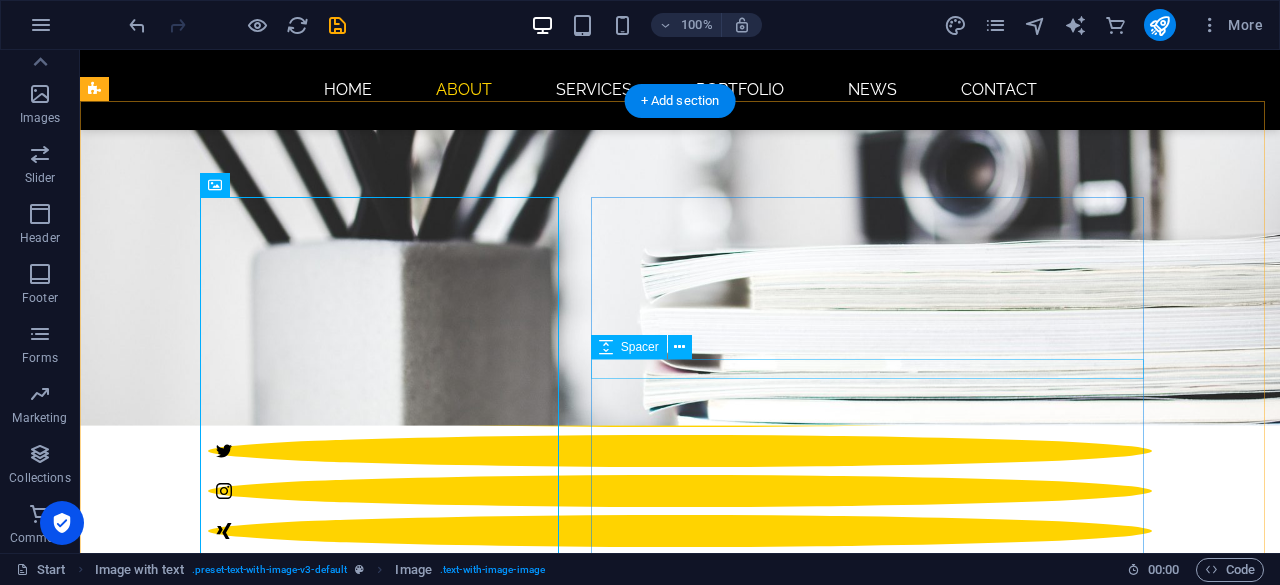 scroll, scrollTop: 503, scrollLeft: 0, axis: vertical 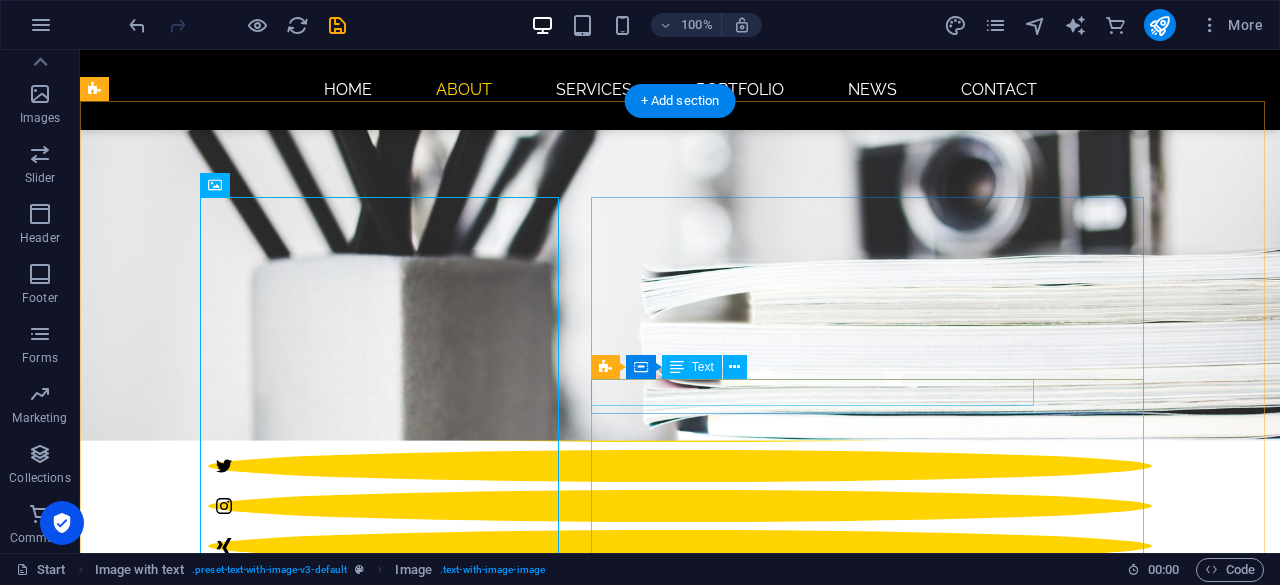 click on "Sitejet" at bounding box center (568, 1700) 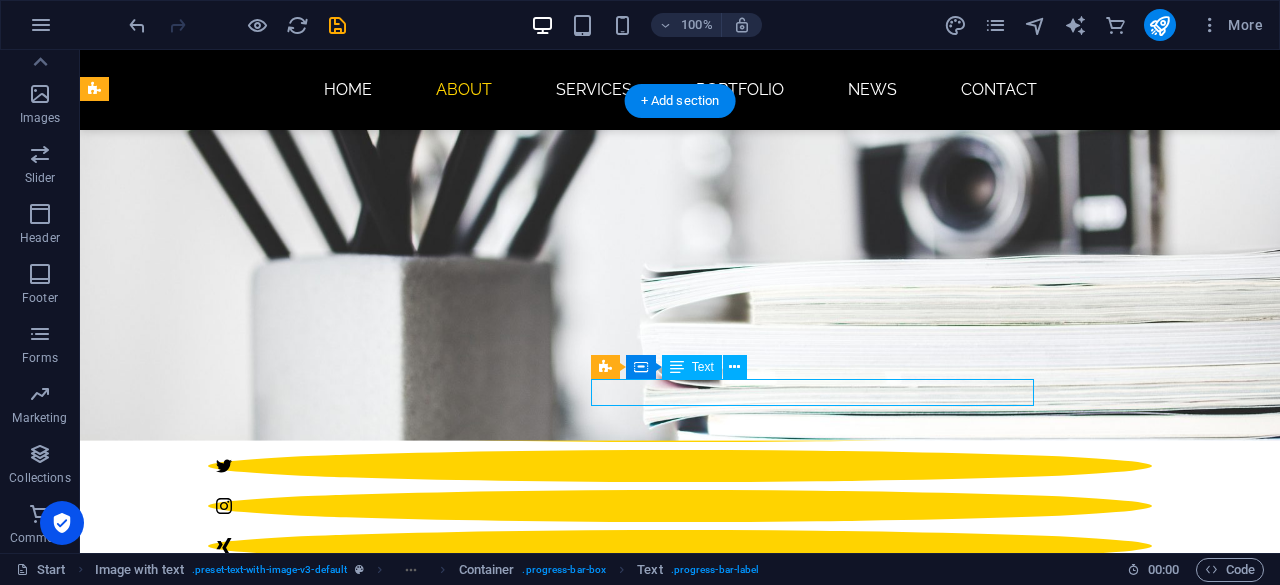 click on "Sitejet" at bounding box center (568, 1700) 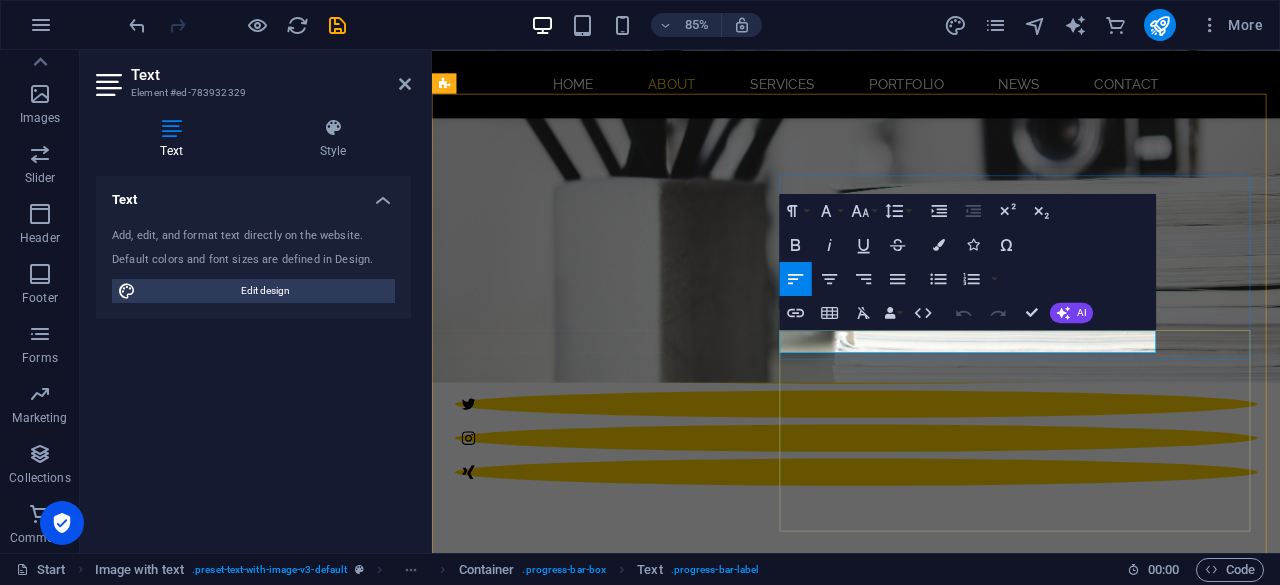 click on "Sitejet" at bounding box center (920, 1700) 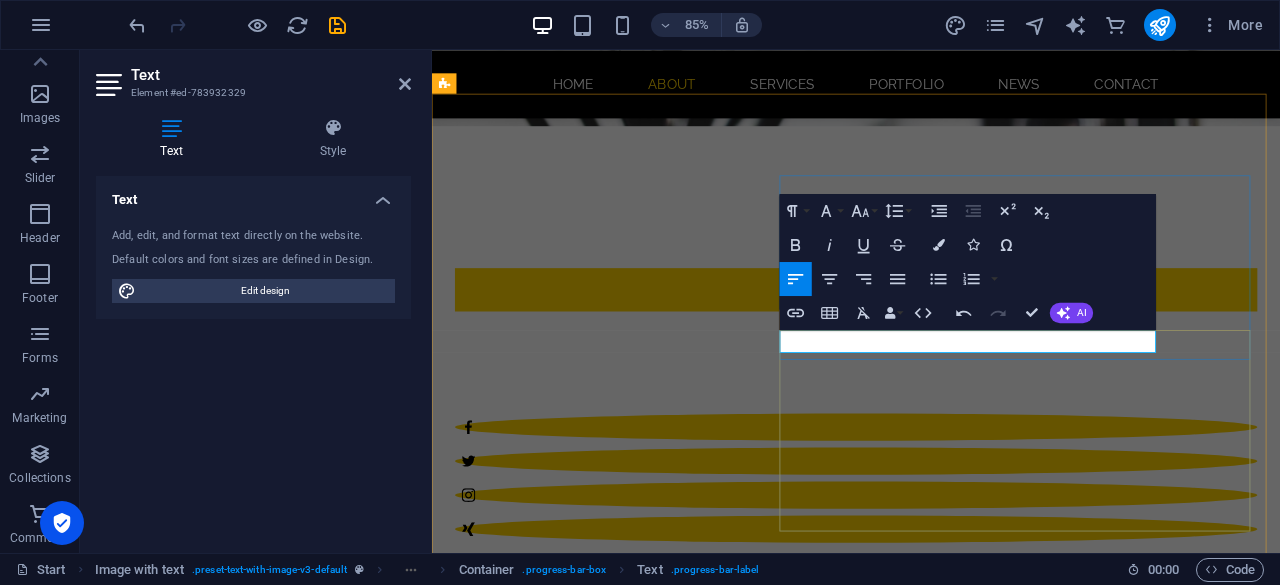 type 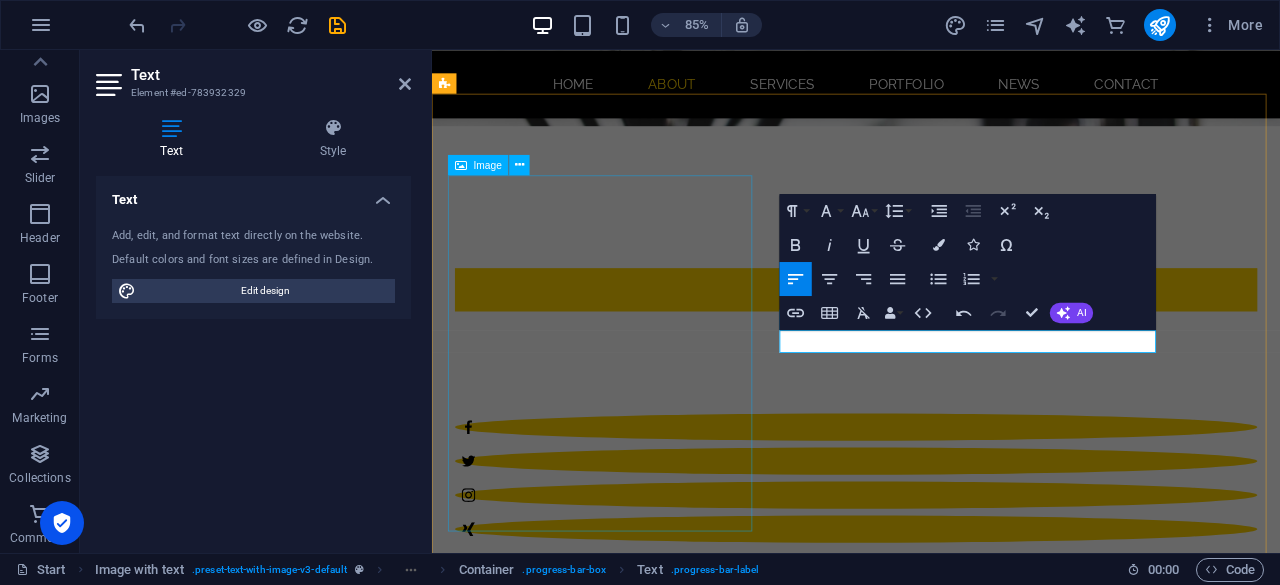 click at bounding box center [920, 1242] 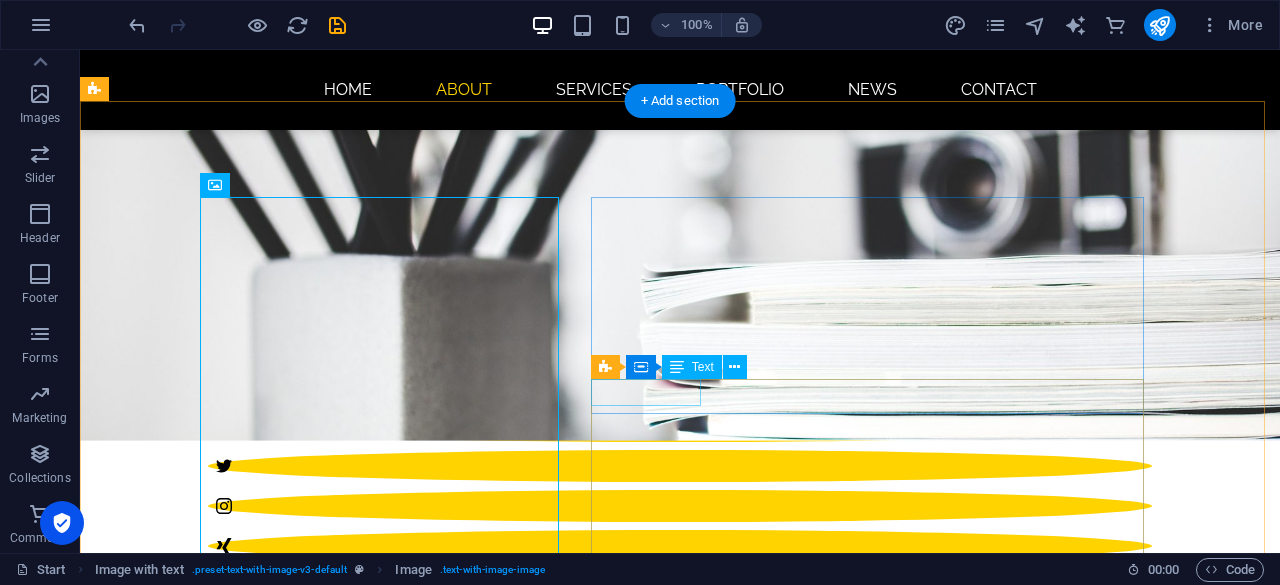 click on "90%" at bounding box center (568, 1700) 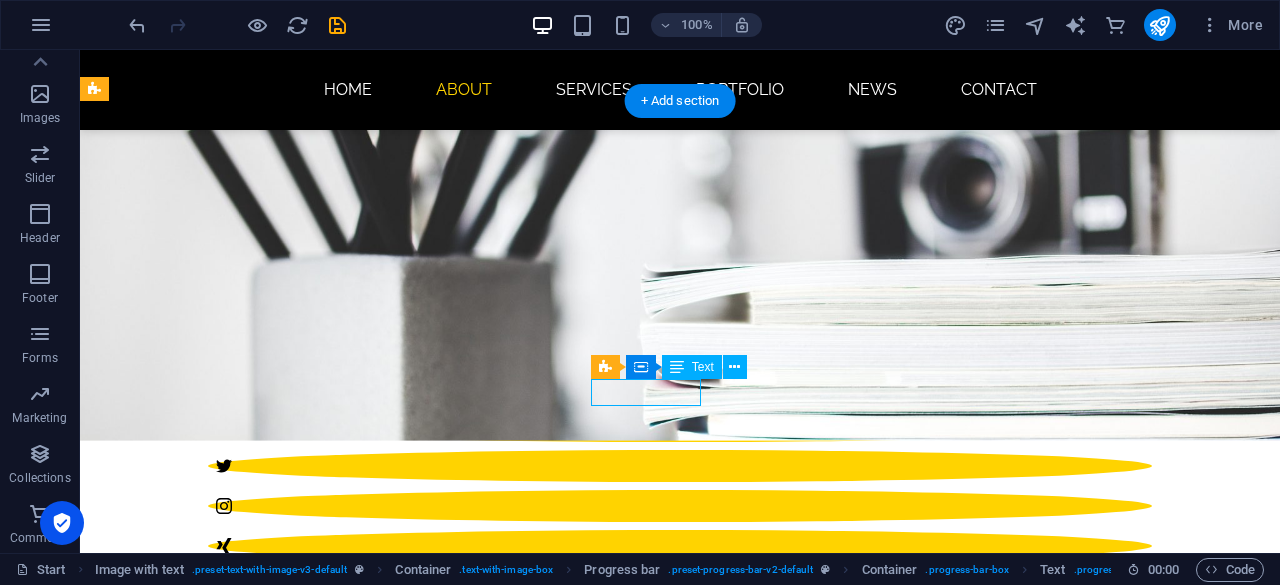 click on "90%" at bounding box center (568, 1700) 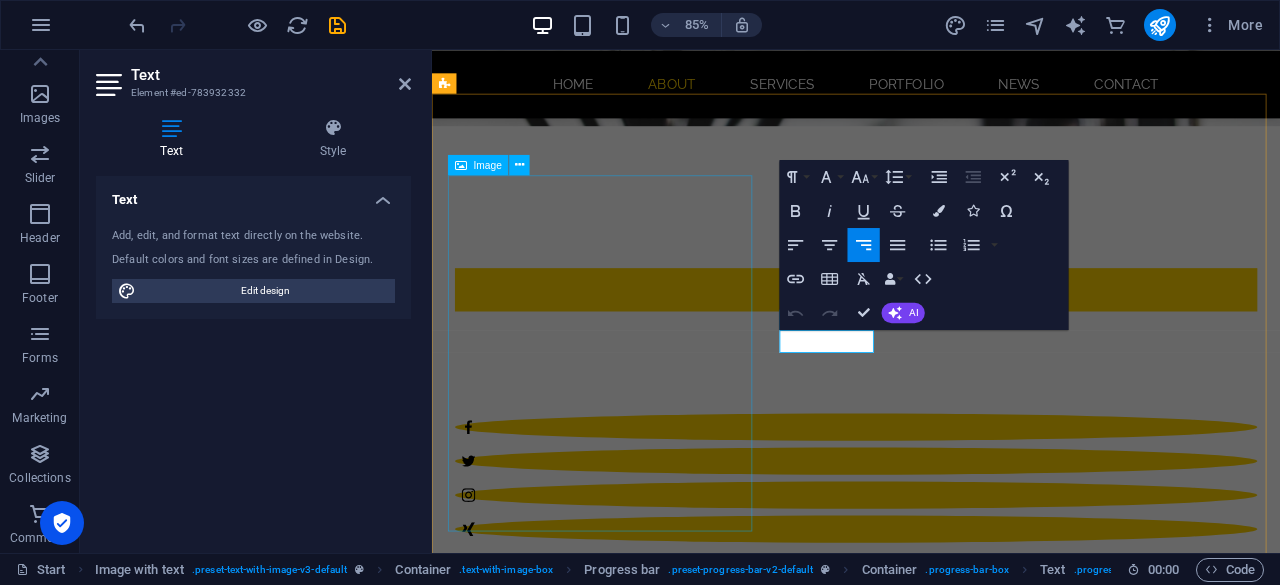click at bounding box center (920, 1242) 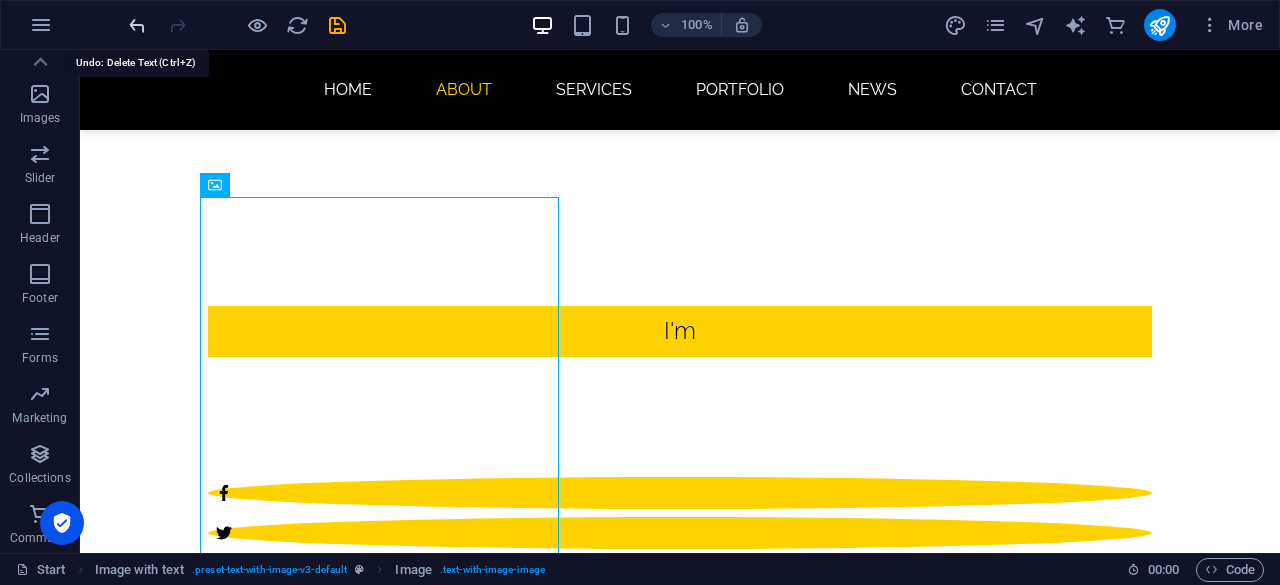 click at bounding box center [137, 25] 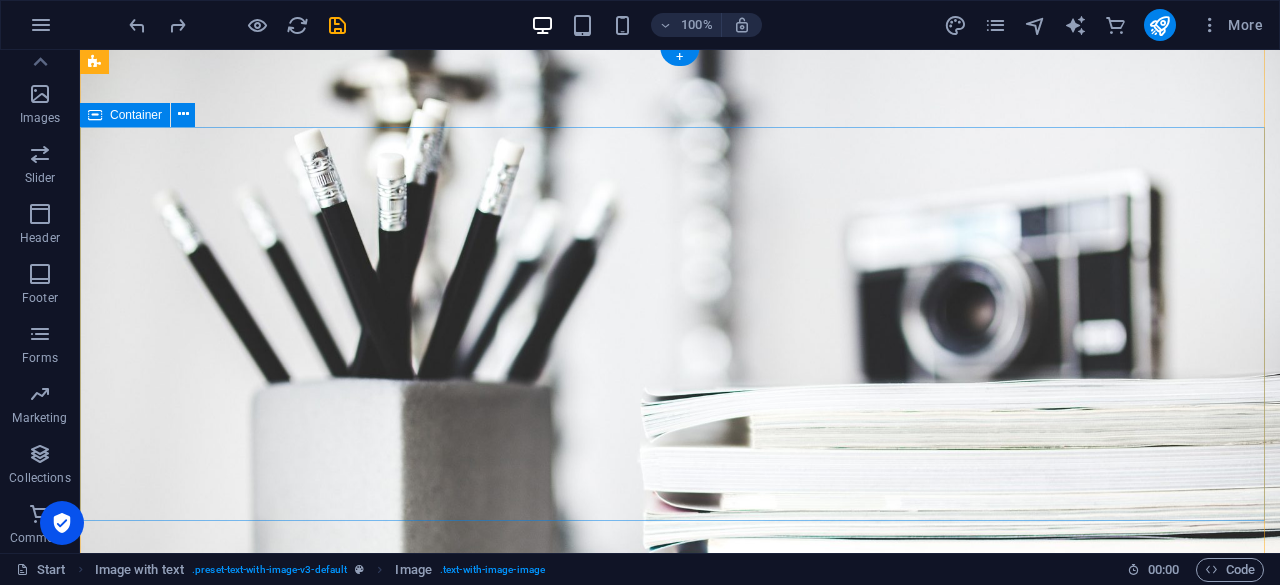 scroll, scrollTop: 2, scrollLeft: 0, axis: vertical 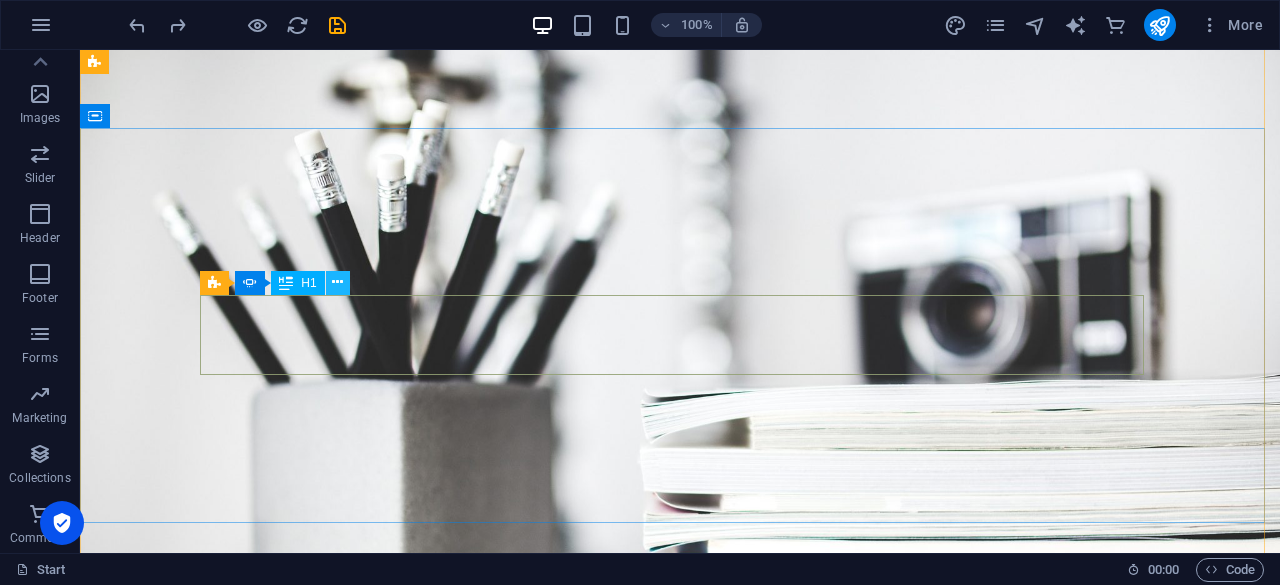 click at bounding box center (338, 283) 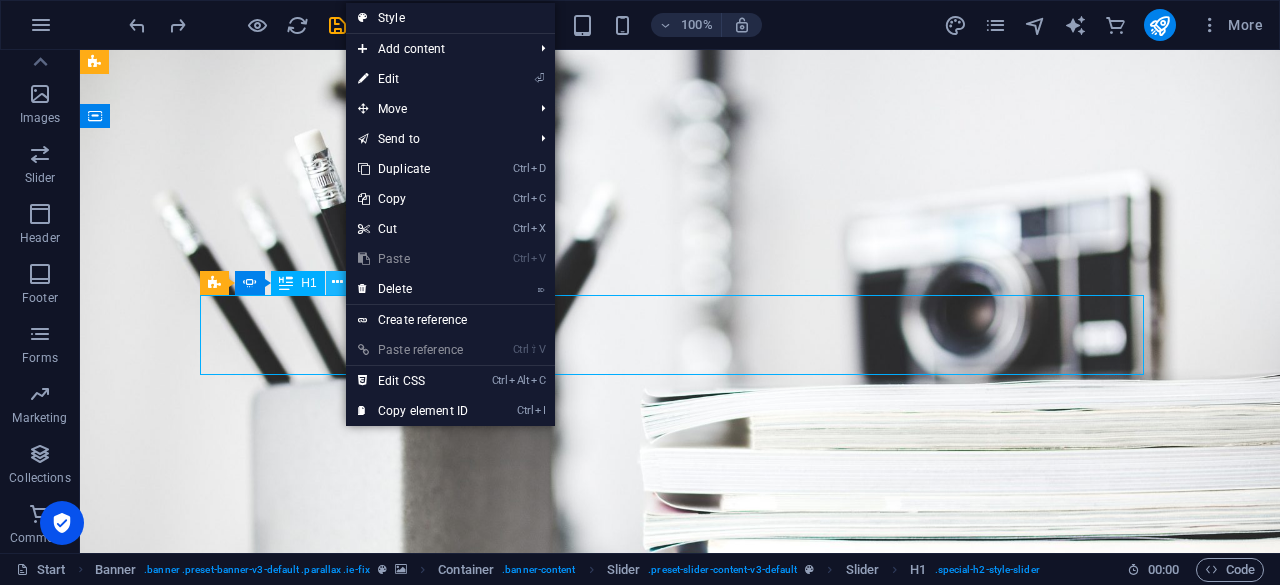 click at bounding box center [338, 283] 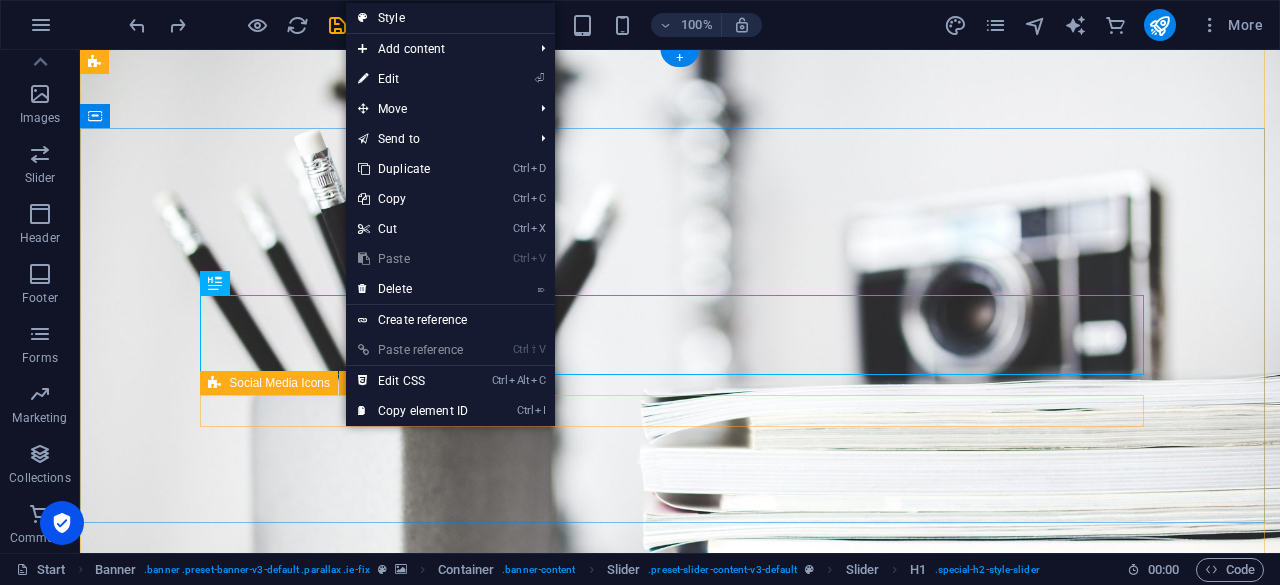 click at bounding box center (680, 987) 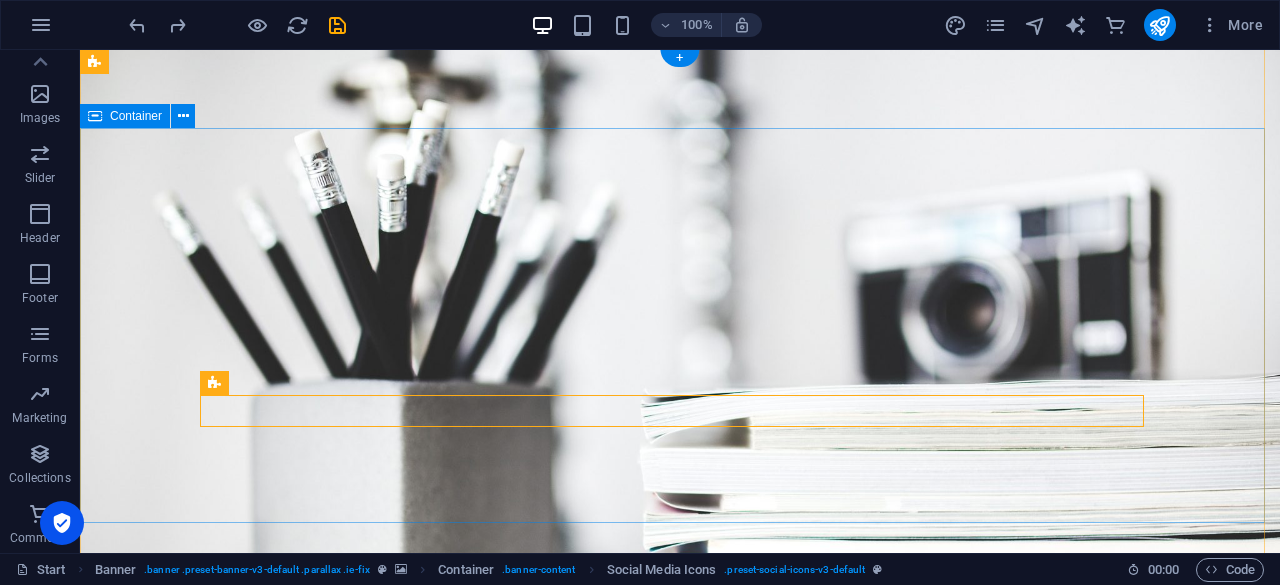 click on "I'm    Webdesigner Developer Data scientist" at bounding box center [680, 901] 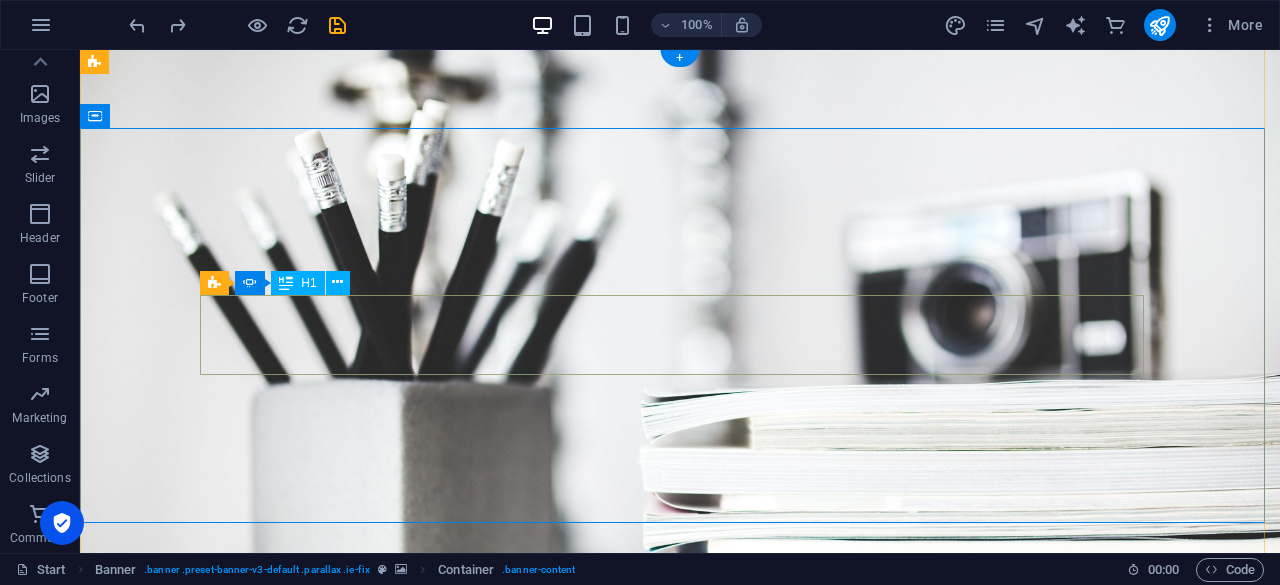 click on "Data scientist" at bounding box center (-1208, 1011) 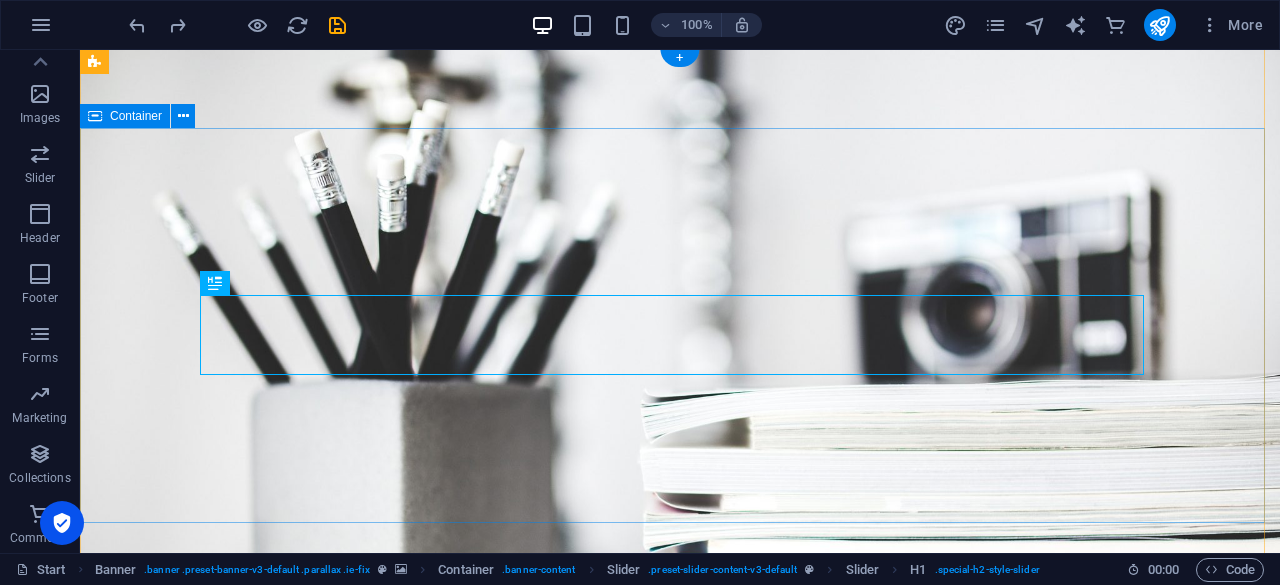 click on "I'm    Webdesigner Developer Data scientist" at bounding box center [680, 901] 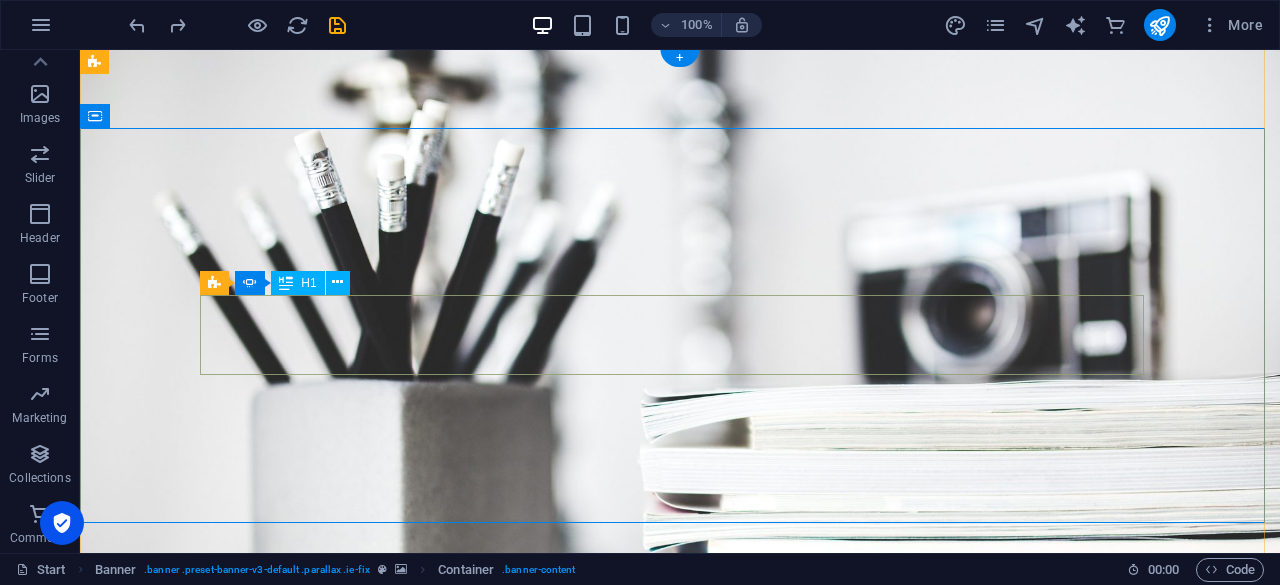 click on "Webdesigner" at bounding box center (680, 851) 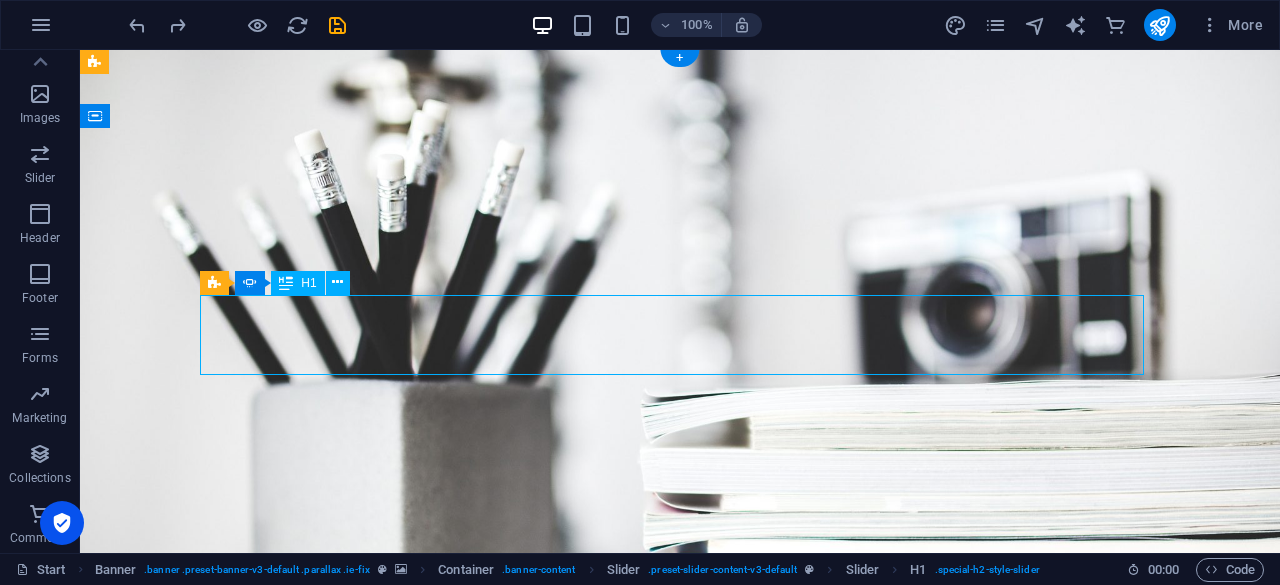 click on "Webdesigner" at bounding box center (680, 851) 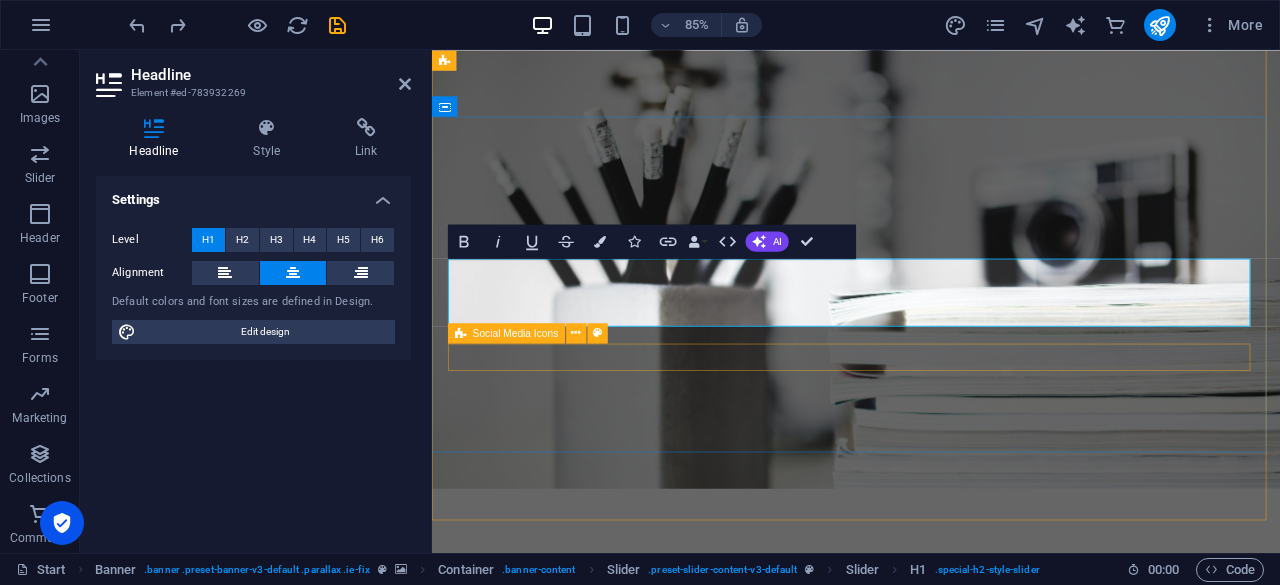 click at bounding box center [931, 987] 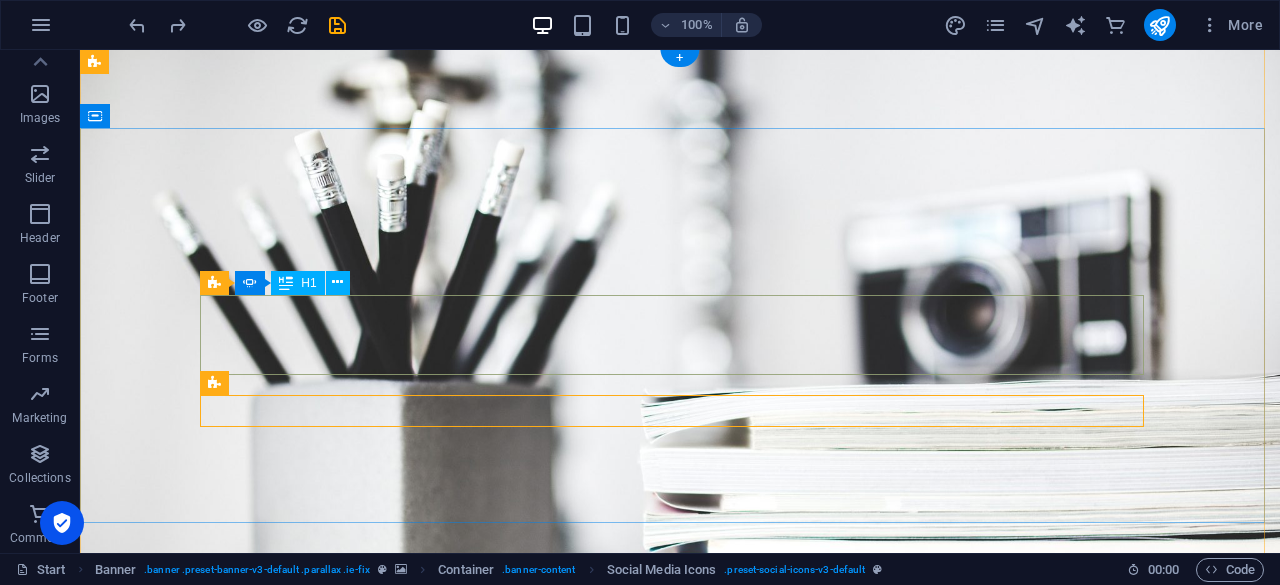 click on "Webdesigner" at bounding box center (680, 851) 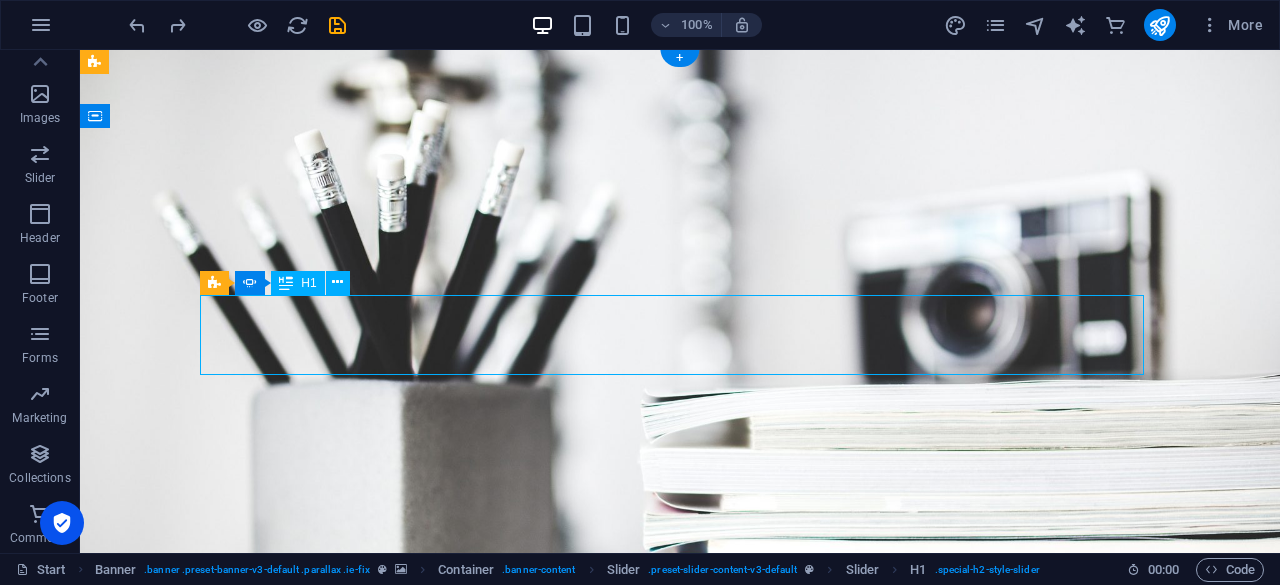 click on "Webdesigner" at bounding box center [680, 851] 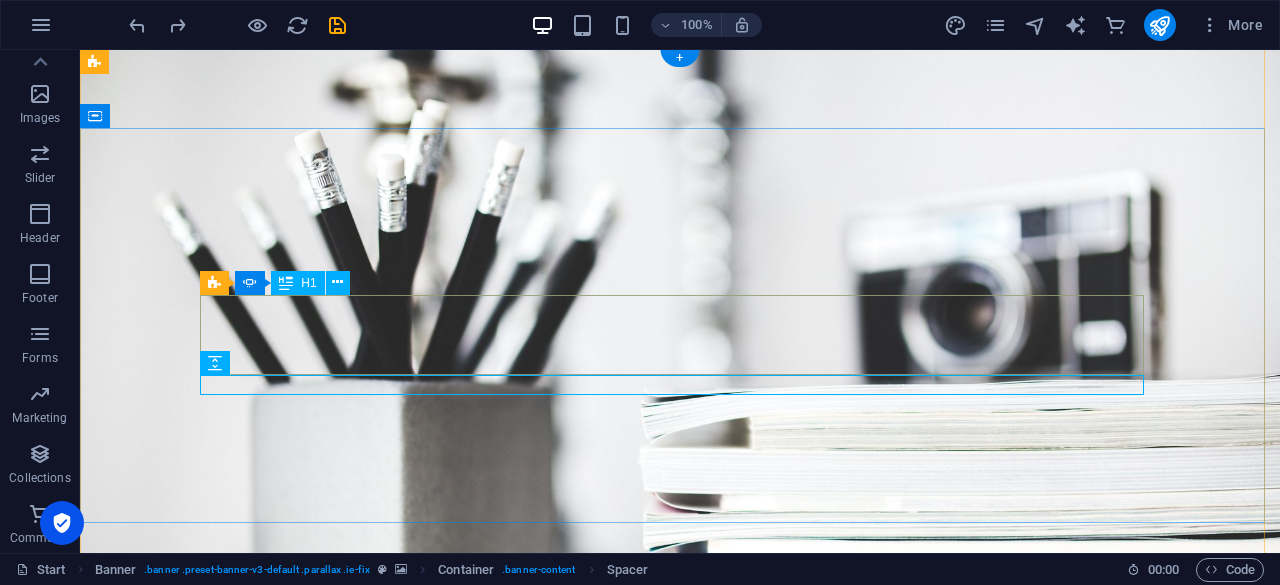 click on "Webdesigner" at bounding box center (680, 851) 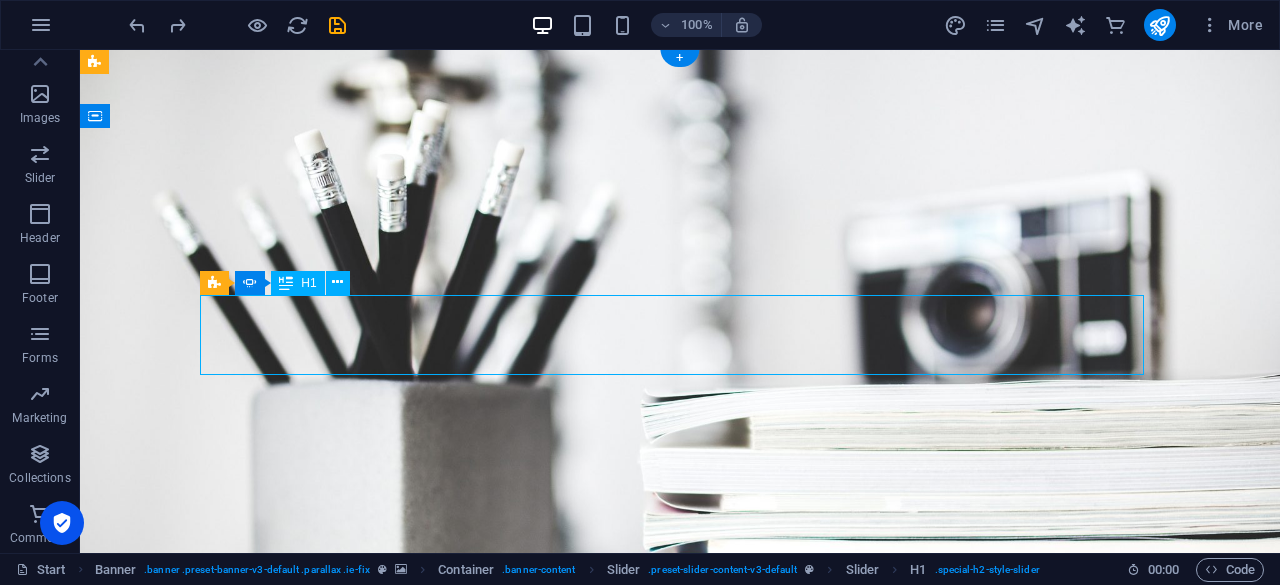 click on "Webdesigner" at bounding box center (680, 851) 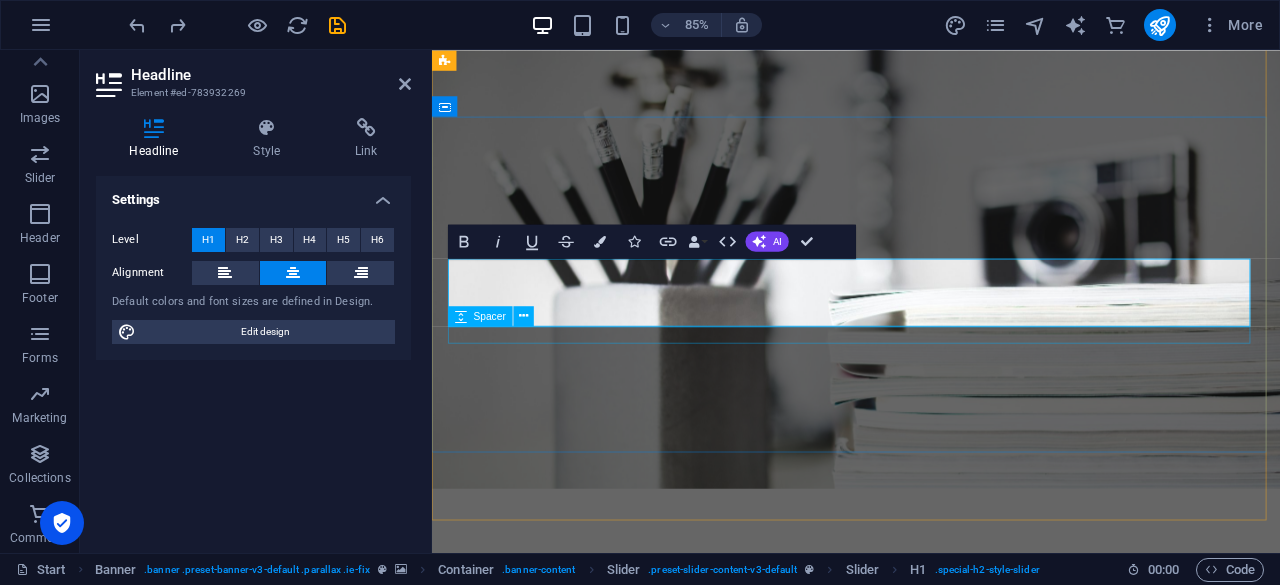click at bounding box center (931, 901) 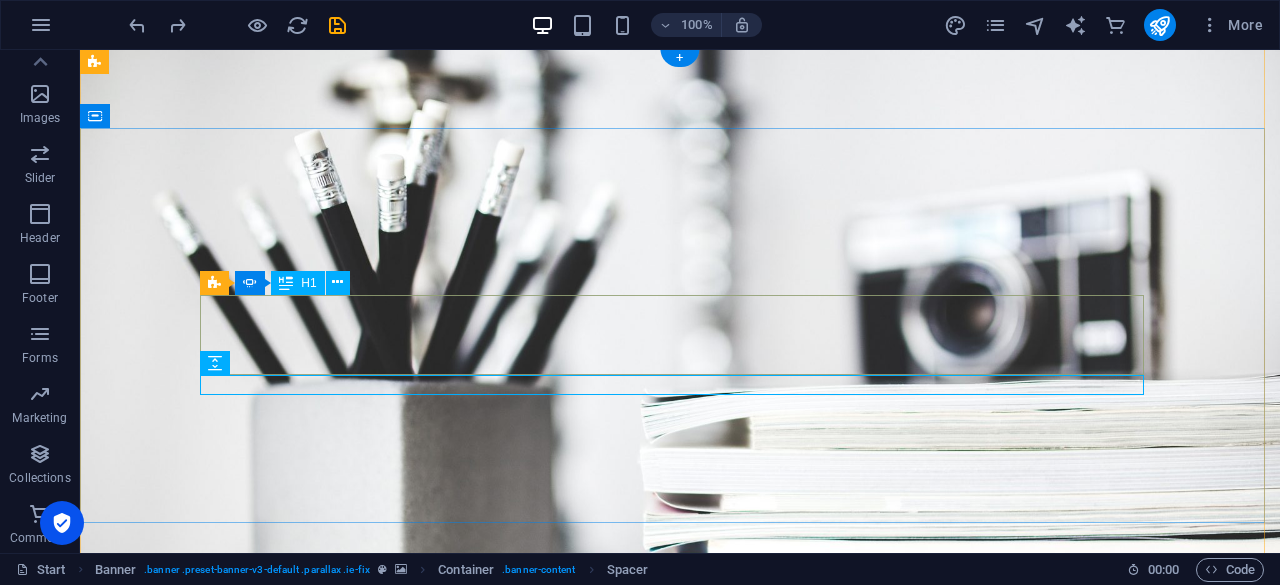 click on "Webdesigner" at bounding box center [680, 851] 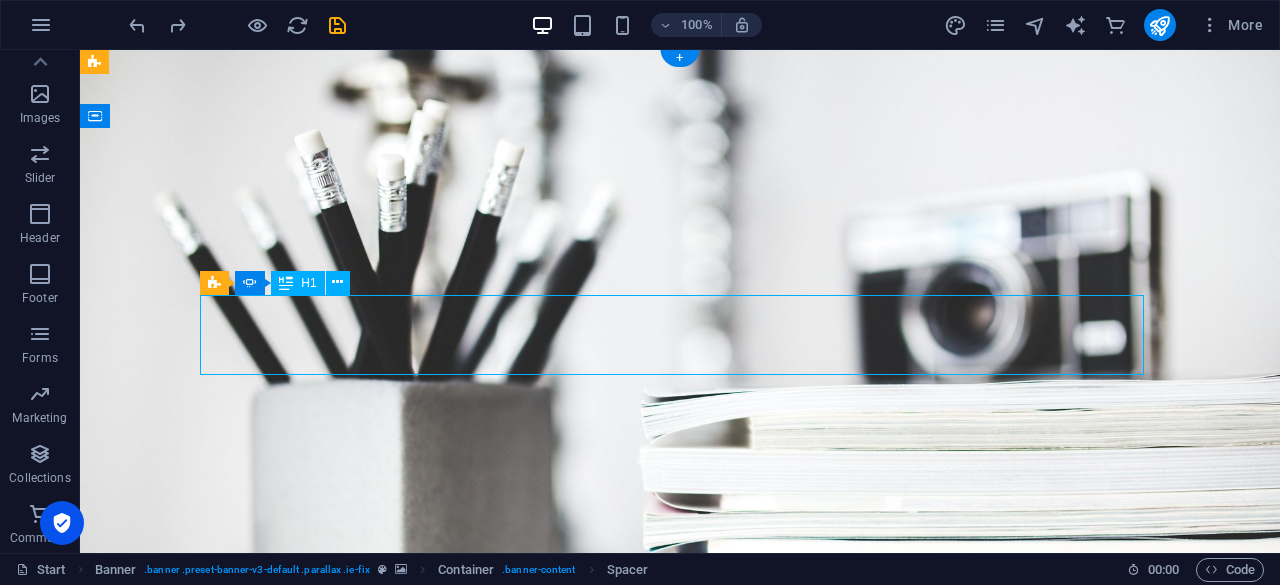 click on "Webdesigner" at bounding box center [680, 851] 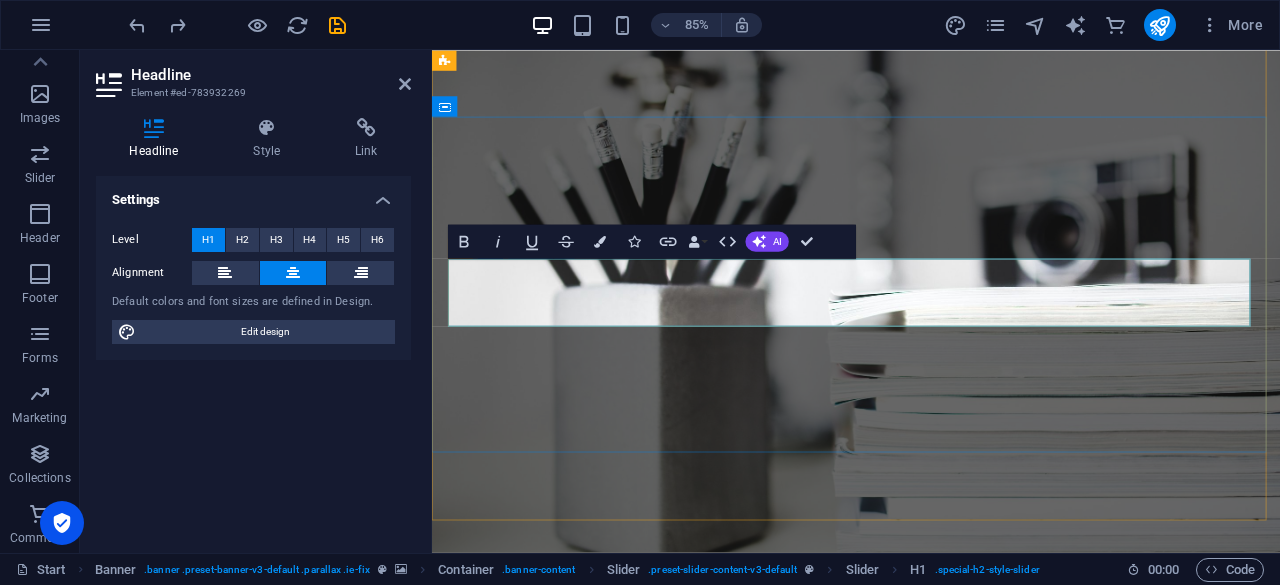 type 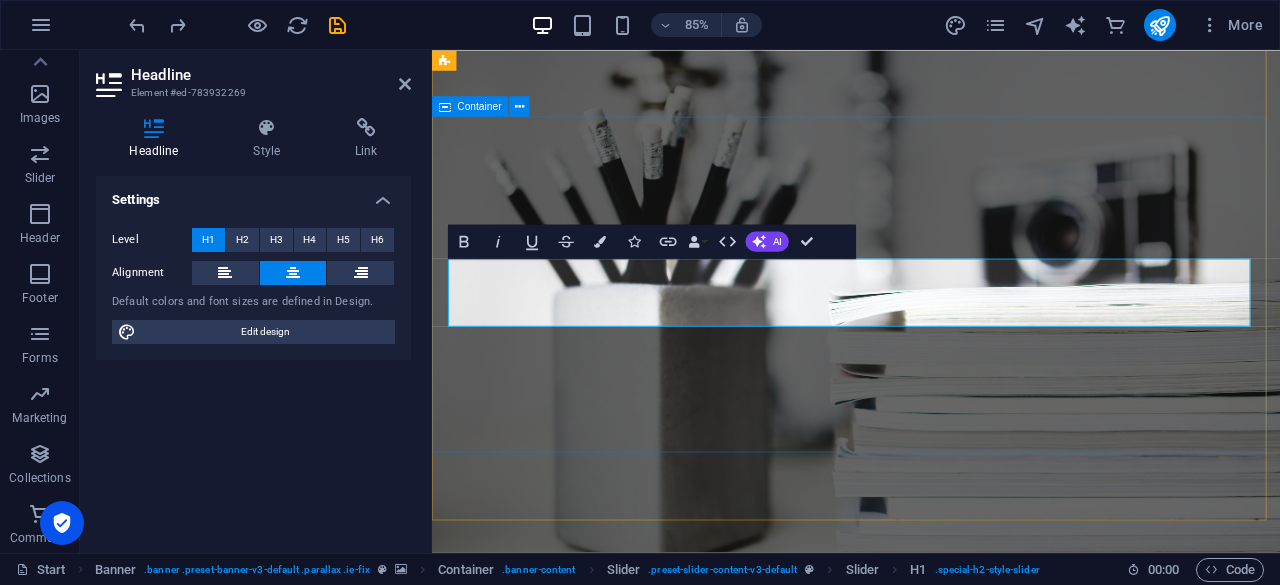 click on "I'm    IT support specialist Developer Data scientist" at bounding box center (931, 968) 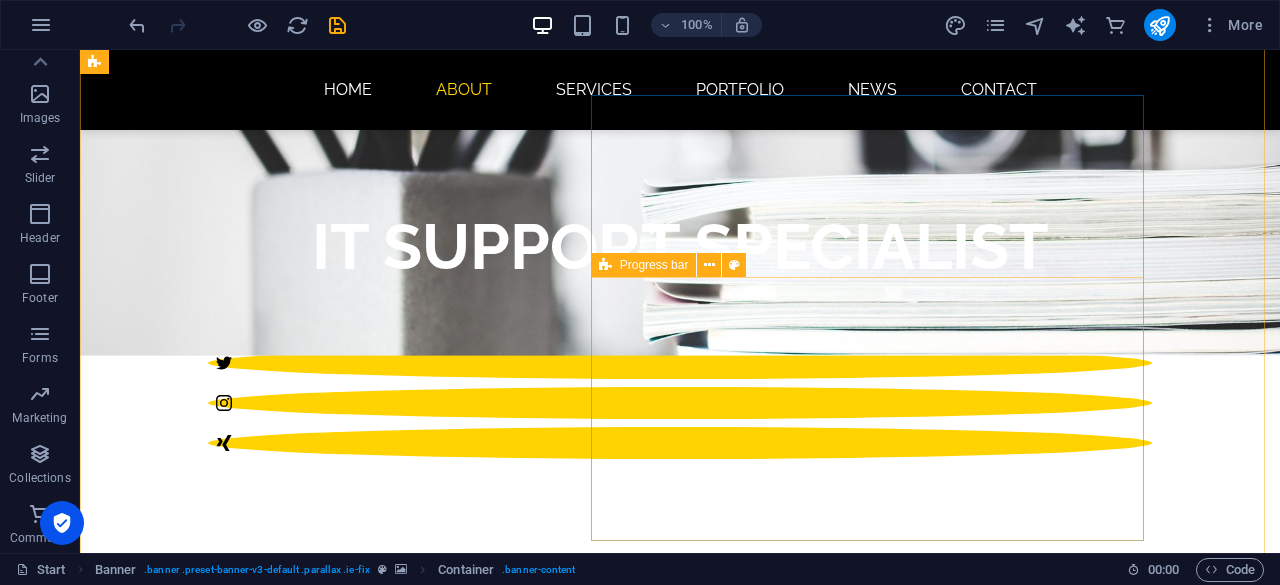scroll, scrollTop: 605, scrollLeft: 0, axis: vertical 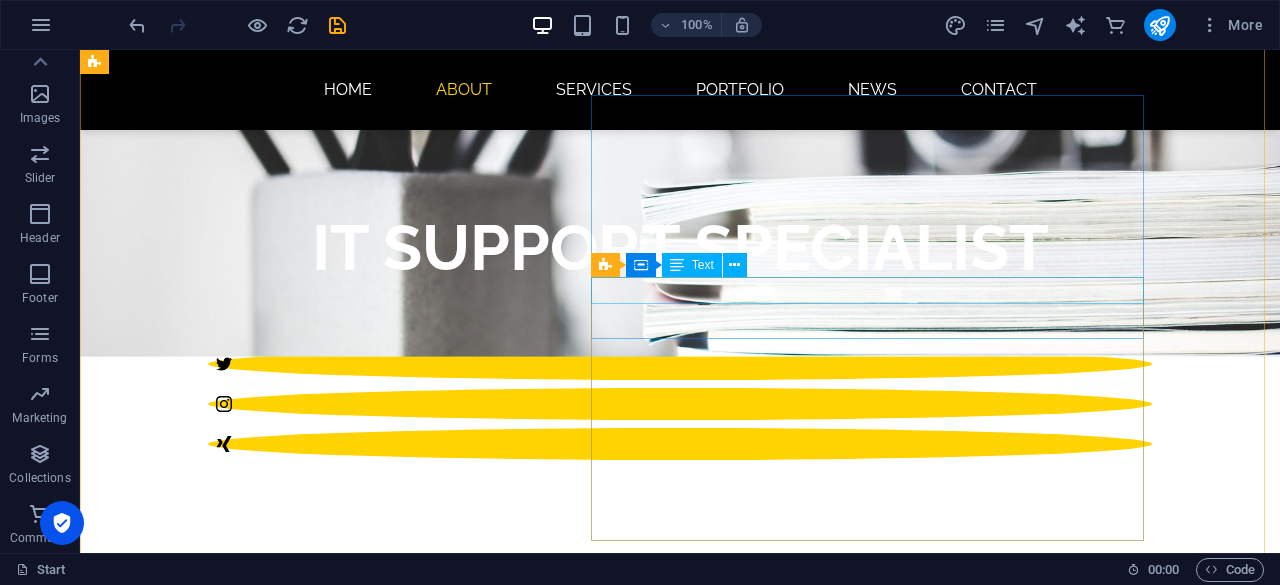 click on "Sitejet" at bounding box center (568, 1598) 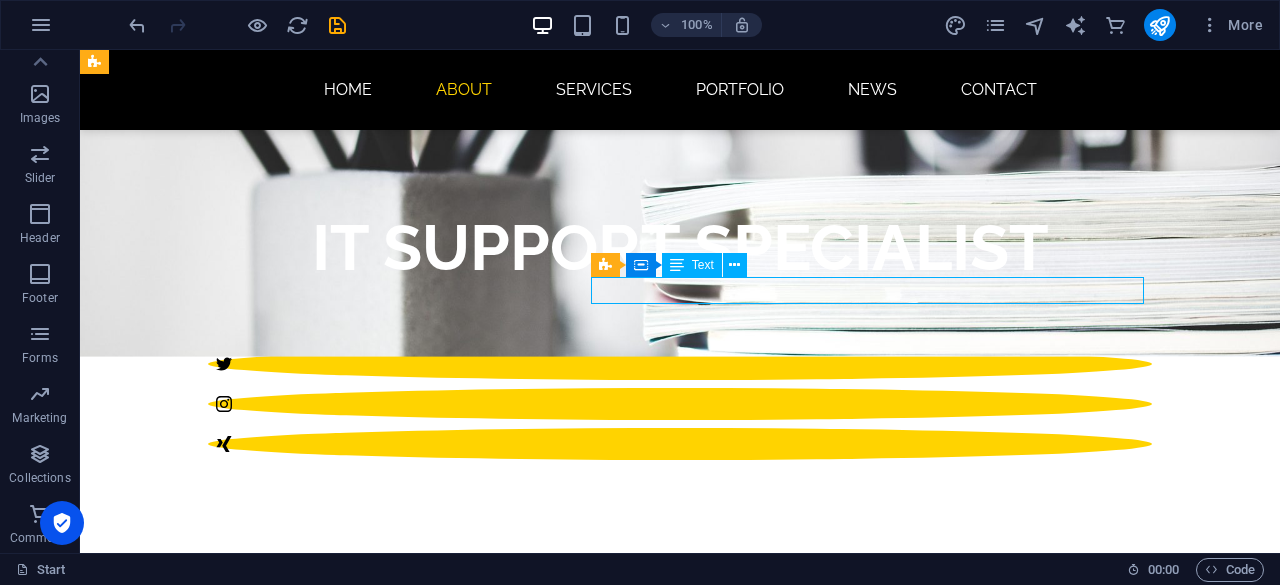 click on "Sitejet" at bounding box center [568, 1598] 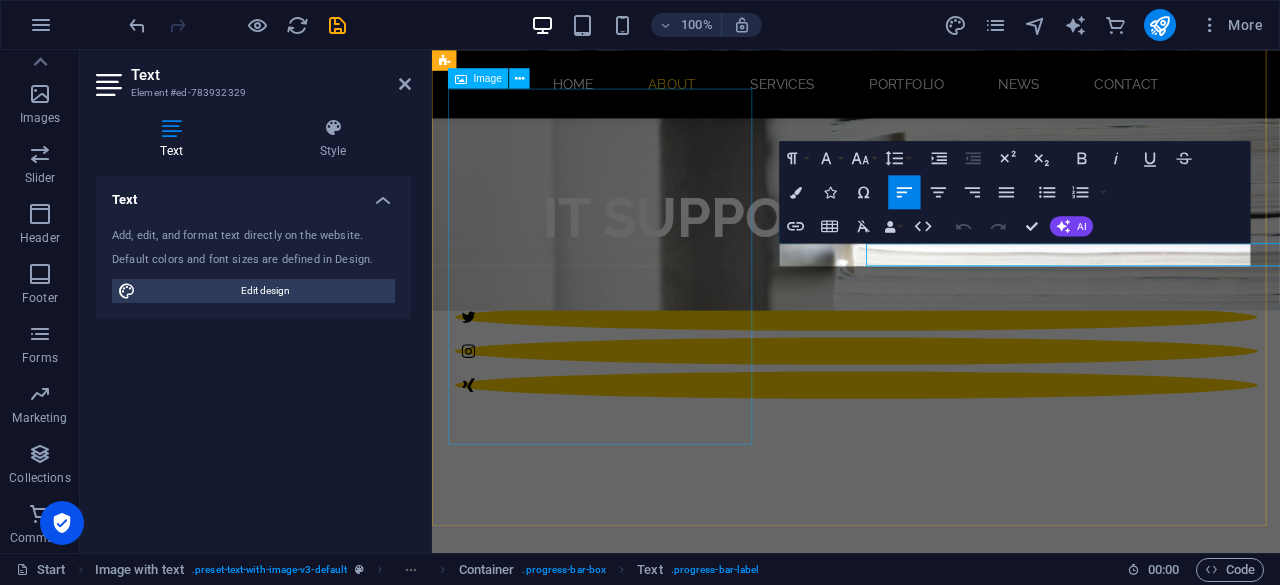drag, startPoint x: 974, startPoint y: 291, endPoint x: 656, endPoint y: 334, distance: 320.89407 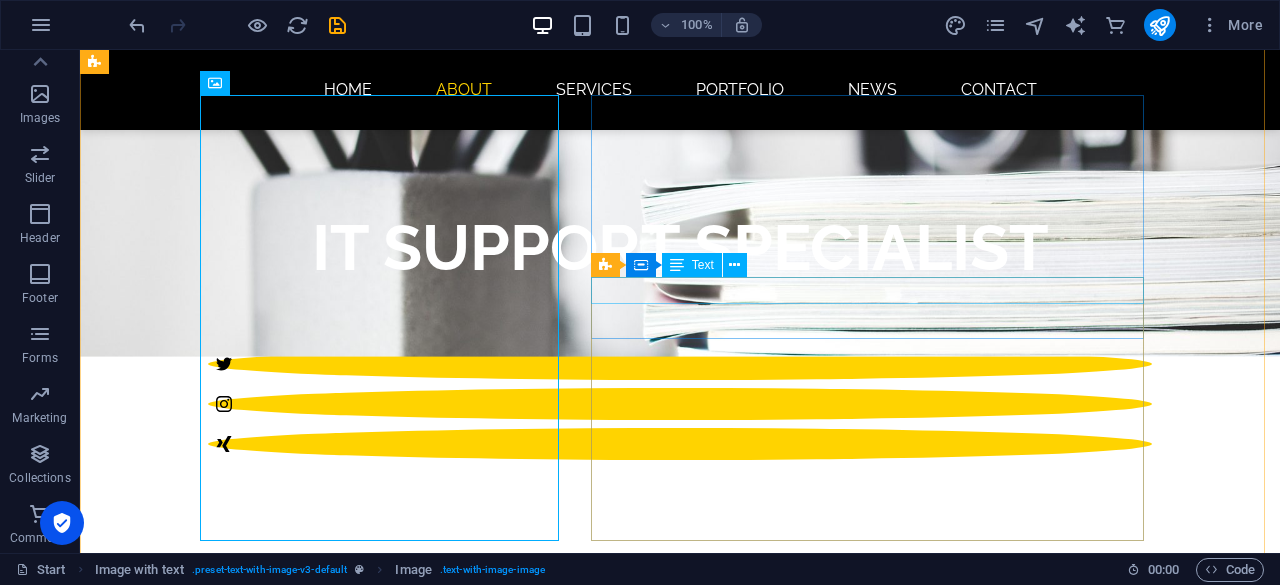 click on "Sitejet" at bounding box center [568, 1598] 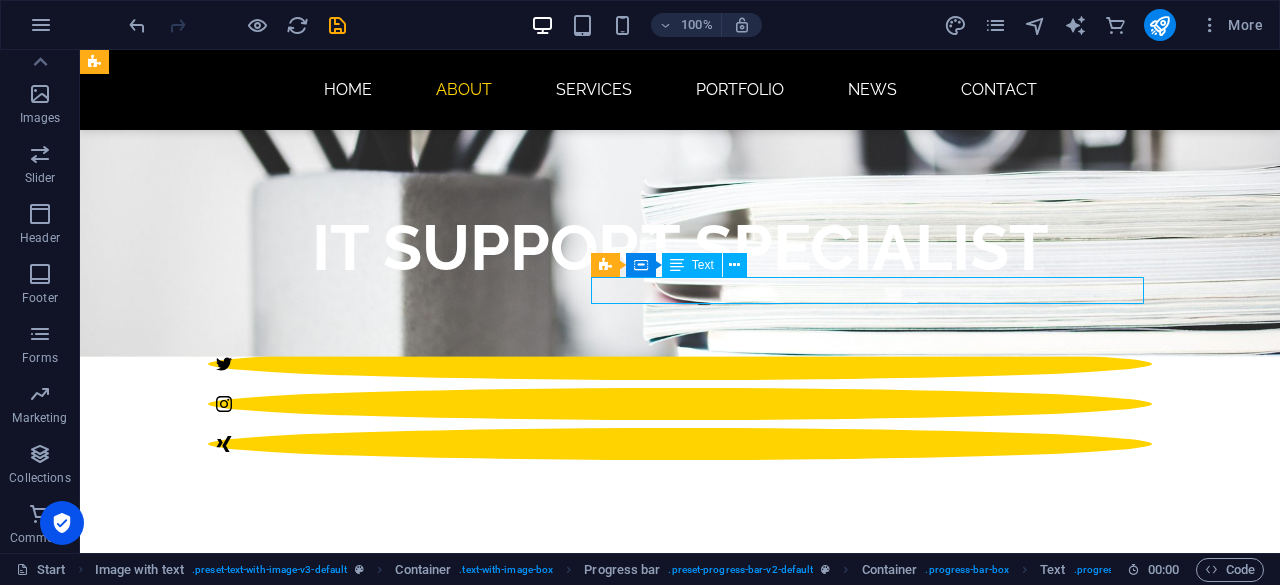 click on "Sitejet" at bounding box center (568, 1598) 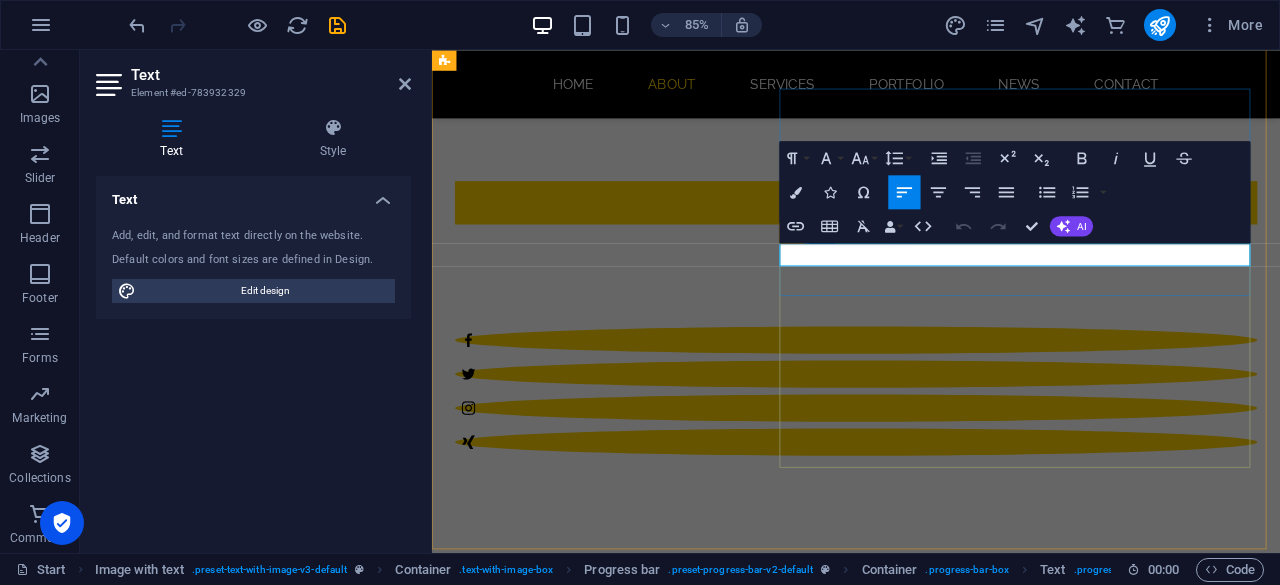 click on "Sitejet" at bounding box center [920, 1665] 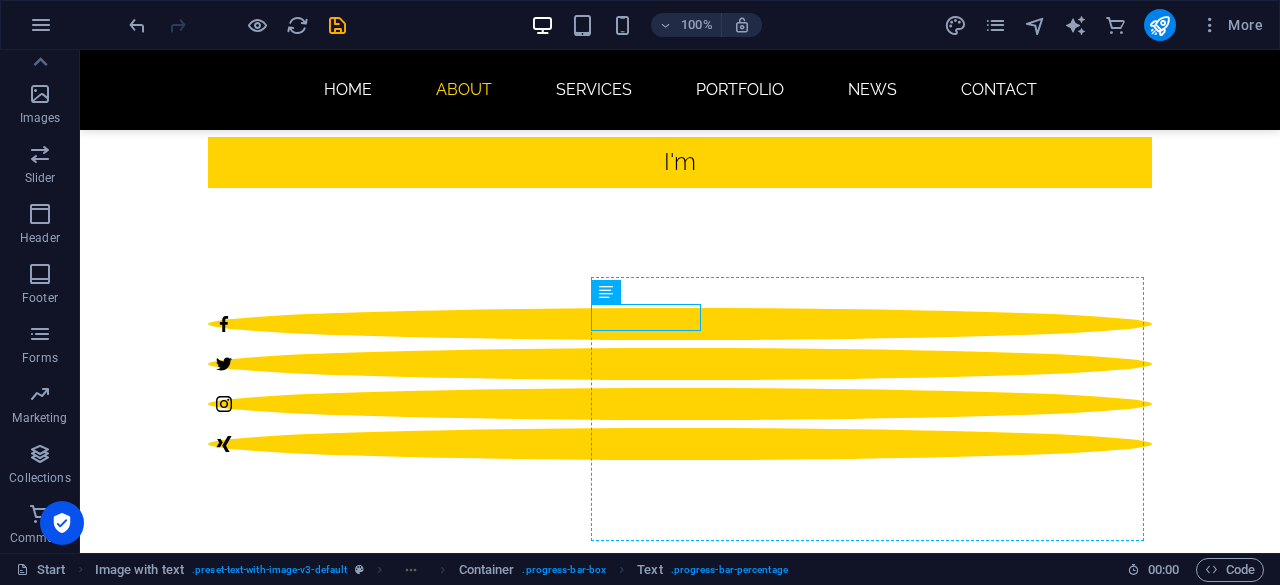 drag, startPoint x: 671, startPoint y: 319, endPoint x: 944, endPoint y: 313, distance: 273.06592 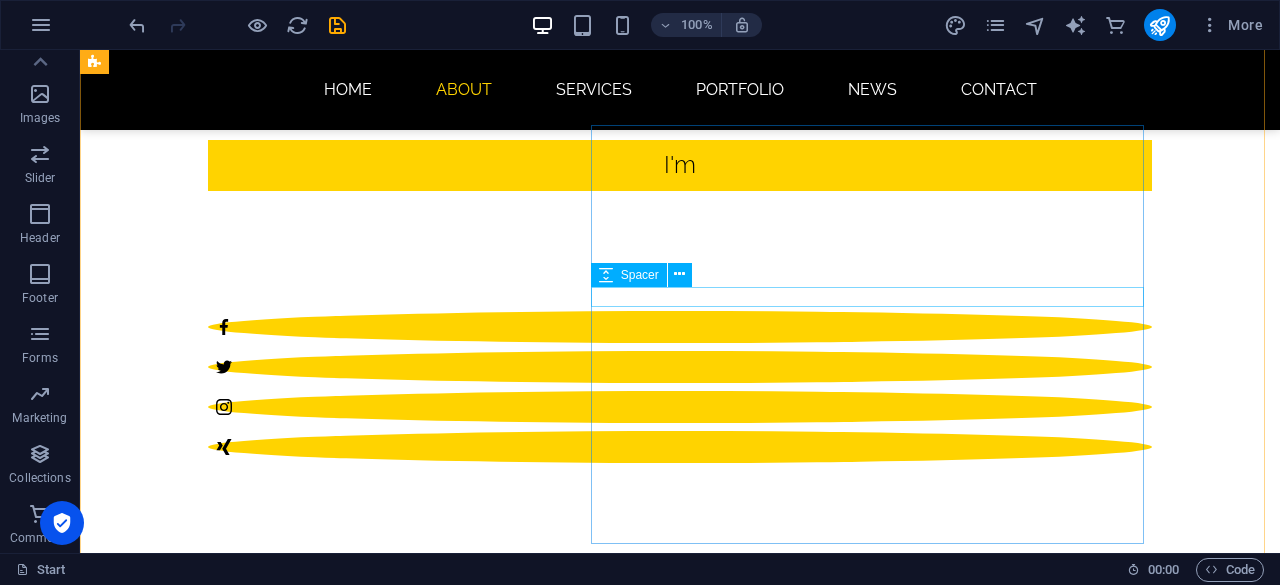 scroll, scrollTop: 601, scrollLeft: 0, axis: vertical 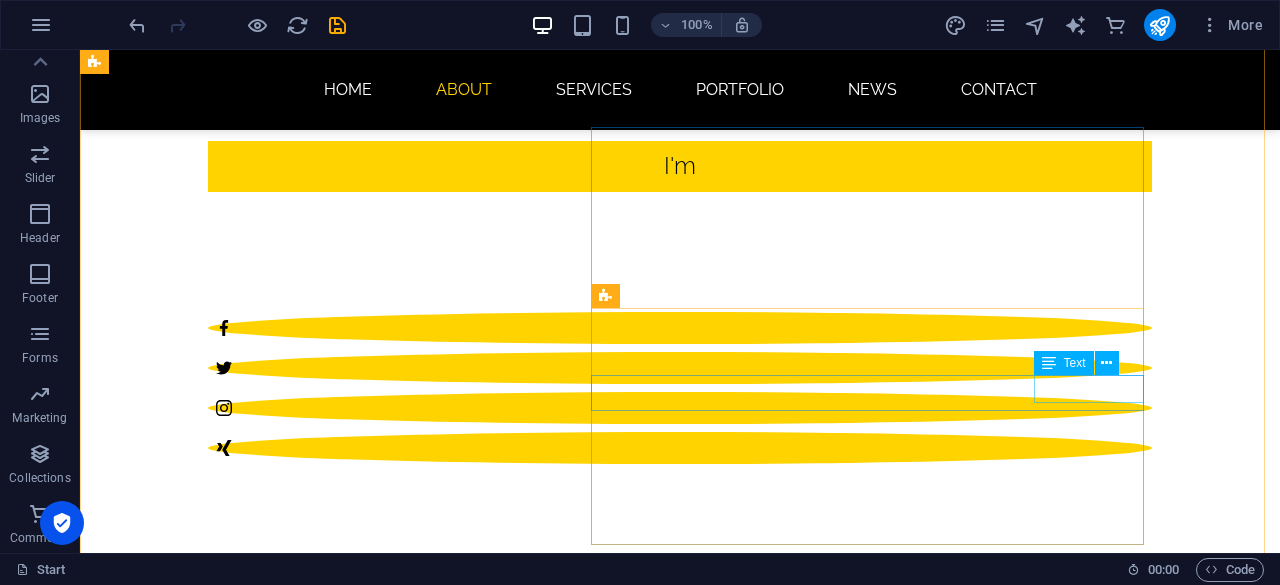 click on "70%" at bounding box center (568, 1723) 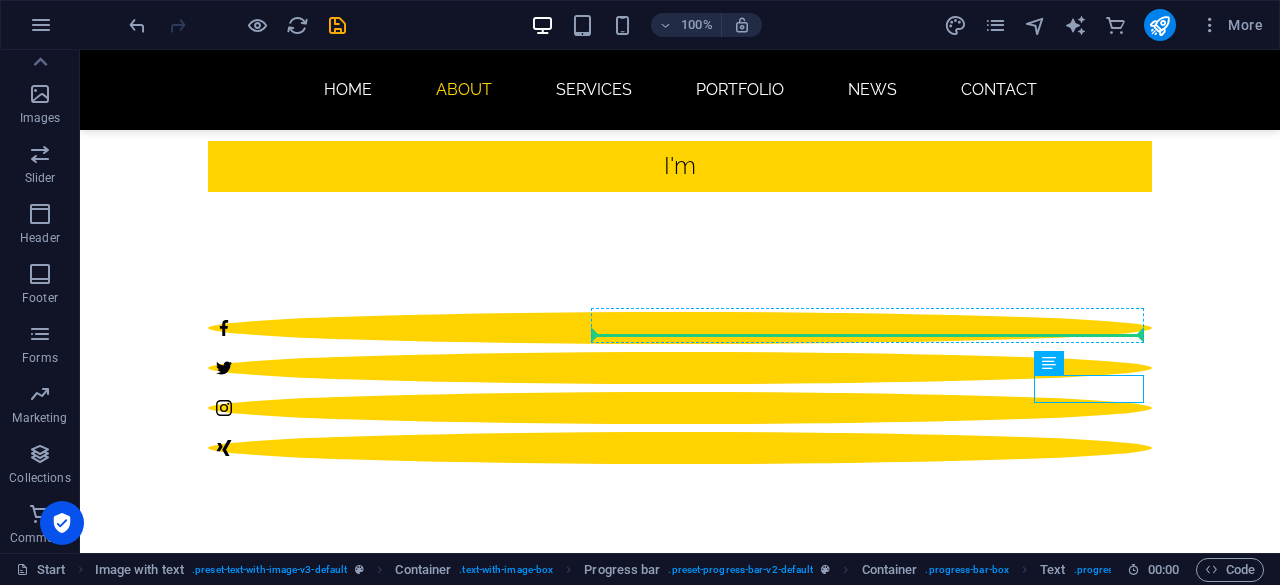 drag, startPoint x: 1120, startPoint y: 389, endPoint x: 1117, endPoint y: 322, distance: 67.06713 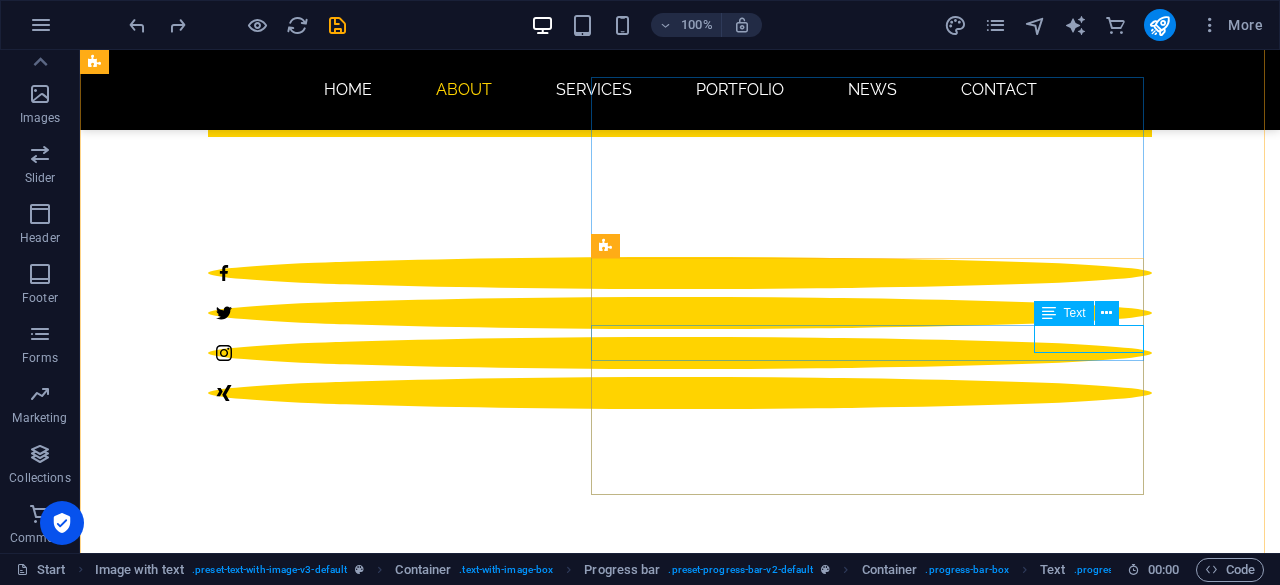 scroll, scrollTop: 650, scrollLeft: 0, axis: vertical 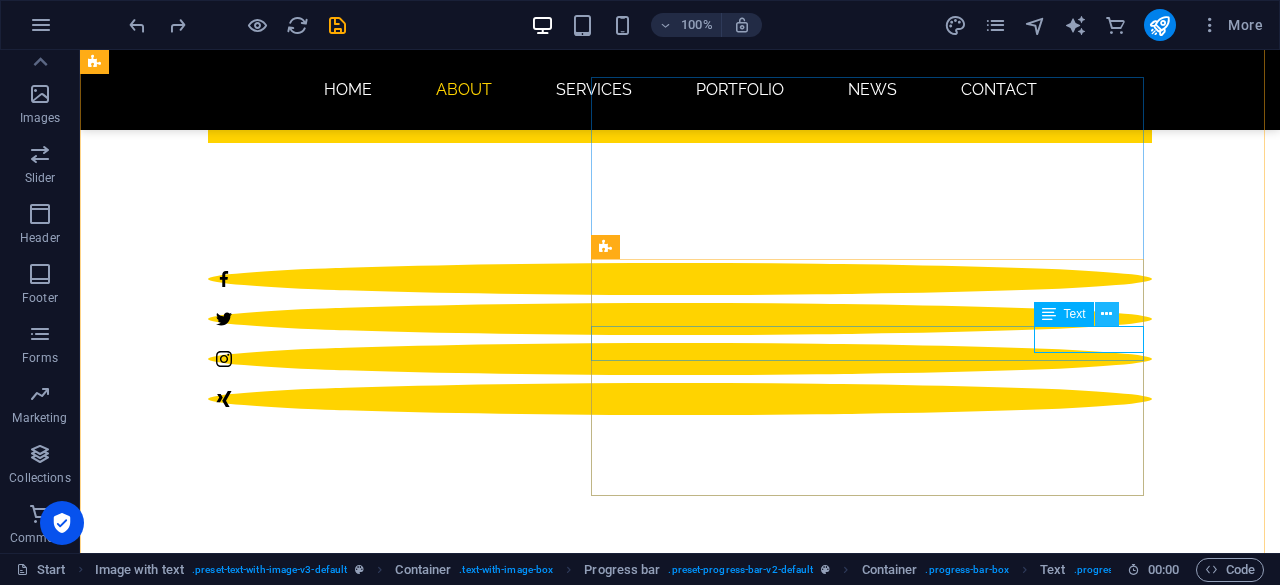 click at bounding box center (1106, 314) 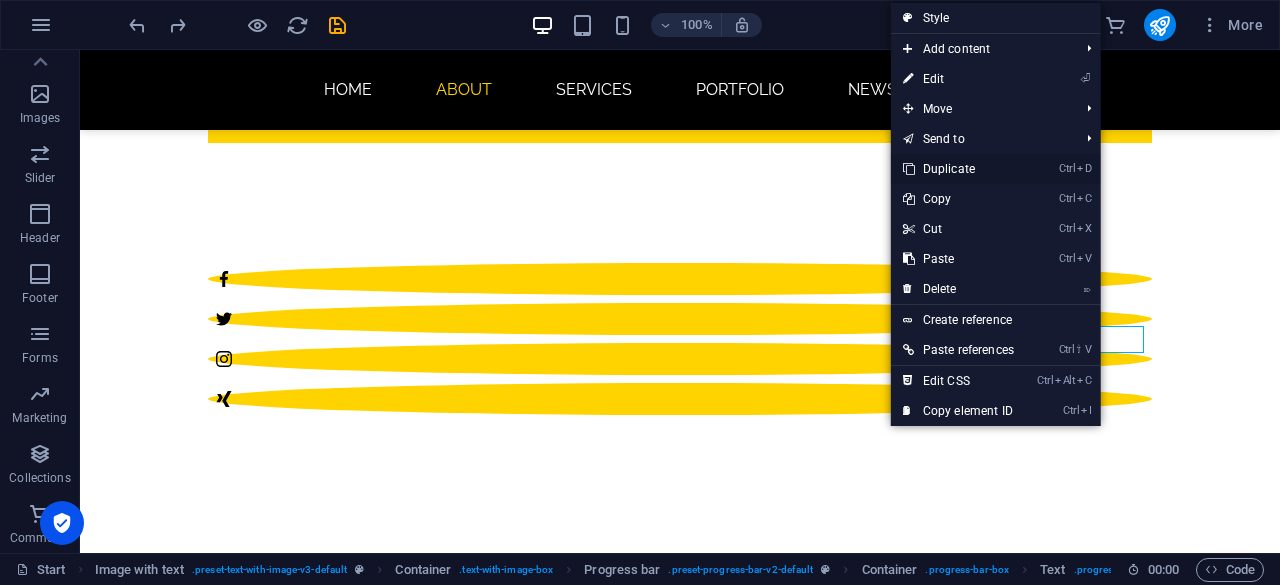 click on "Ctrl D  Duplicate" at bounding box center (958, 169) 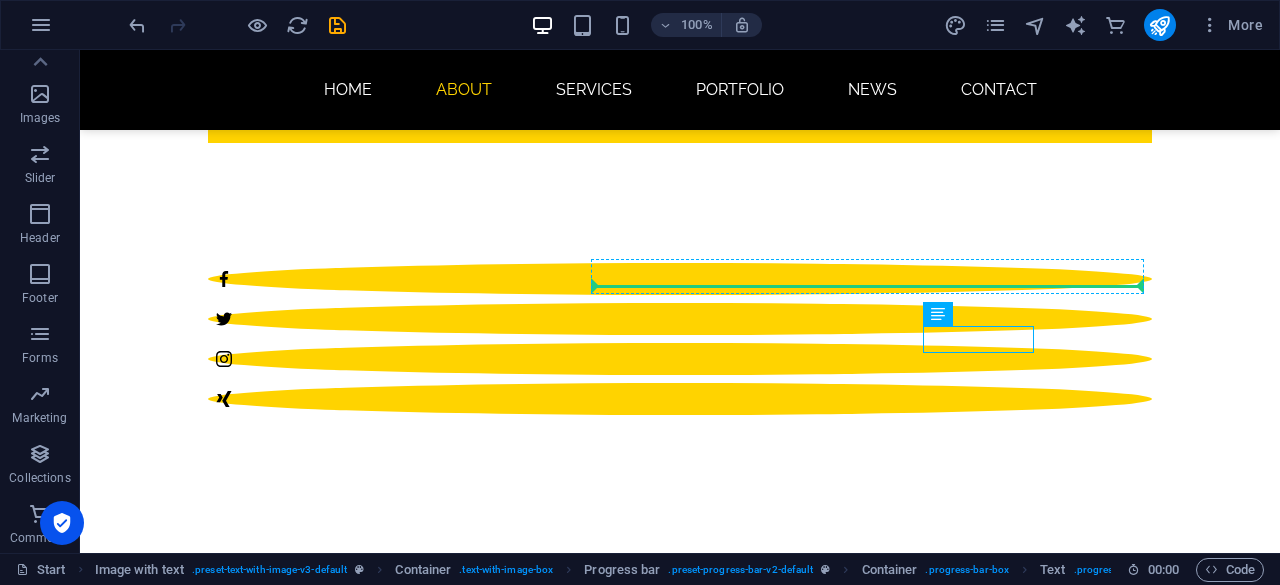 drag, startPoint x: 1008, startPoint y: 339, endPoint x: 1092, endPoint y: 273, distance: 106.826965 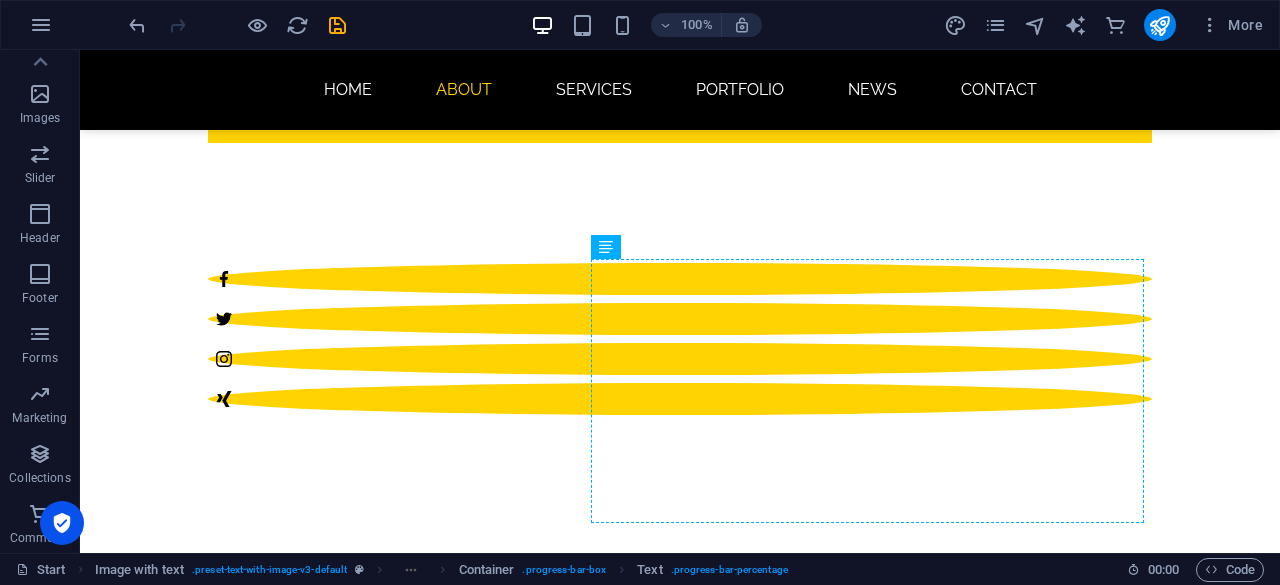 drag, startPoint x: 669, startPoint y: 287, endPoint x: 741, endPoint y: 273, distance: 73.34848 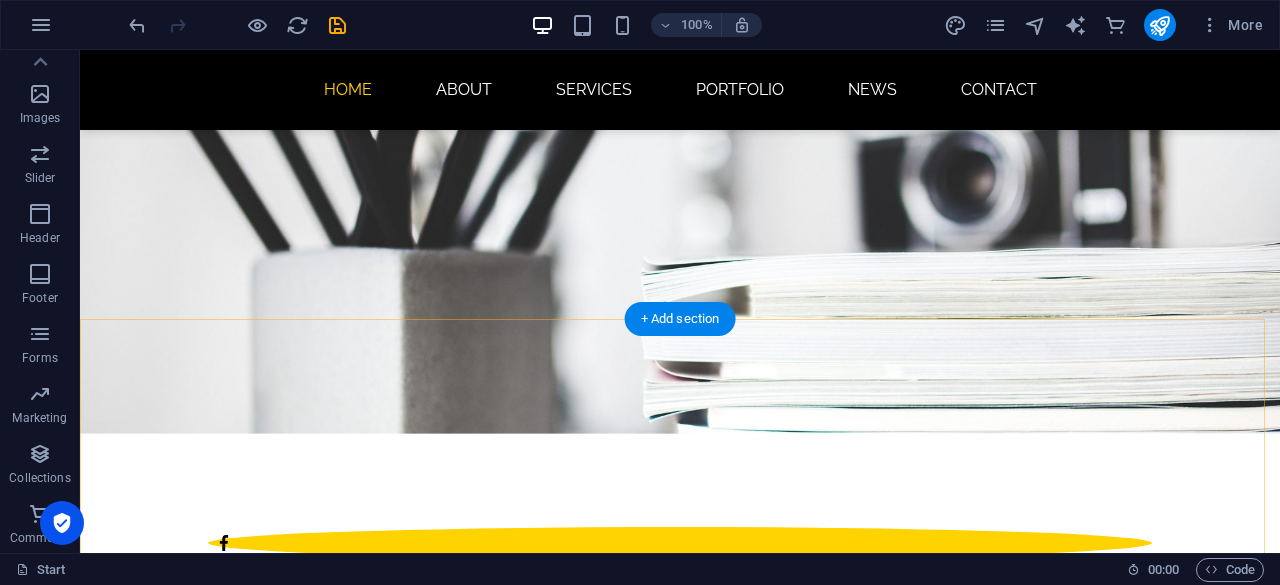 scroll, scrollTop: 340, scrollLeft: 0, axis: vertical 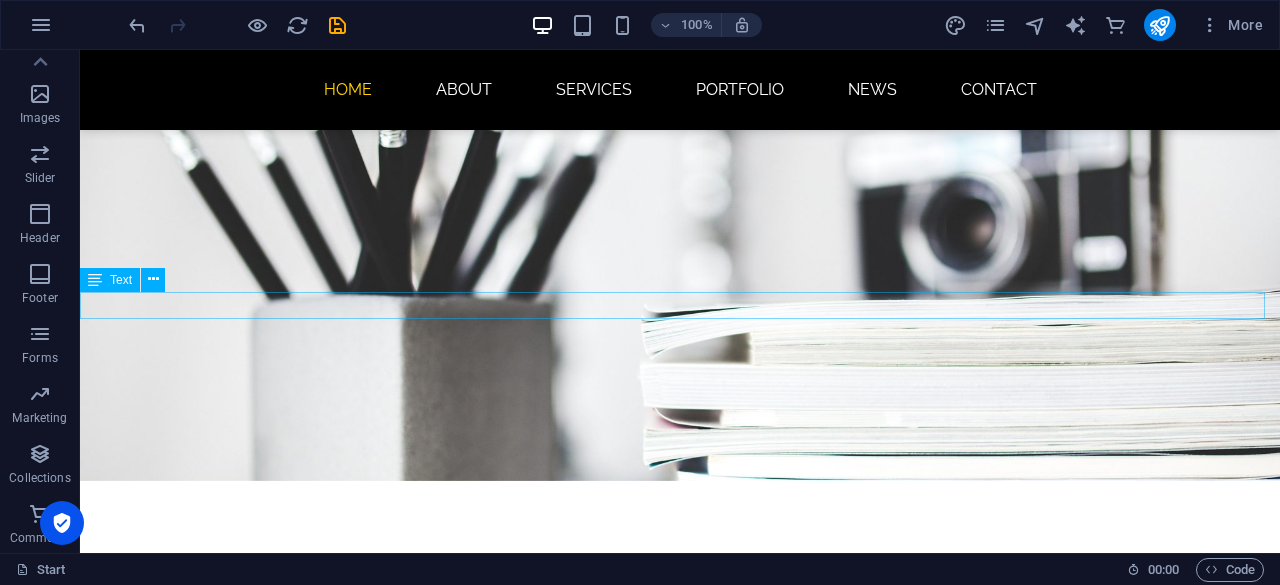 click on "70%" at bounding box center [680, 941] 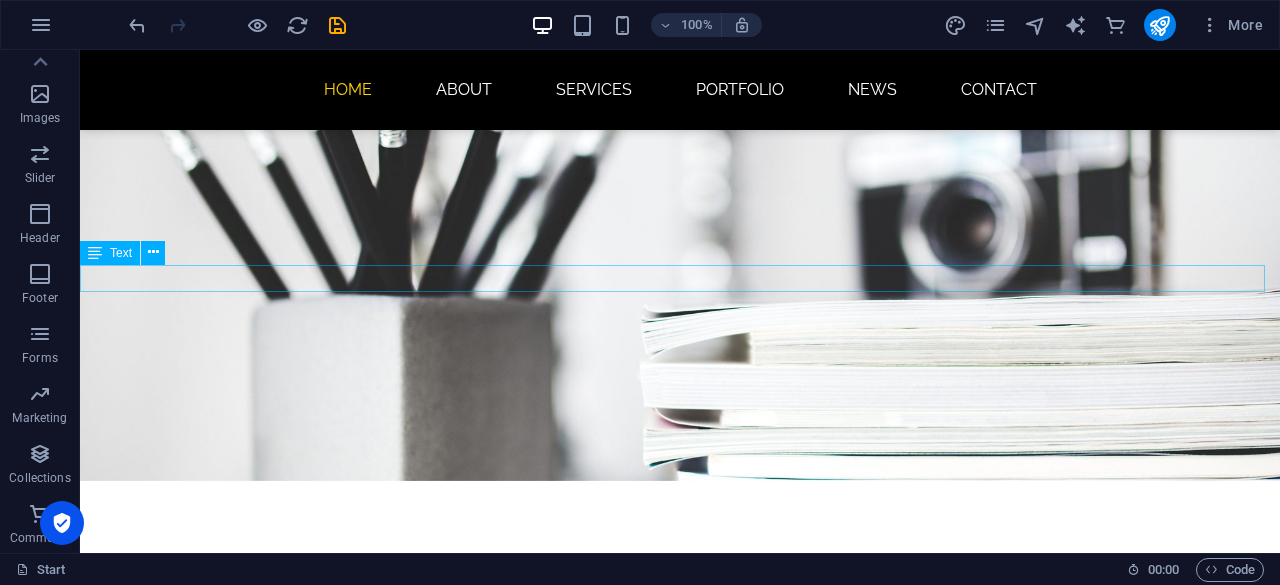click on "90%" at bounding box center [680, 914] 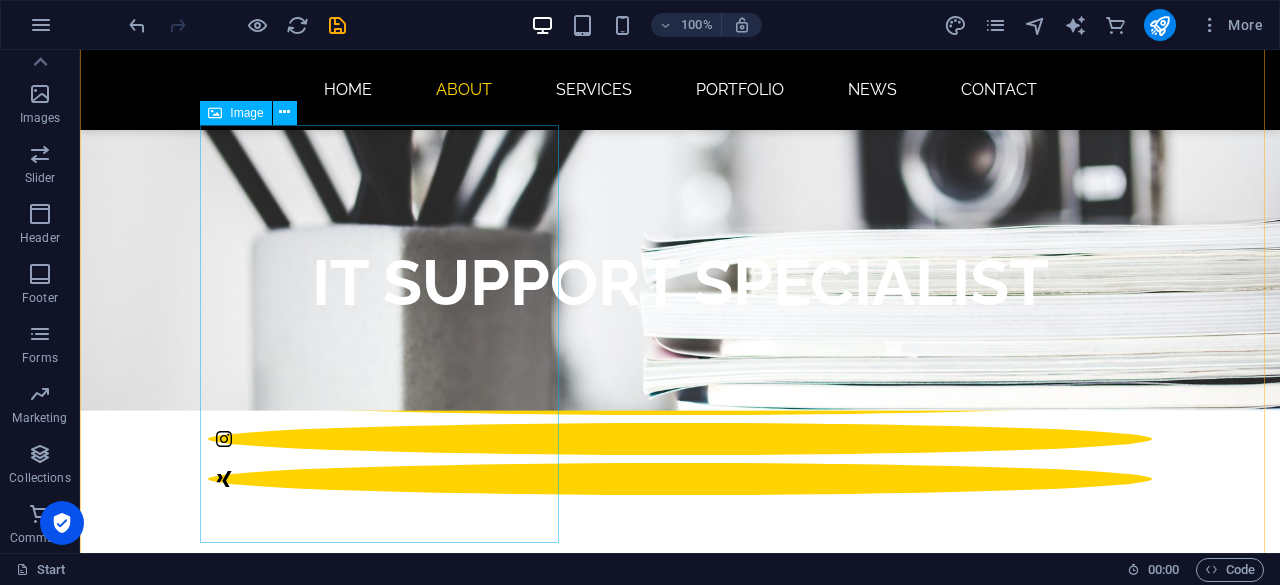 scroll, scrollTop: 578, scrollLeft: 0, axis: vertical 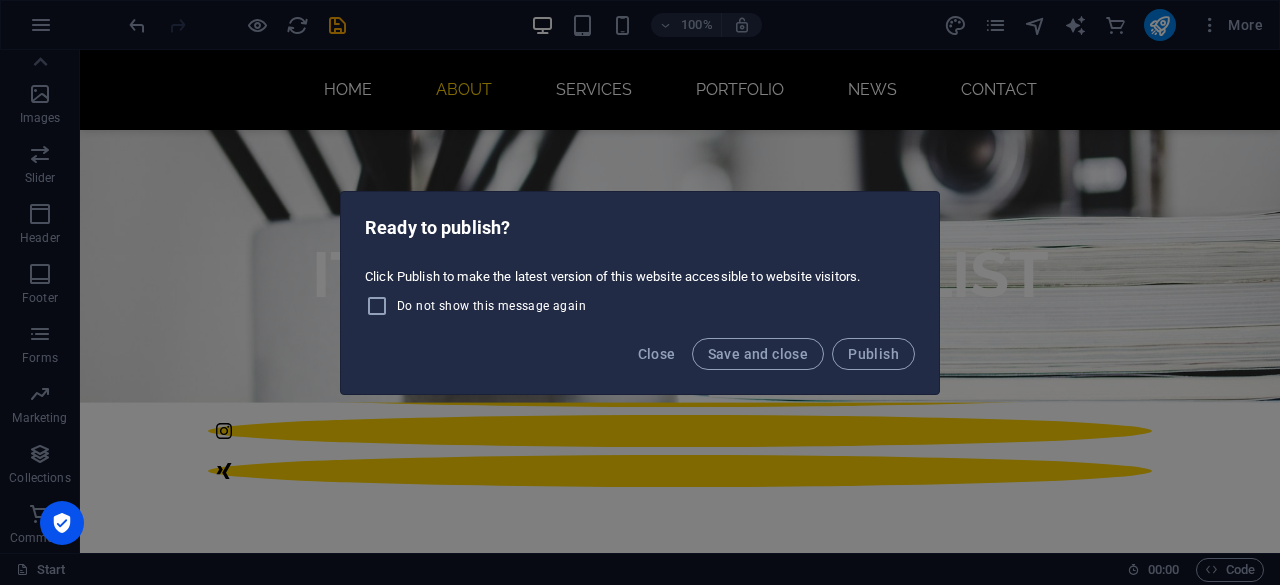 click on "Ready to publish? Click Publish to make the latest version of this website accessible to website visitors. Do not show this message again Close Save and close Publish" at bounding box center (640, 292) 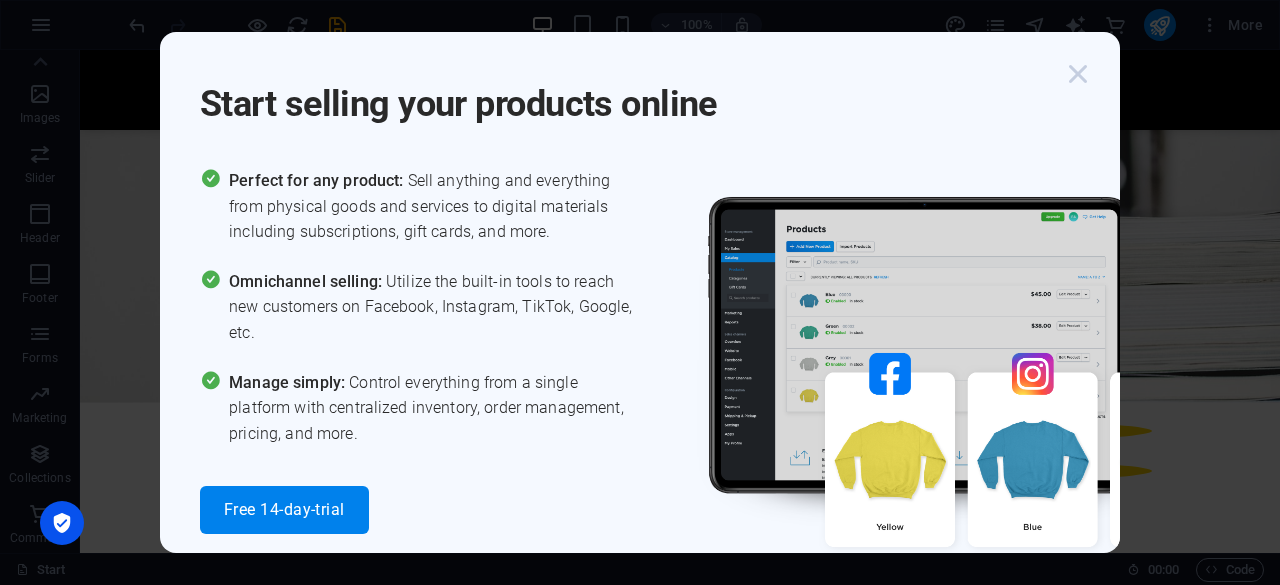 click at bounding box center [1078, 74] 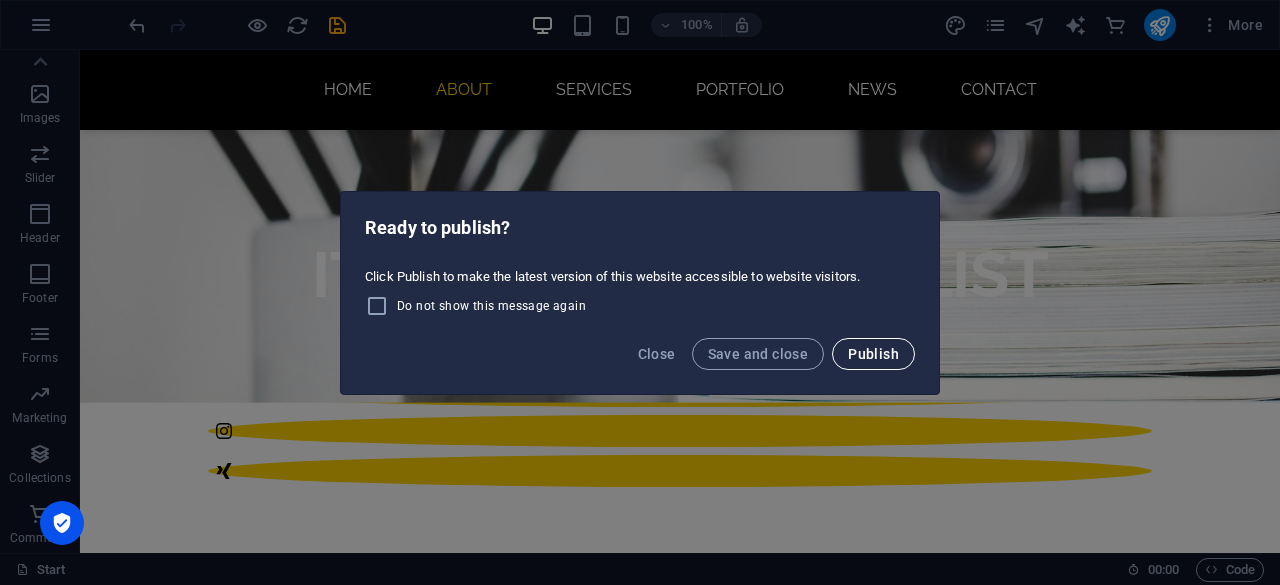 click on "Publish" at bounding box center (873, 354) 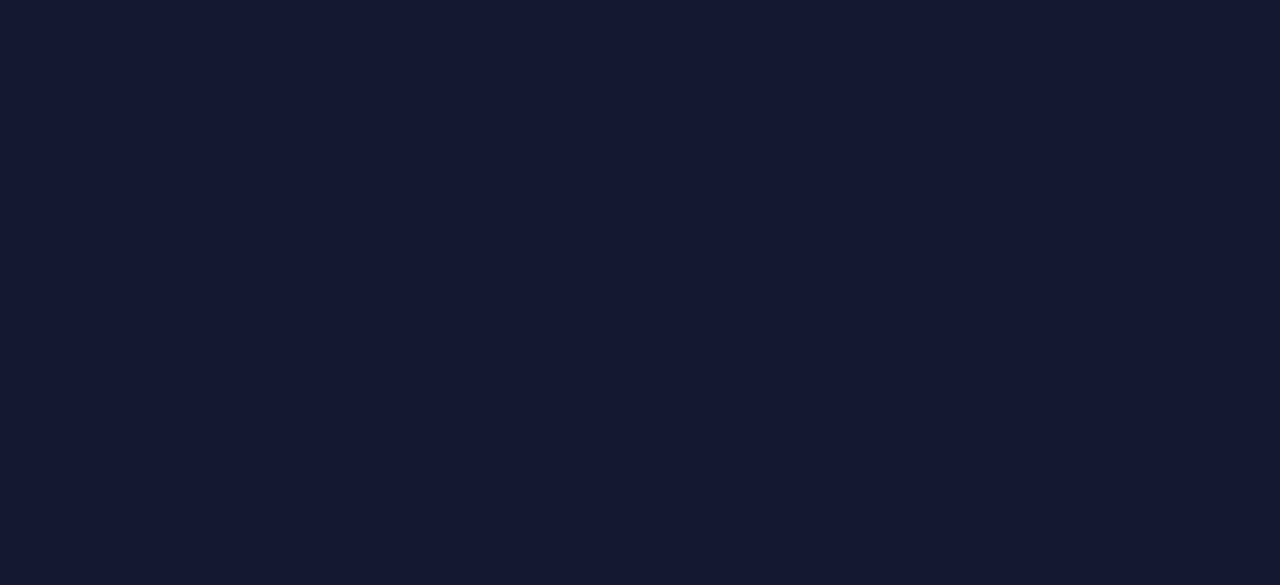 scroll, scrollTop: 0, scrollLeft: 0, axis: both 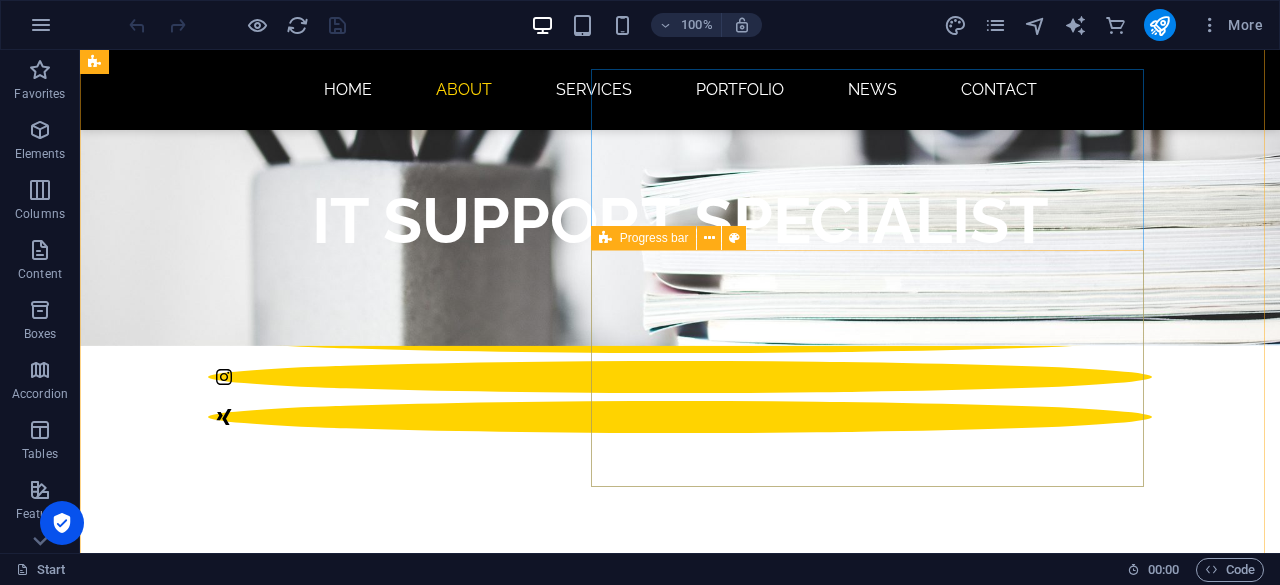 click on "Communication
Photoshop 70%
Illustrator 90%
HTML5 & CSS3 85%" at bounding box center (568, 1717) 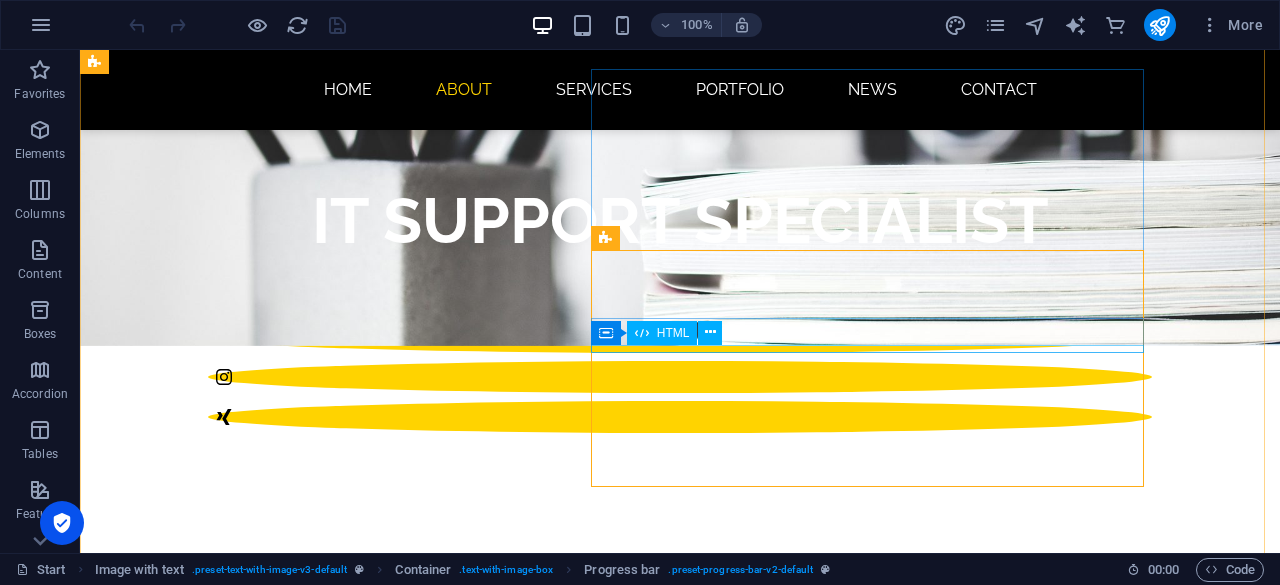 click on "Photoshop 70%" at bounding box center (568, 1656) 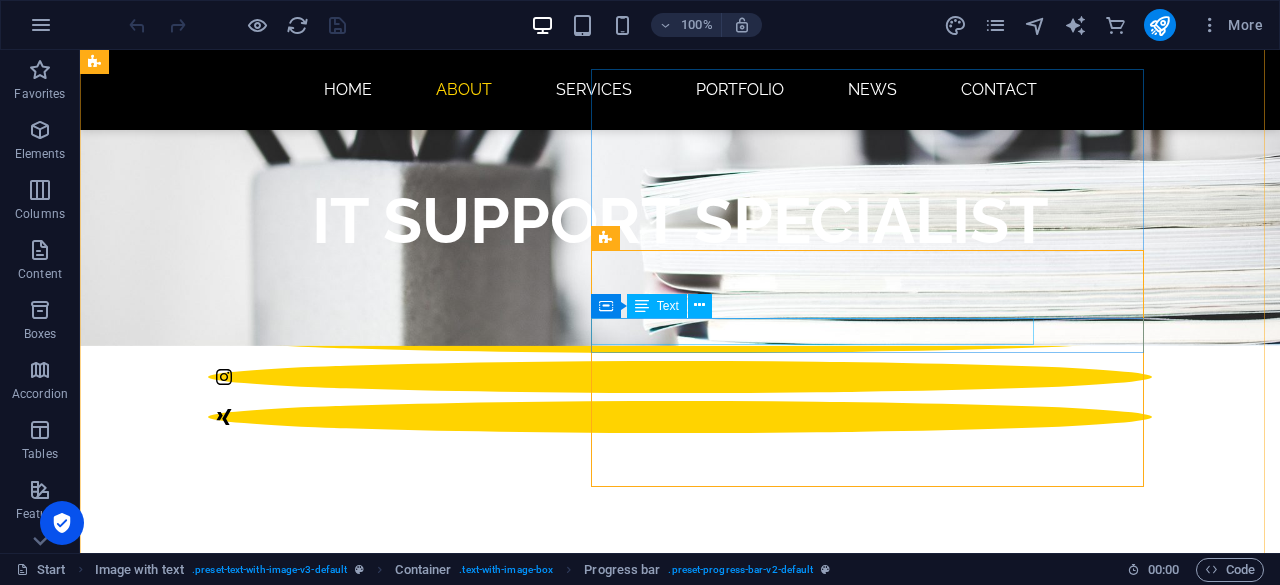 click on "Photoshop" at bounding box center [568, 1638] 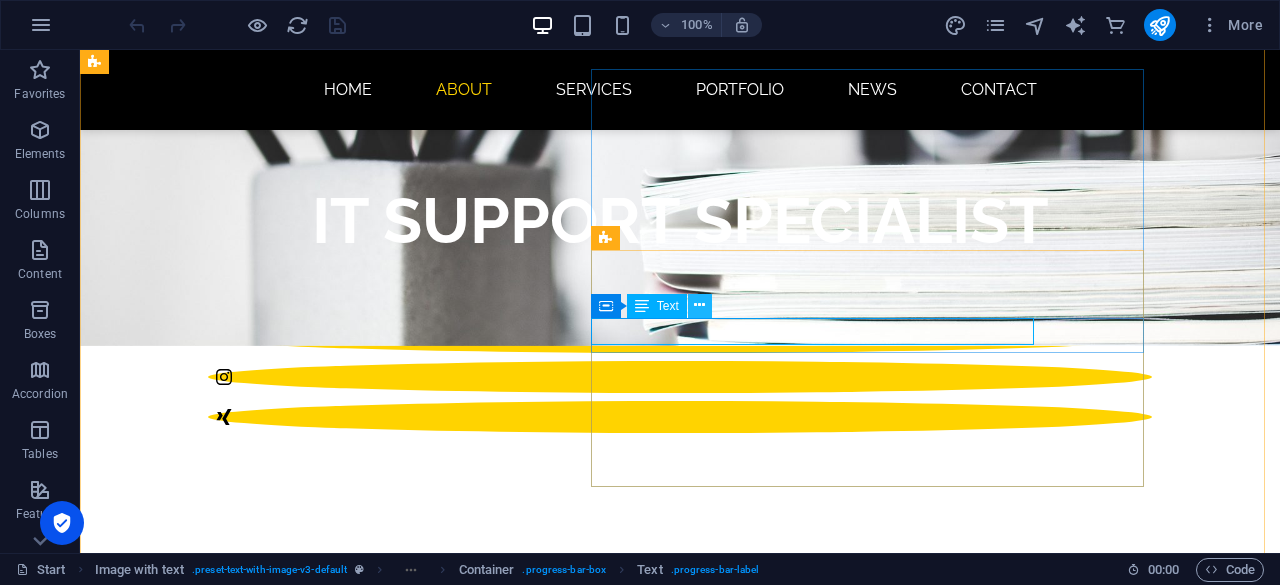 click at bounding box center (699, 305) 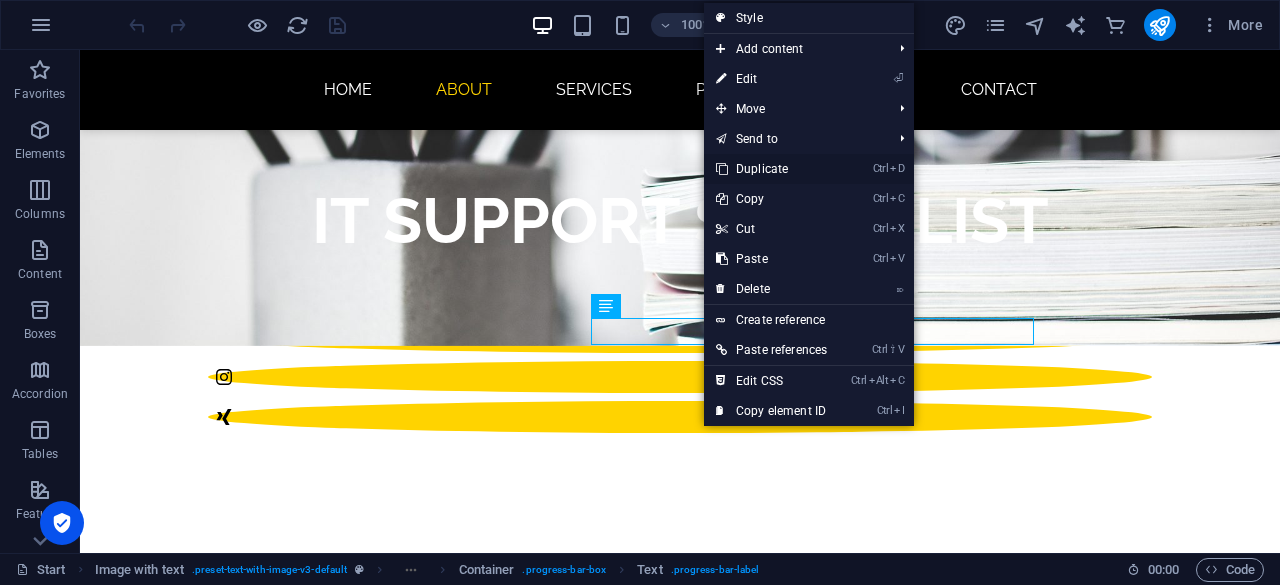 click on "Ctrl D  Duplicate" at bounding box center [771, 169] 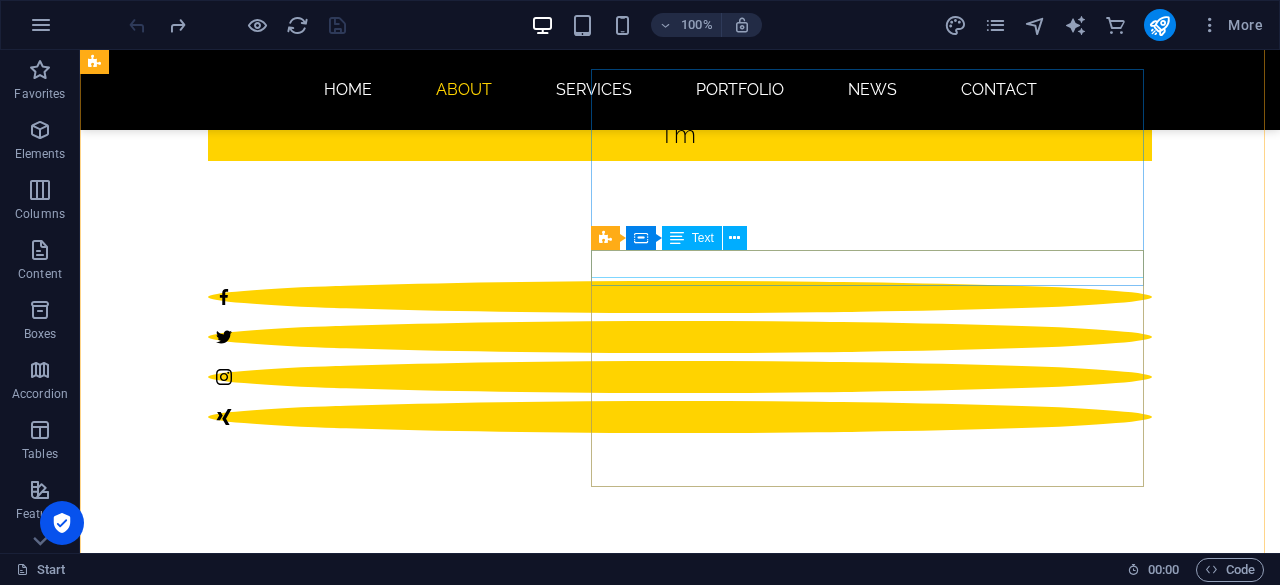 click on "Communication" at bounding box center [568, 1571] 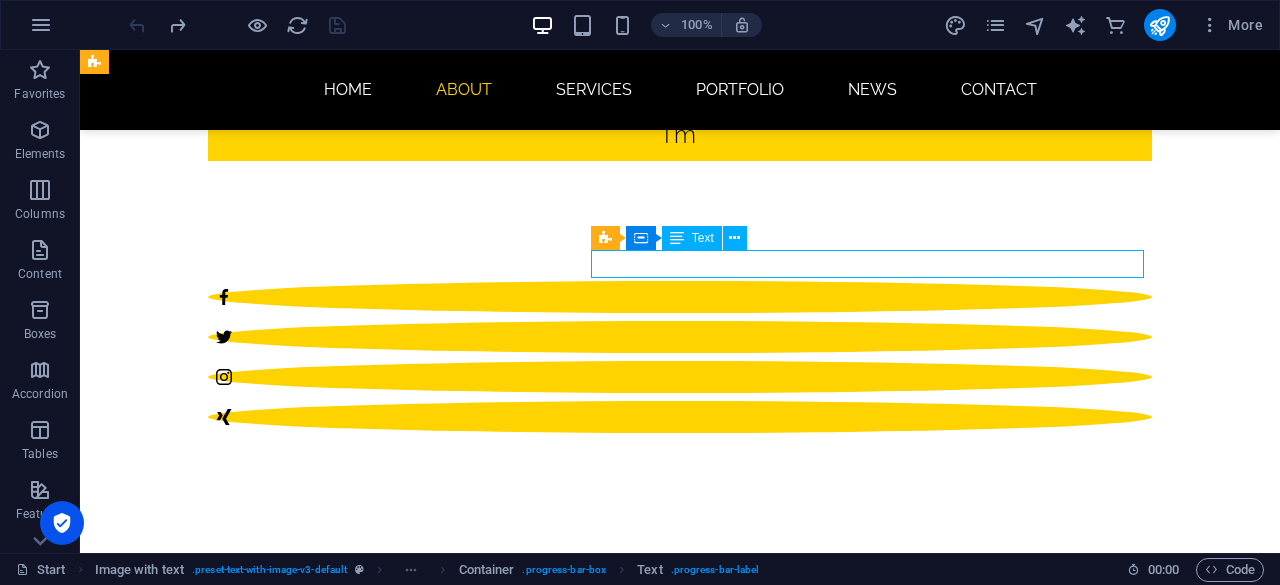 click on "Communication" at bounding box center (568, 1571) 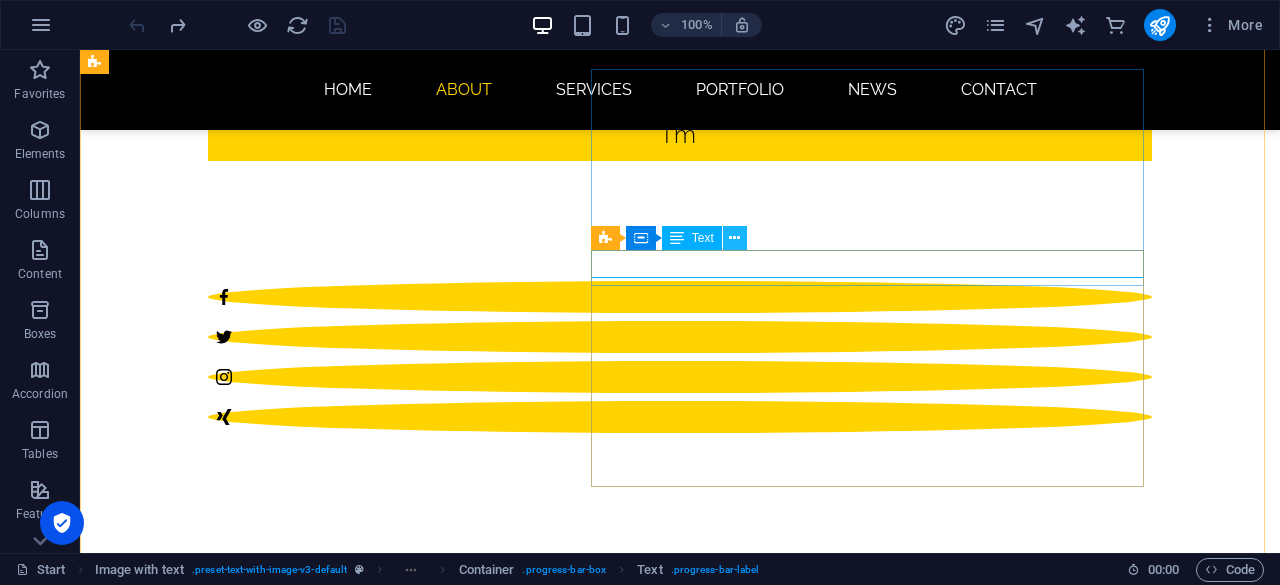 click at bounding box center [735, 238] 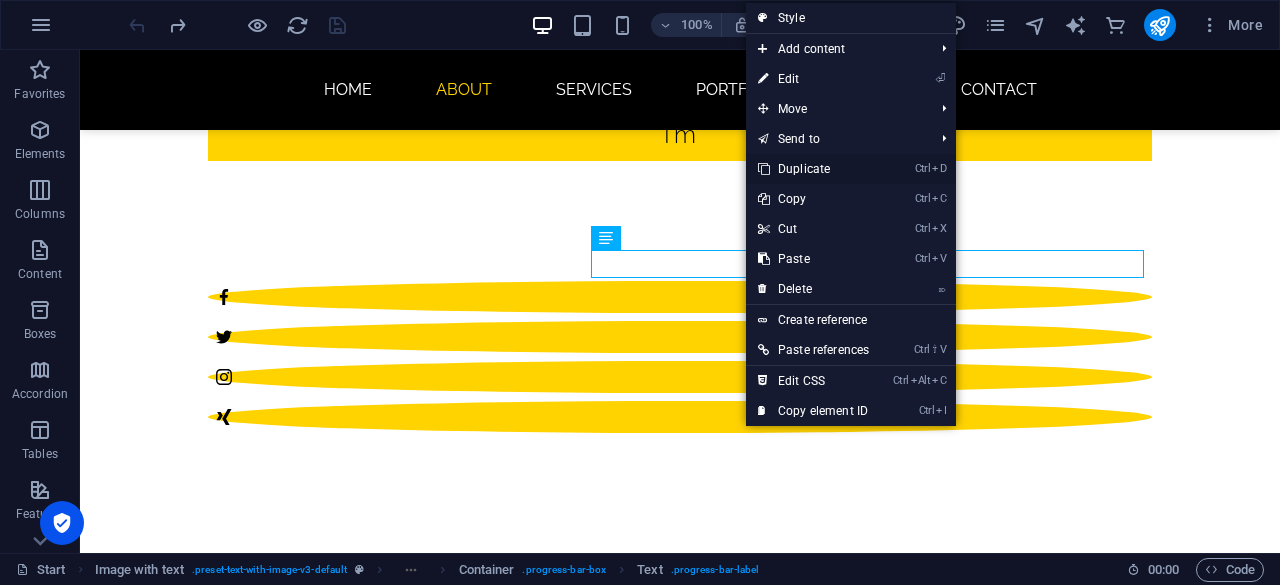 click on "Ctrl D  Duplicate" at bounding box center (813, 169) 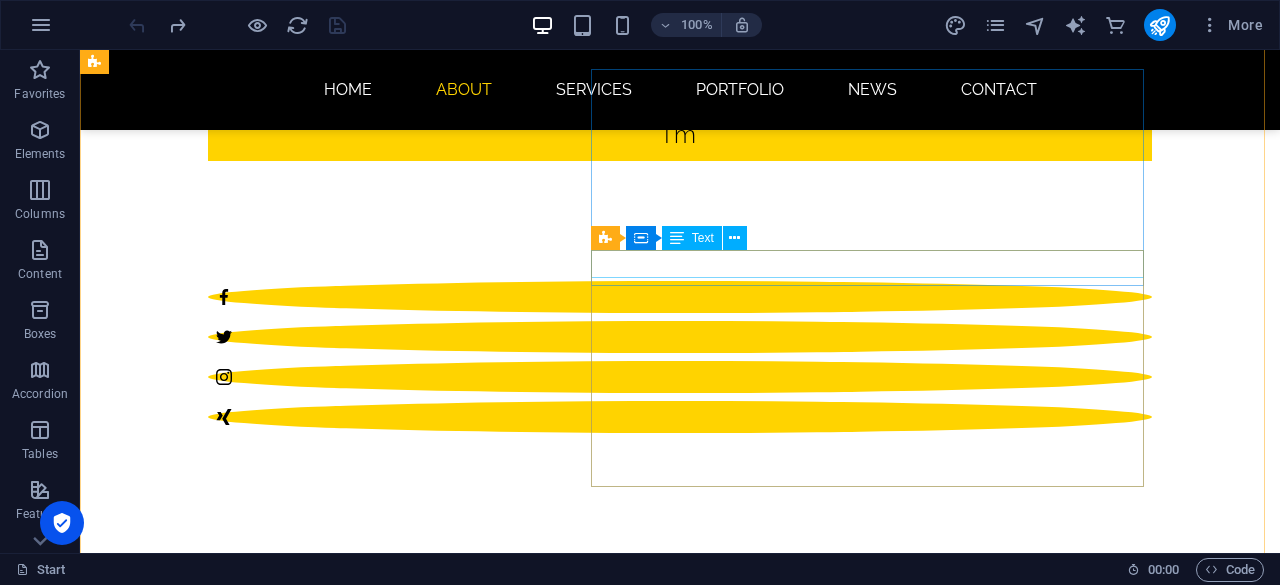 click on "Communication" at bounding box center (568, 1571) 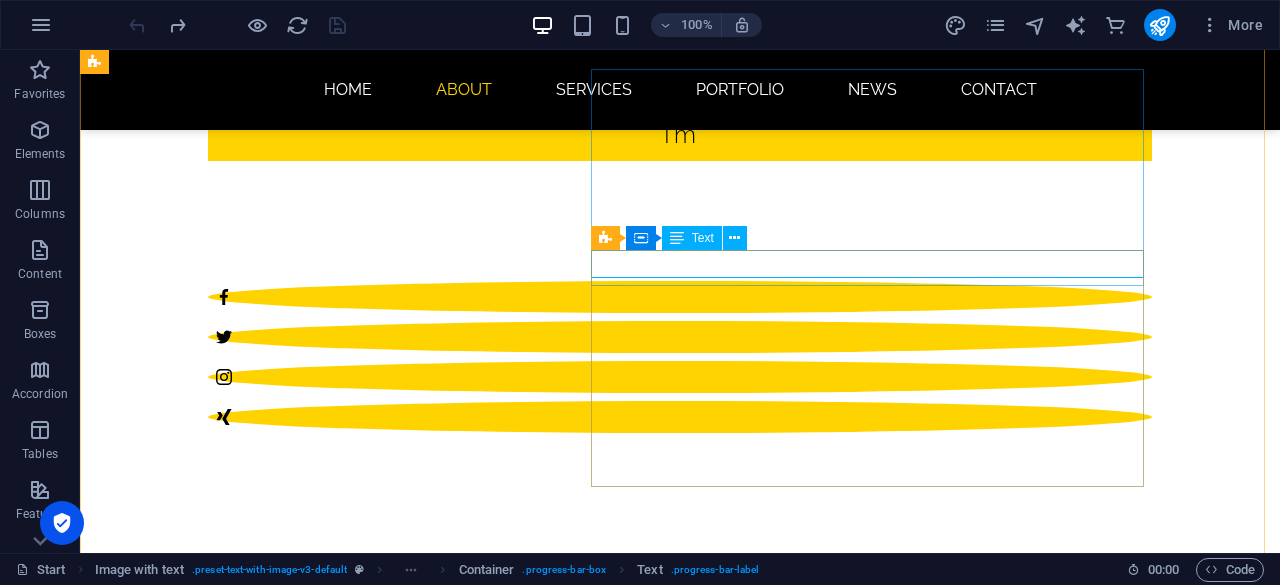 click on "Communication" at bounding box center [568, 1571] 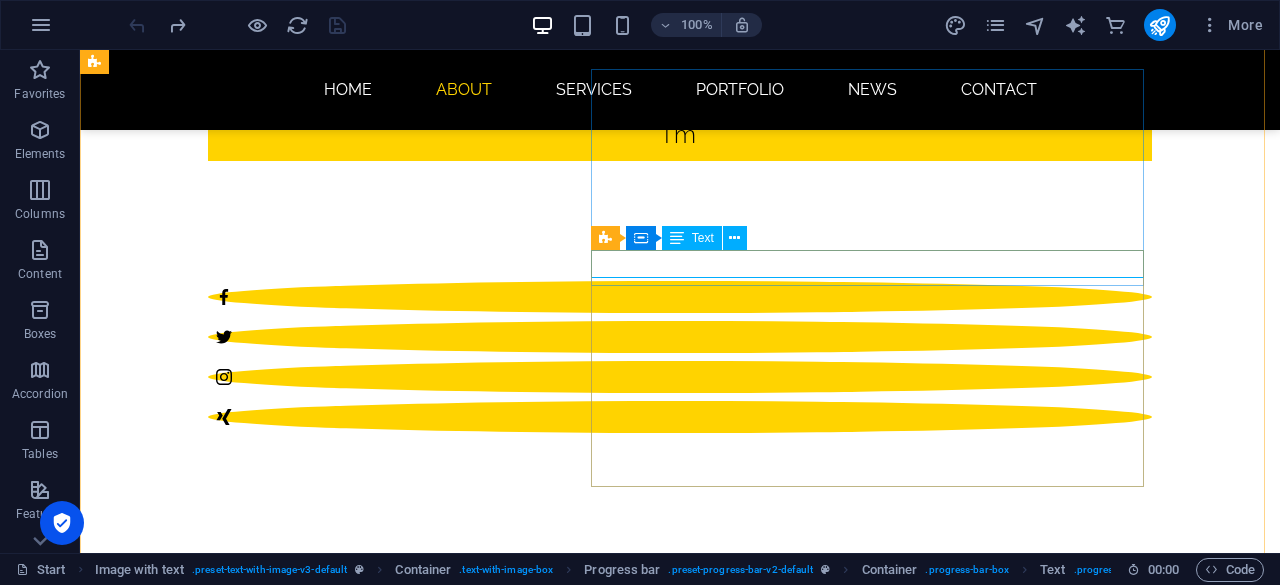 click on "Communication" at bounding box center (568, 1571) 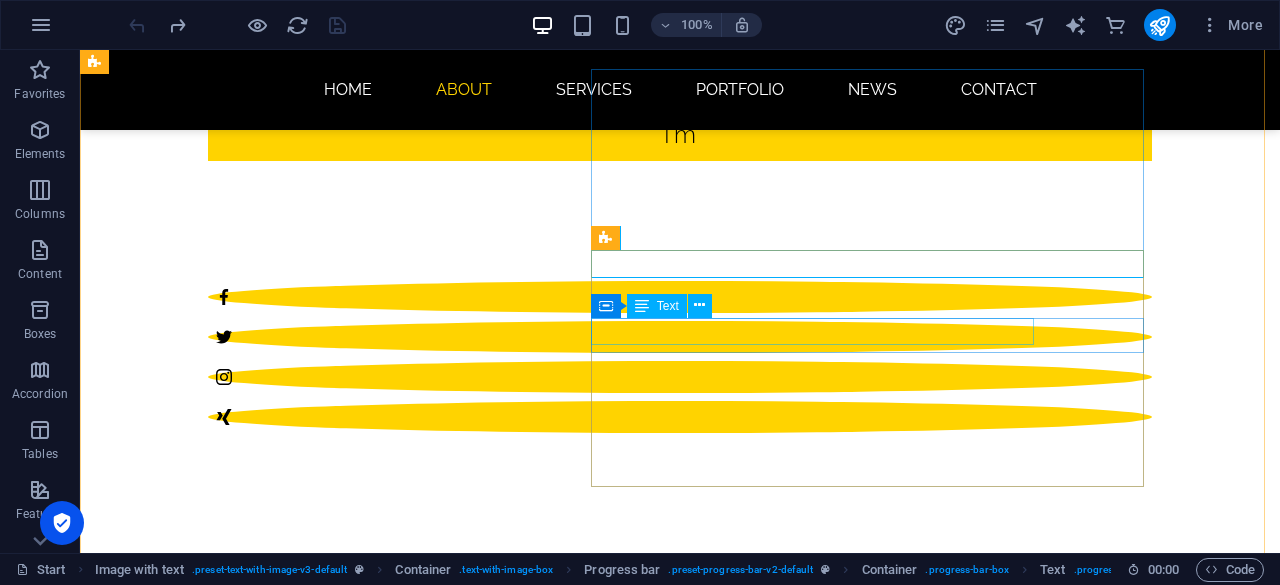 click on "Photoshop" at bounding box center [568, 1638] 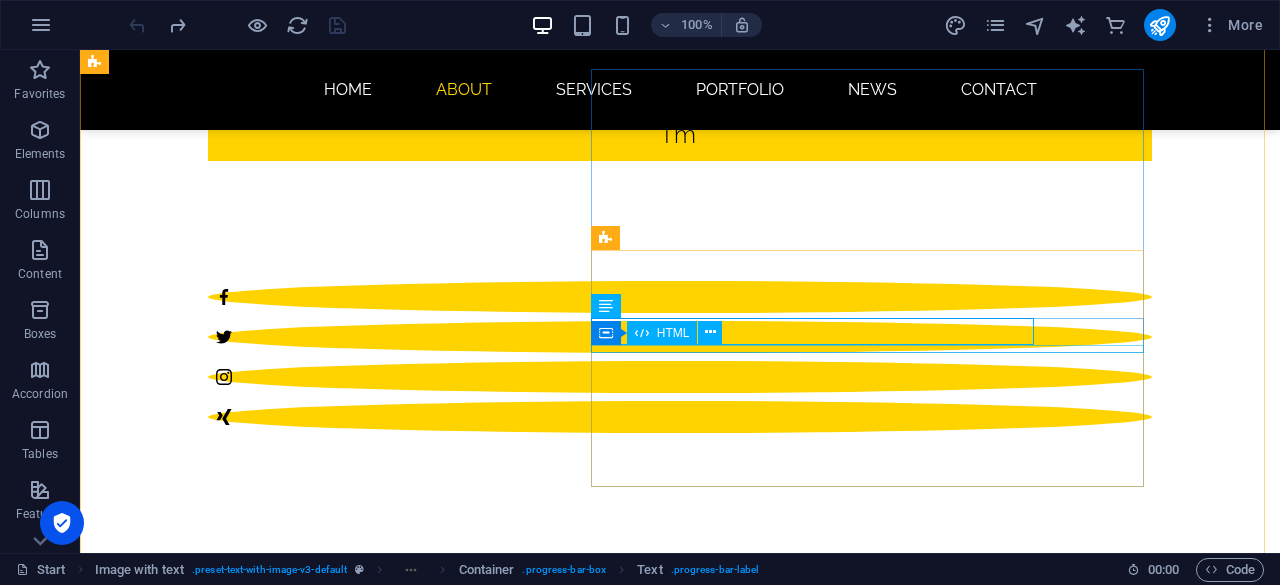 click at bounding box center [568, 1683] 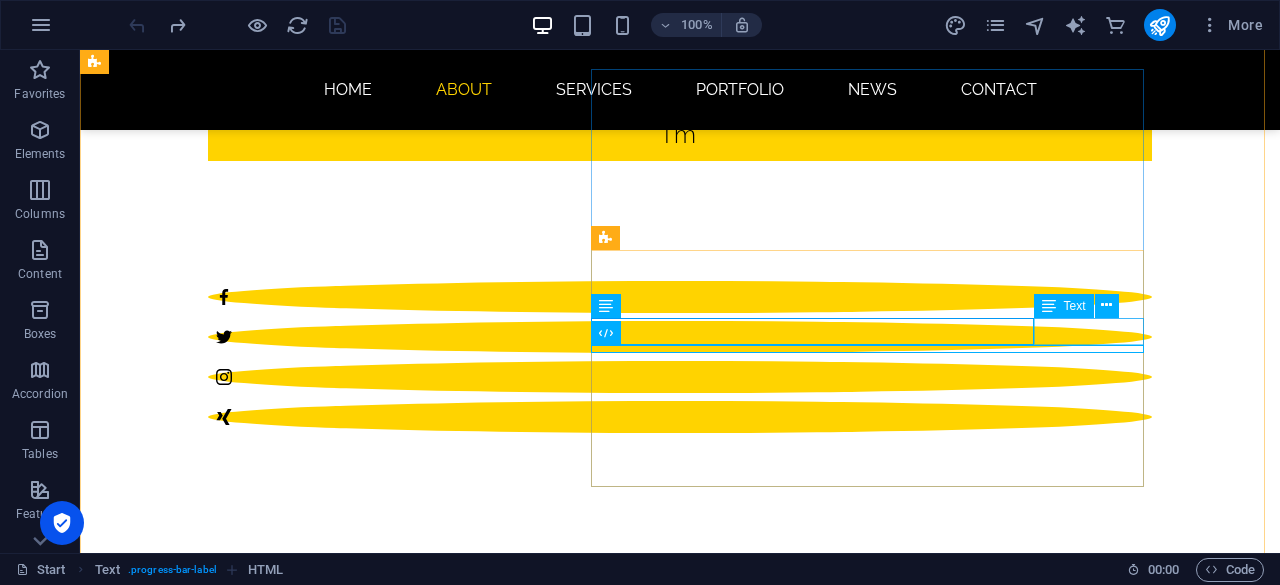click on "70%" at bounding box center (568, 1665) 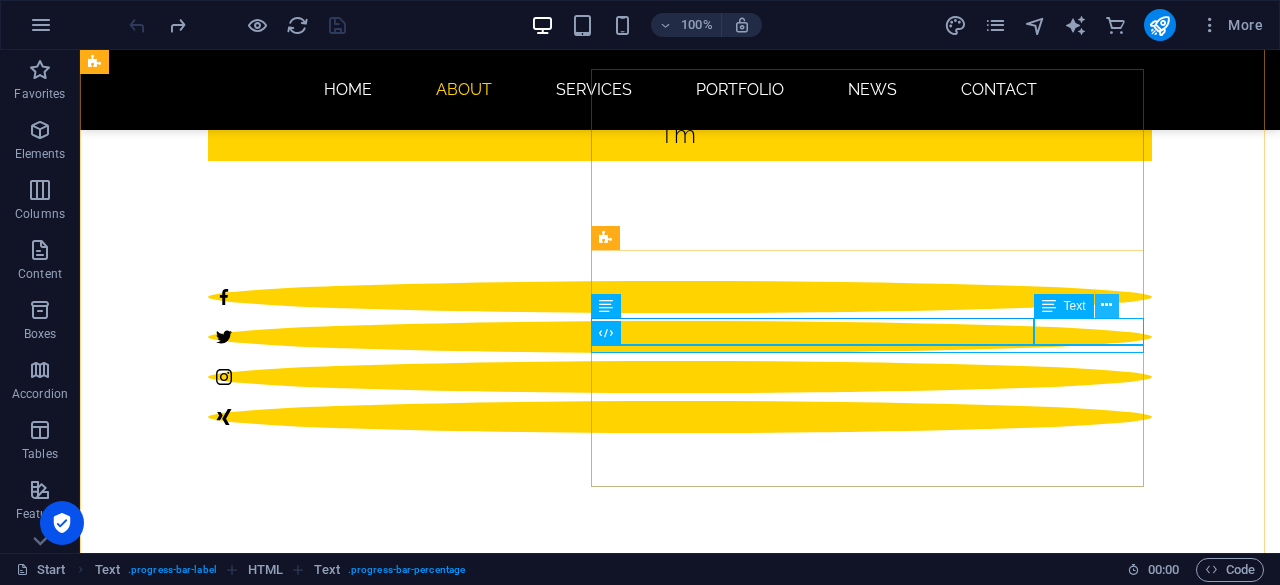 click at bounding box center [1106, 305] 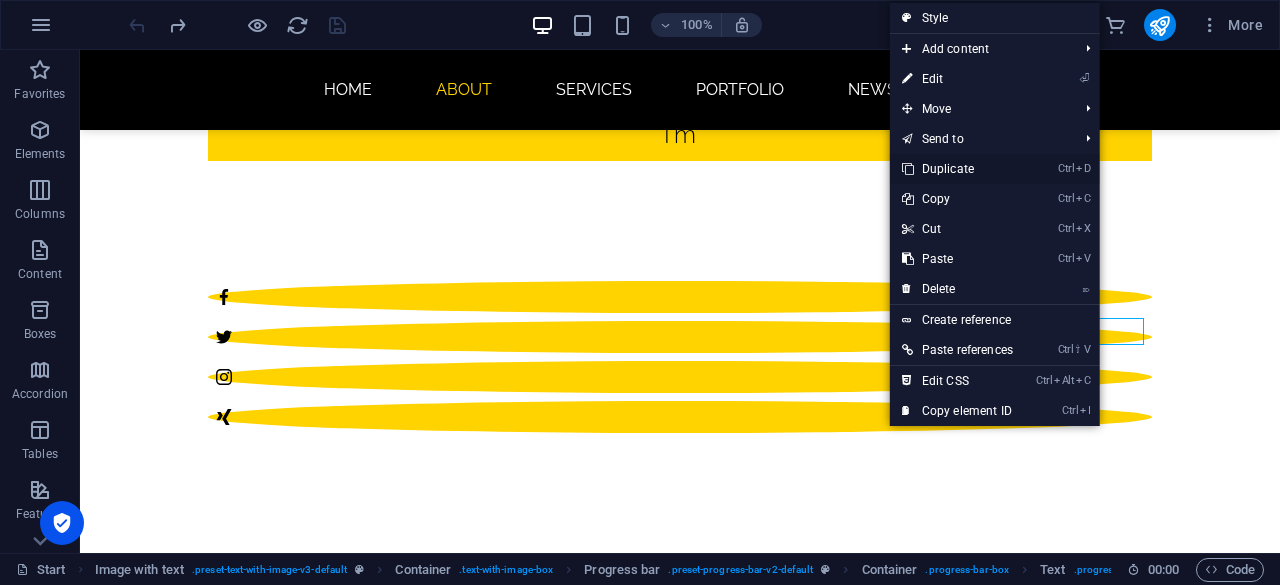 click on "Ctrl D  Duplicate" at bounding box center (957, 169) 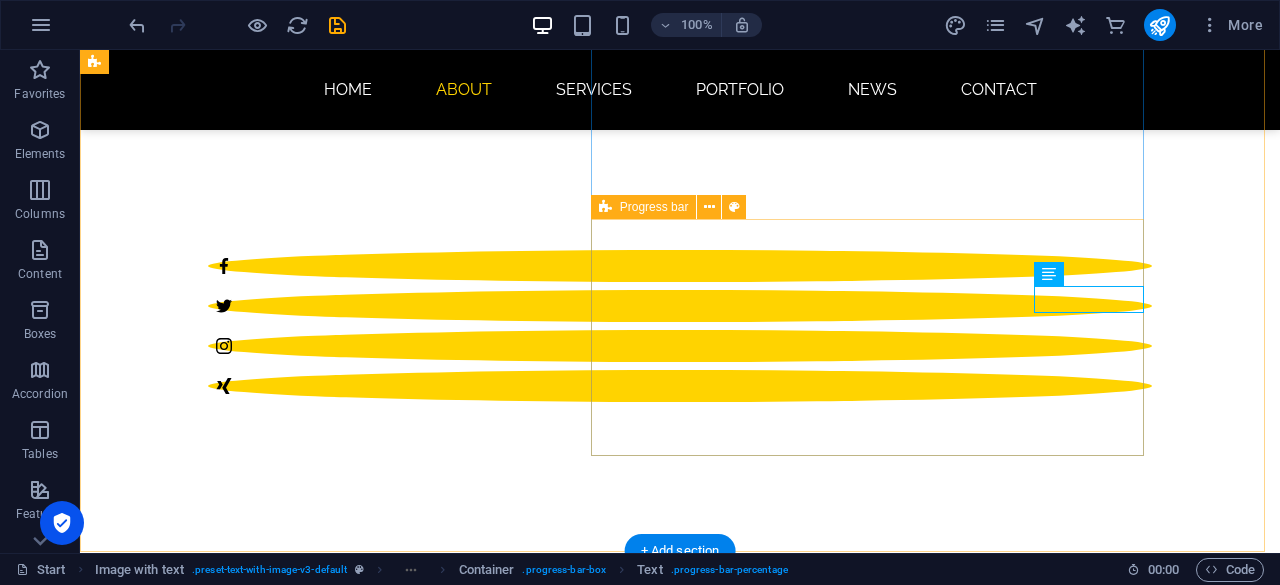 scroll, scrollTop: 662, scrollLeft: 0, axis: vertical 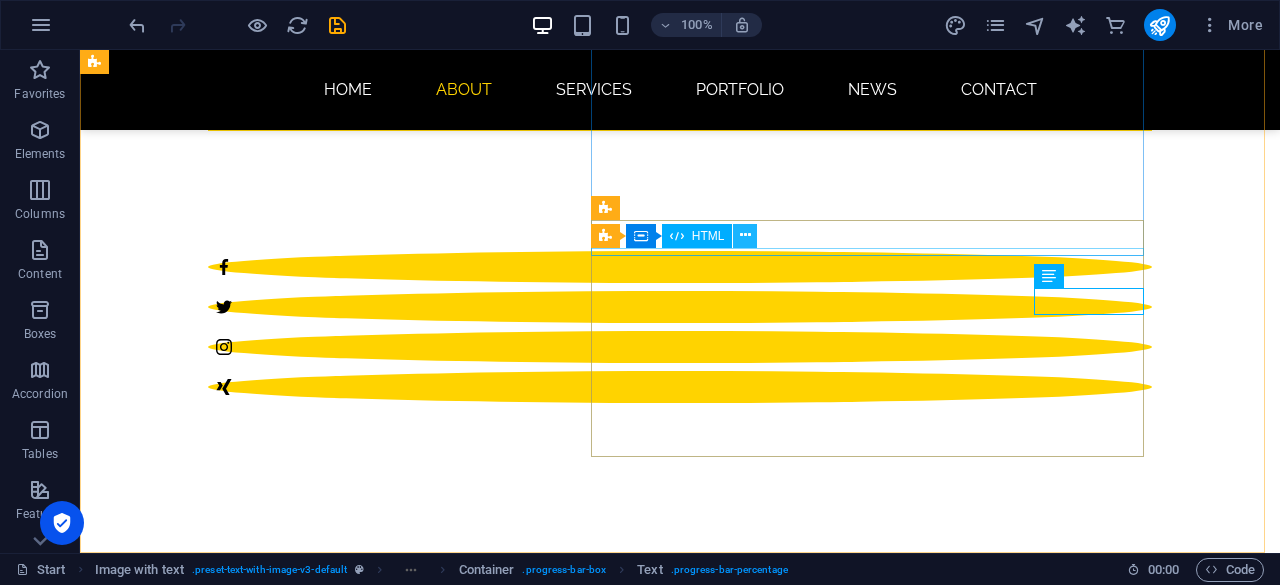 click at bounding box center (745, 236) 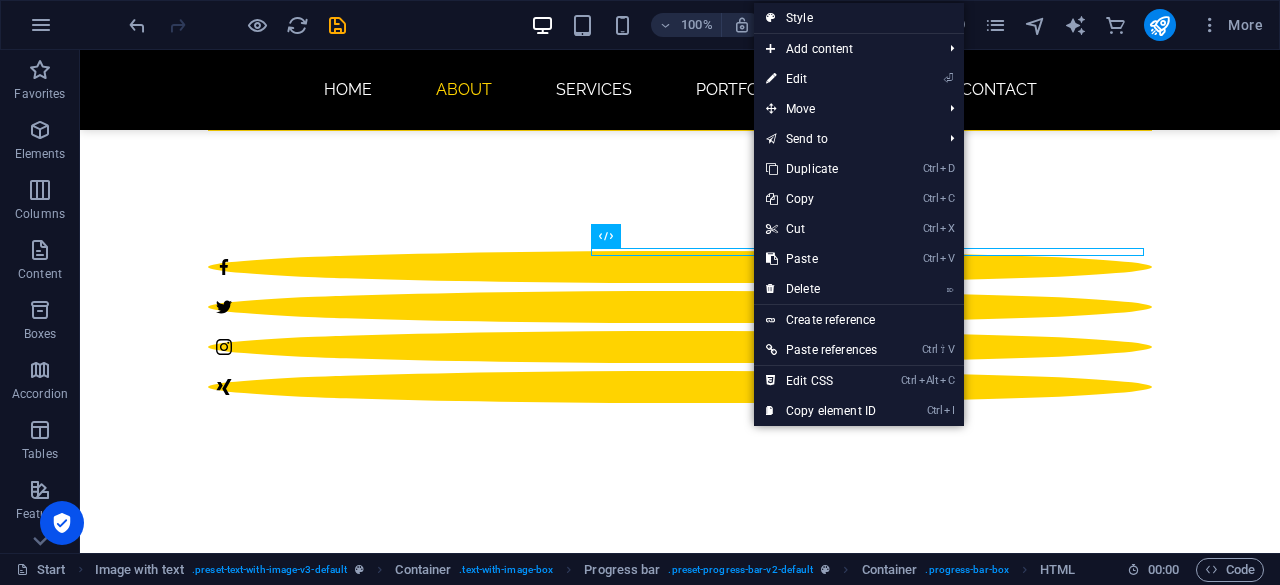 click on "Communication" at bounding box center (568, 1541) 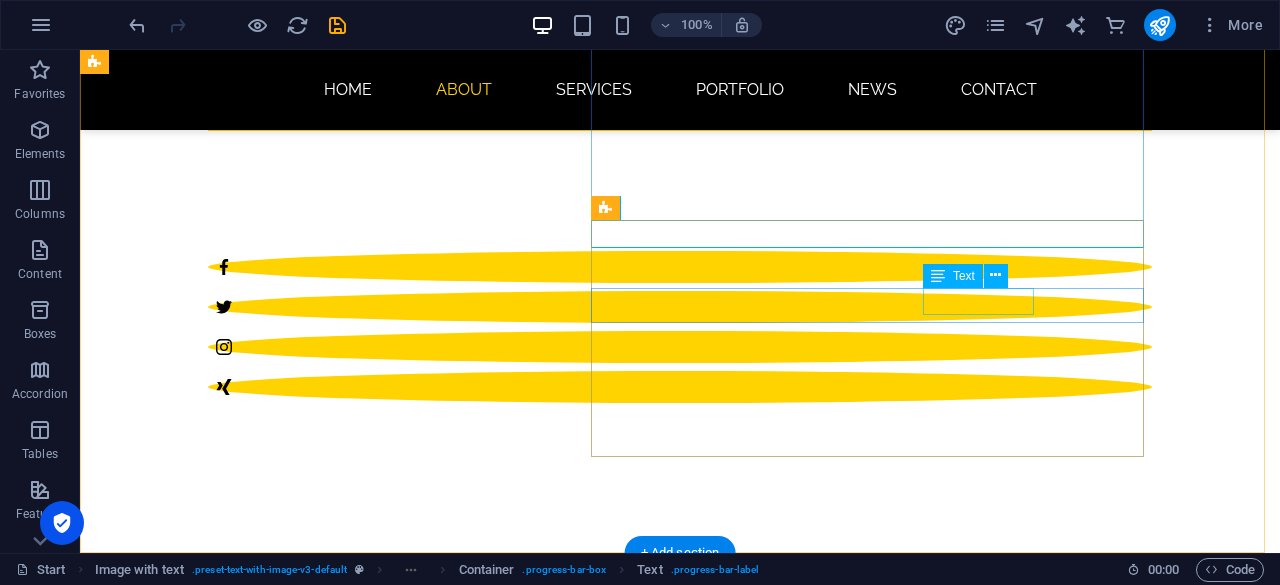 click on "70%" at bounding box center (568, 1635) 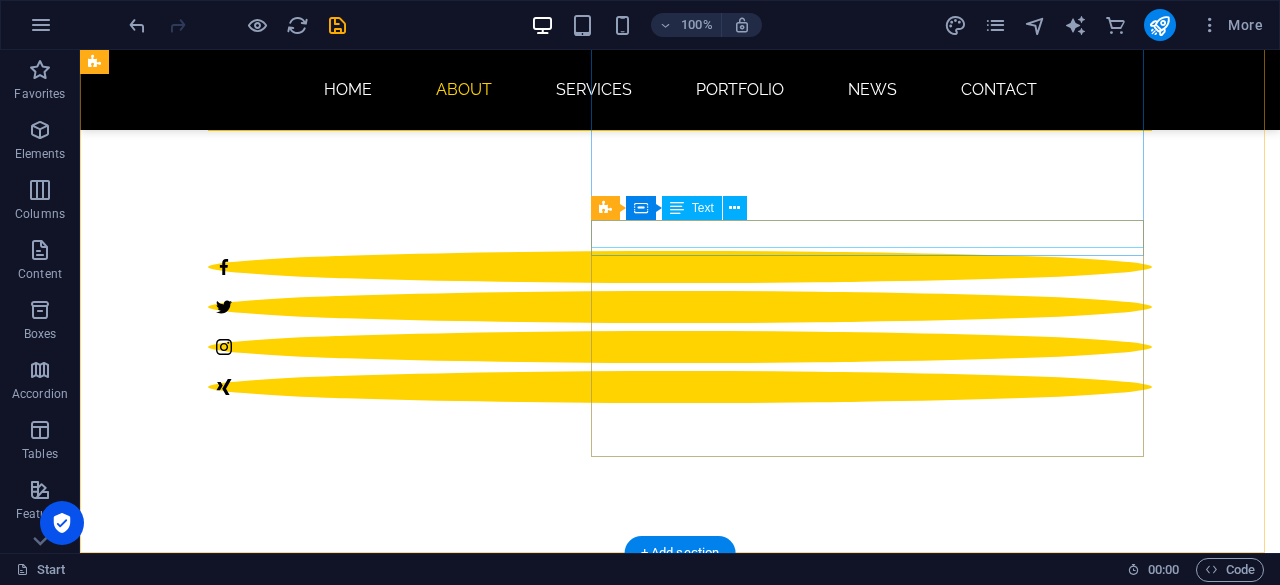 click on "Communication" at bounding box center [568, 1541] 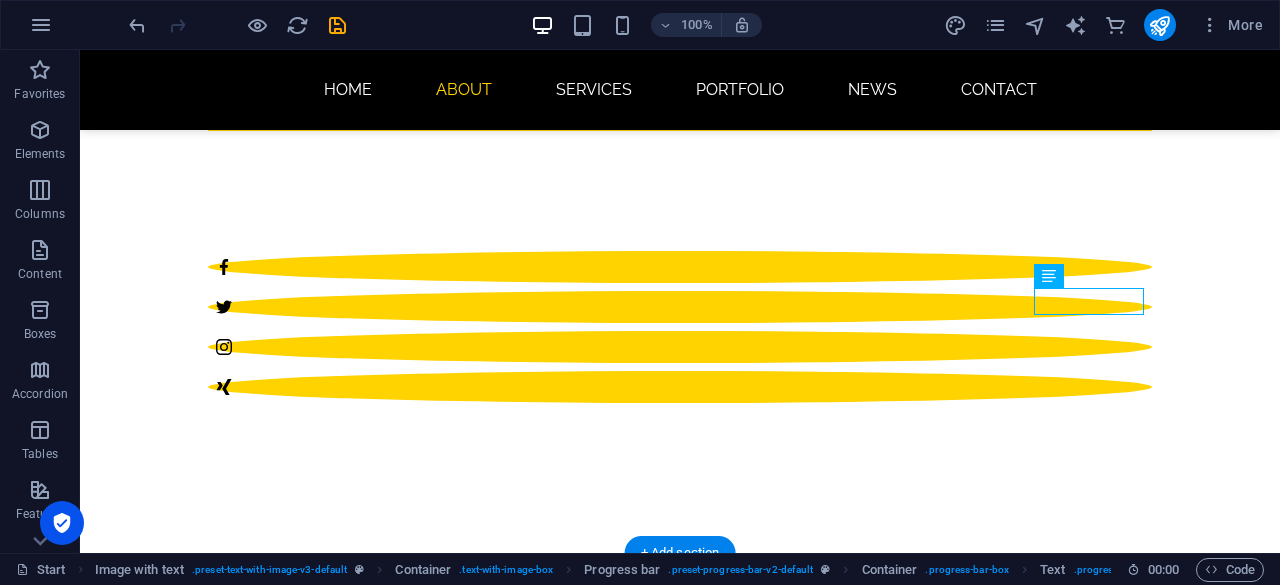 drag, startPoint x: 1086, startPoint y: 299, endPoint x: 1101, endPoint y: 299, distance: 15 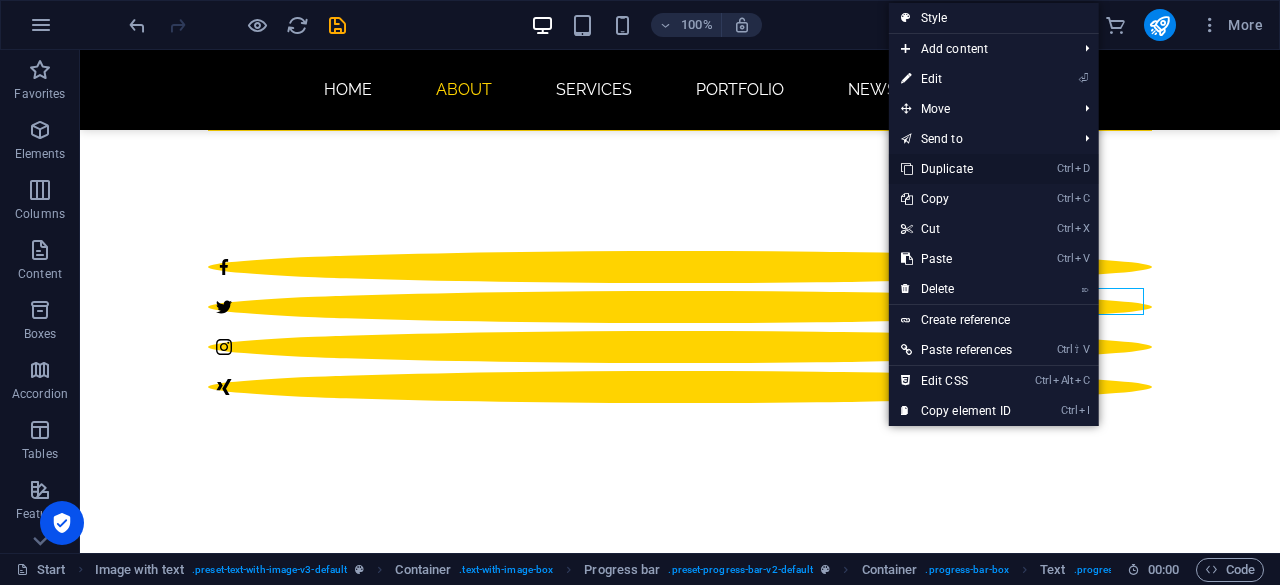 click on "Ctrl D  Duplicate" at bounding box center (956, 169) 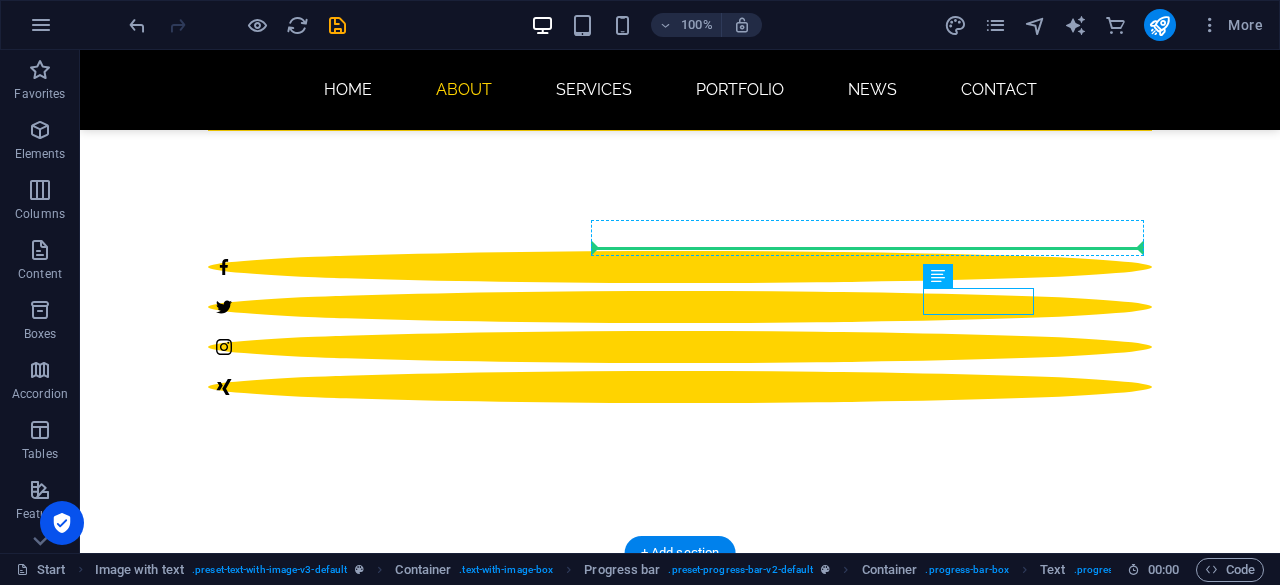 drag, startPoint x: 1012, startPoint y: 301, endPoint x: 1100, endPoint y: 241, distance: 106.50822 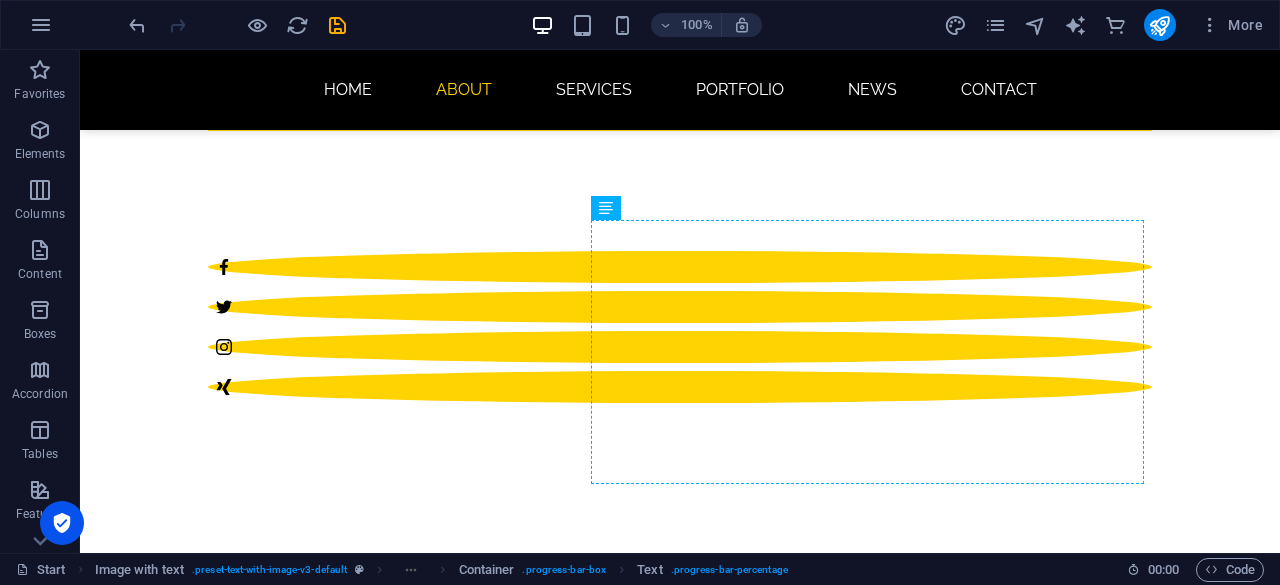 drag, startPoint x: 656, startPoint y: 270, endPoint x: 755, endPoint y: 238, distance: 104.04326 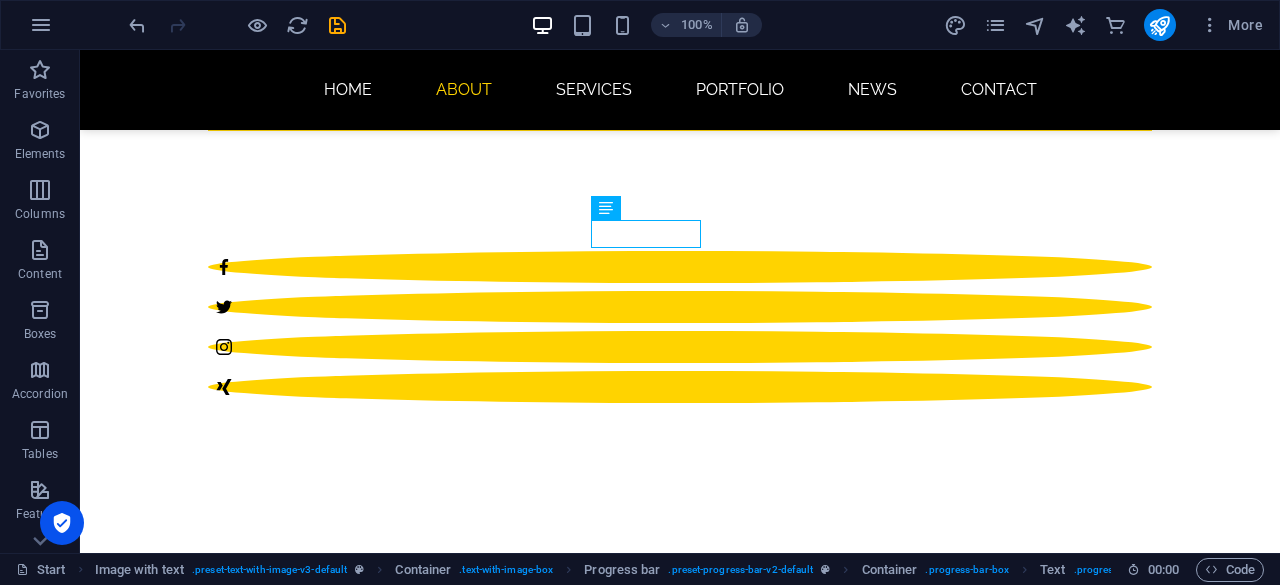 drag, startPoint x: 747, startPoint y: 241, endPoint x: 698, endPoint y: 255, distance: 50.96077 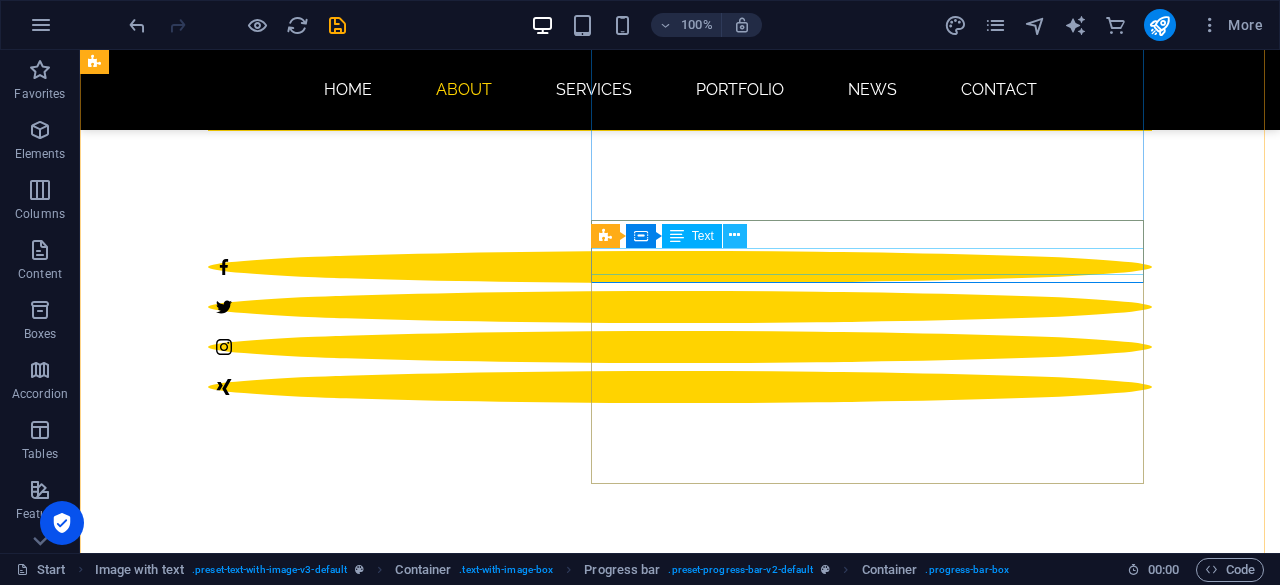 click at bounding box center [735, 236] 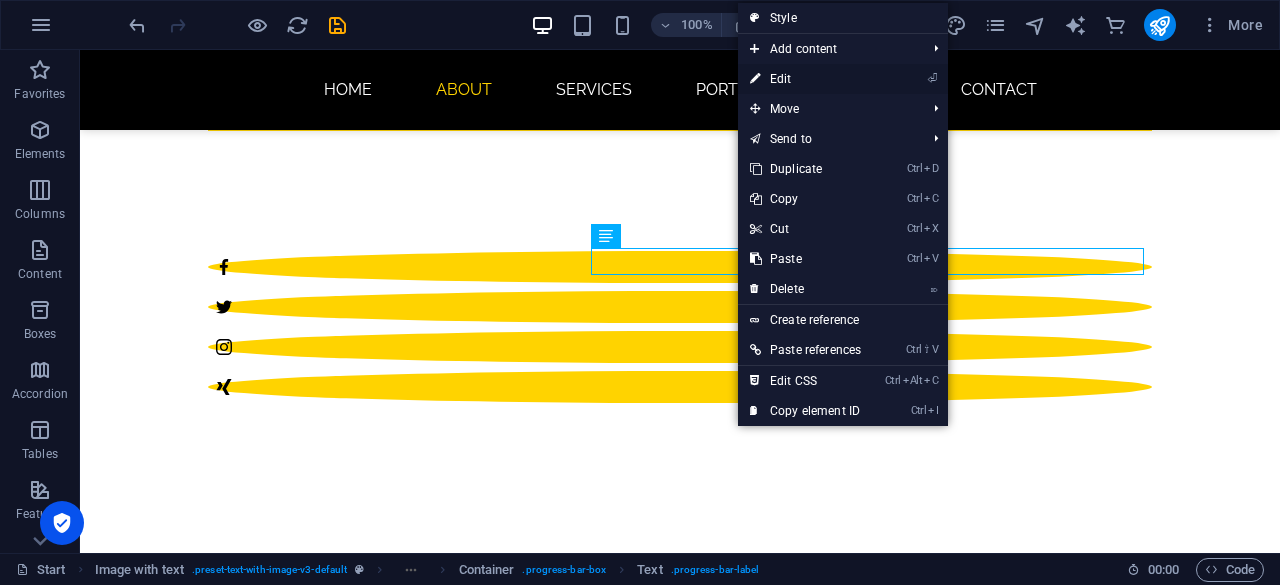 click on "⏎  Edit" at bounding box center [805, 79] 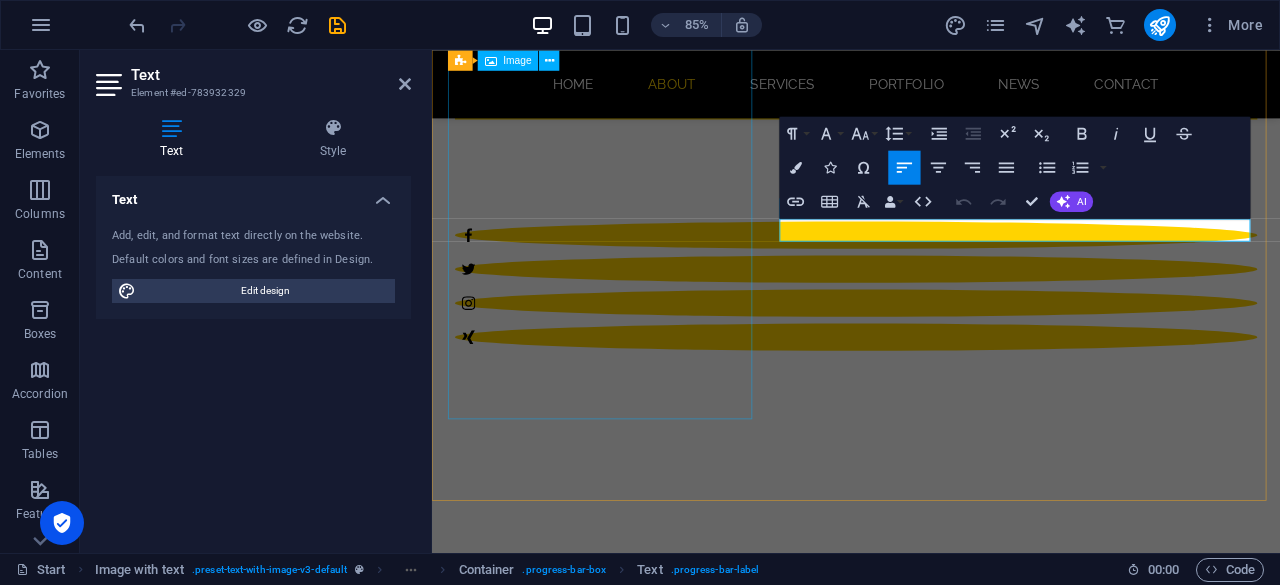 click at bounding box center (920, 1016) 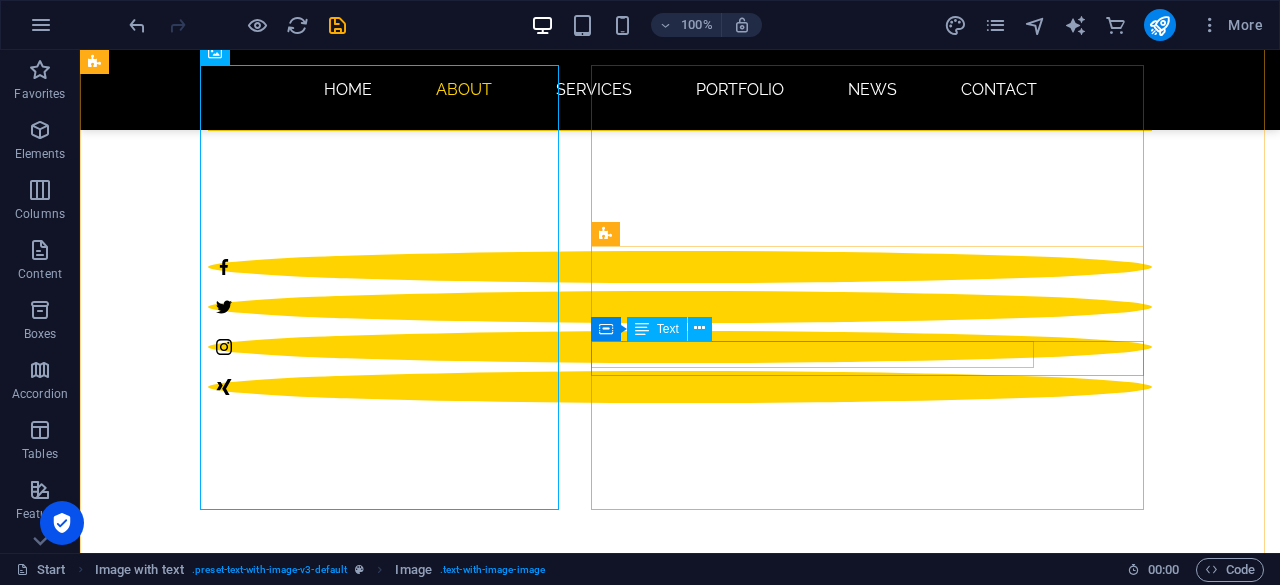 scroll, scrollTop: 633, scrollLeft: 0, axis: vertical 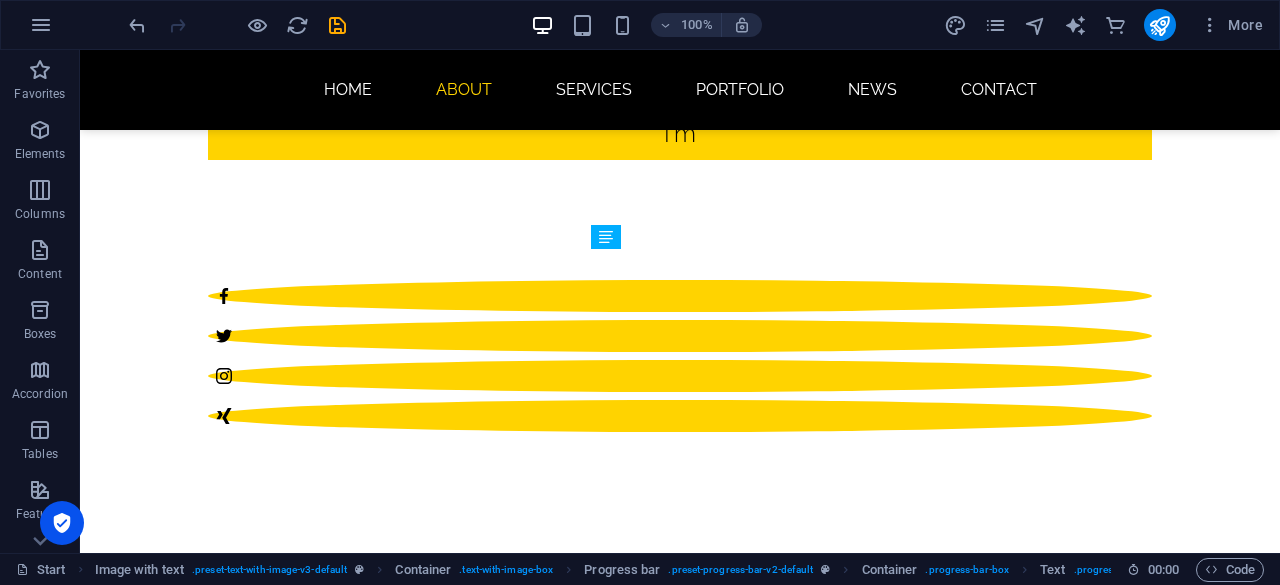drag, startPoint x: 704, startPoint y: 289, endPoint x: 686, endPoint y: 250, distance: 42.953465 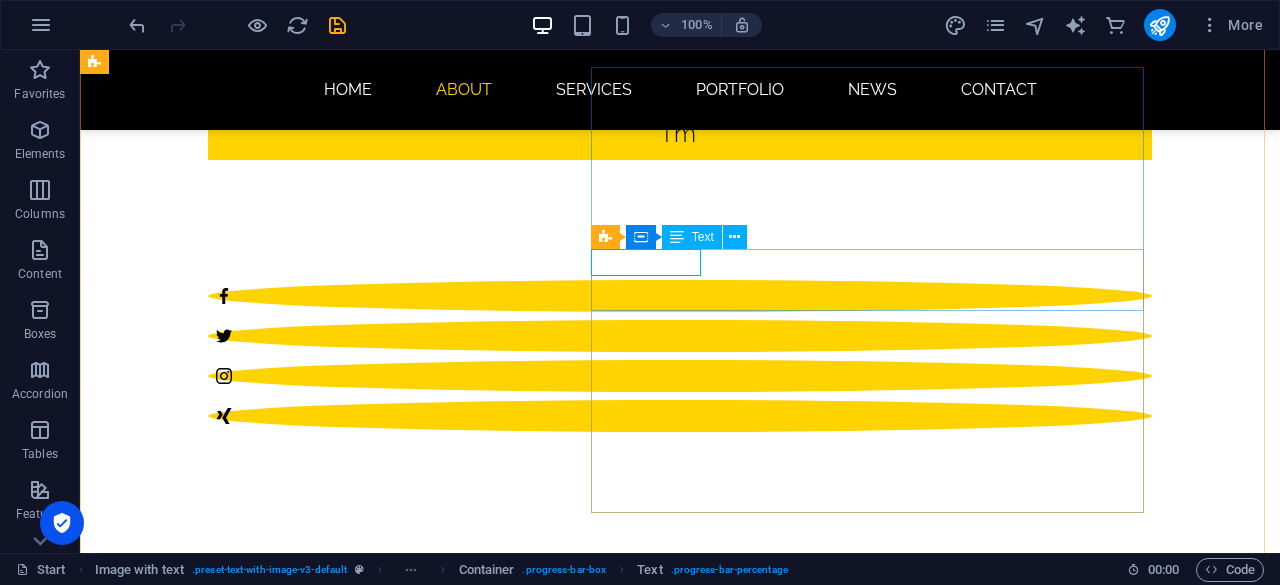 click on "70%" at bounding box center (568, 1570) 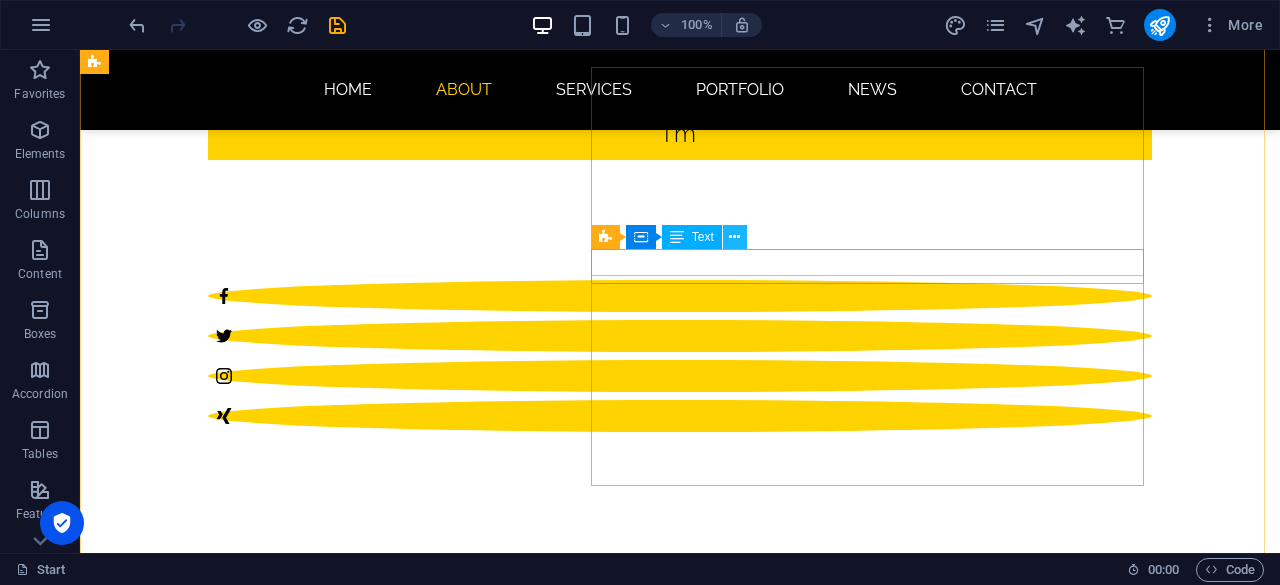 click at bounding box center (735, 237) 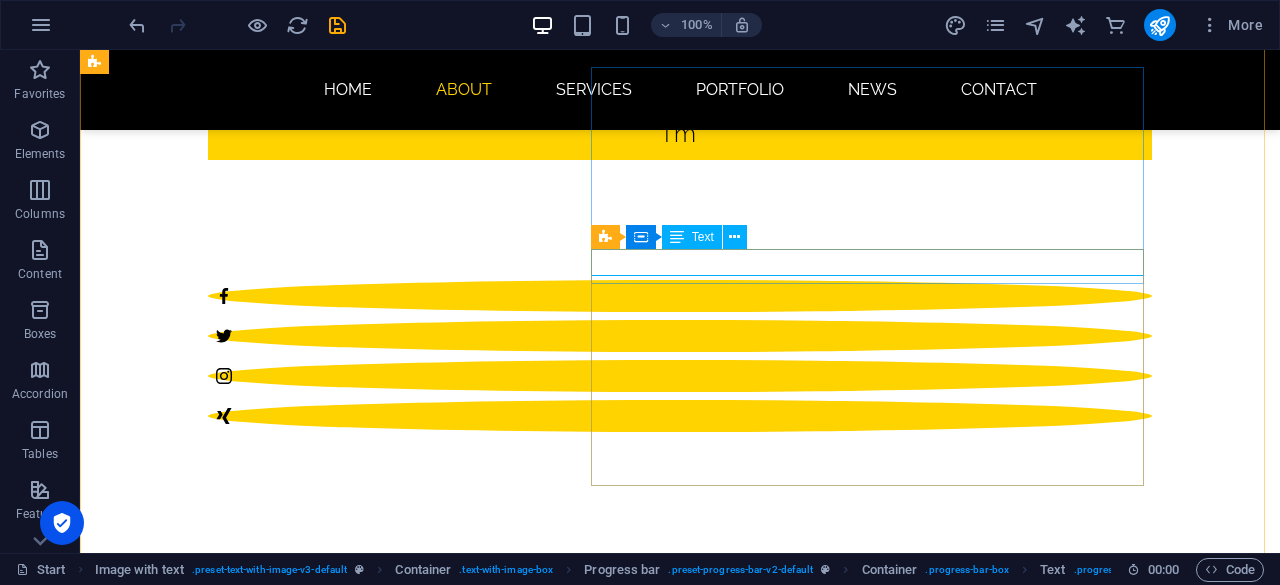 click on "Communication" at bounding box center (568, 1570) 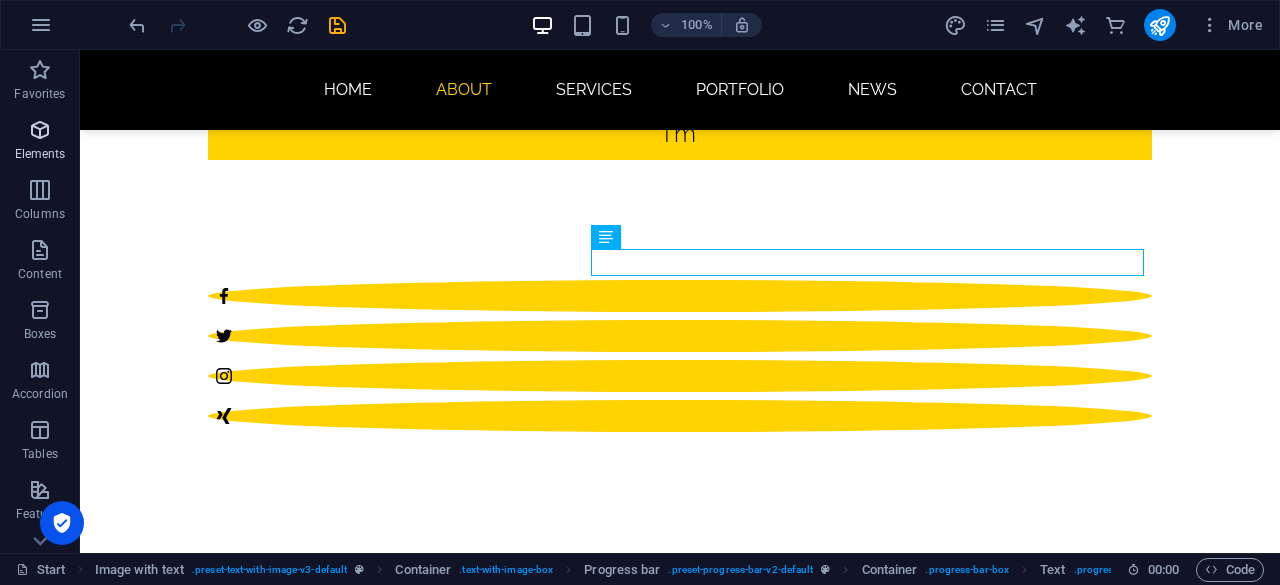 click at bounding box center (40, 130) 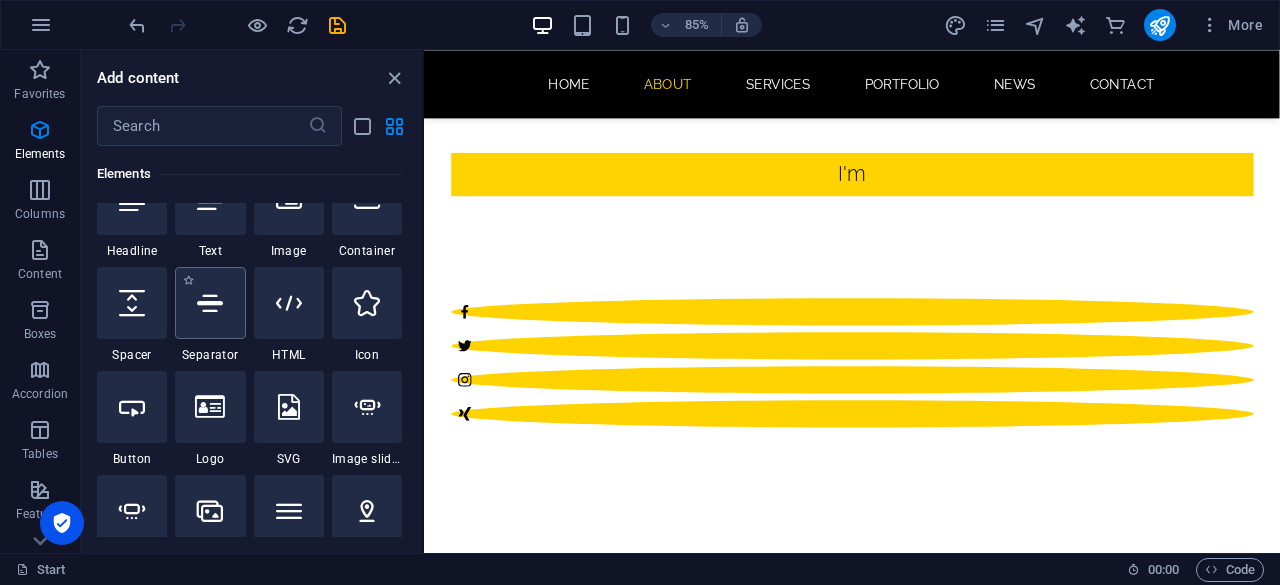 scroll, scrollTop: 264, scrollLeft: 0, axis: vertical 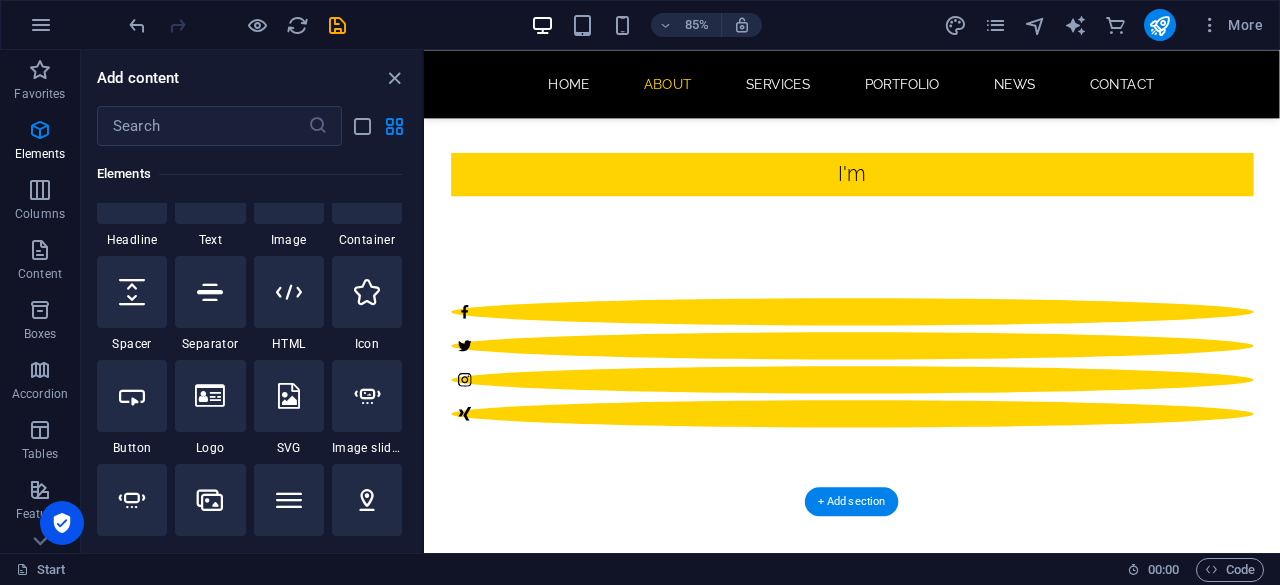 click on "Communication" at bounding box center [912, 1632] 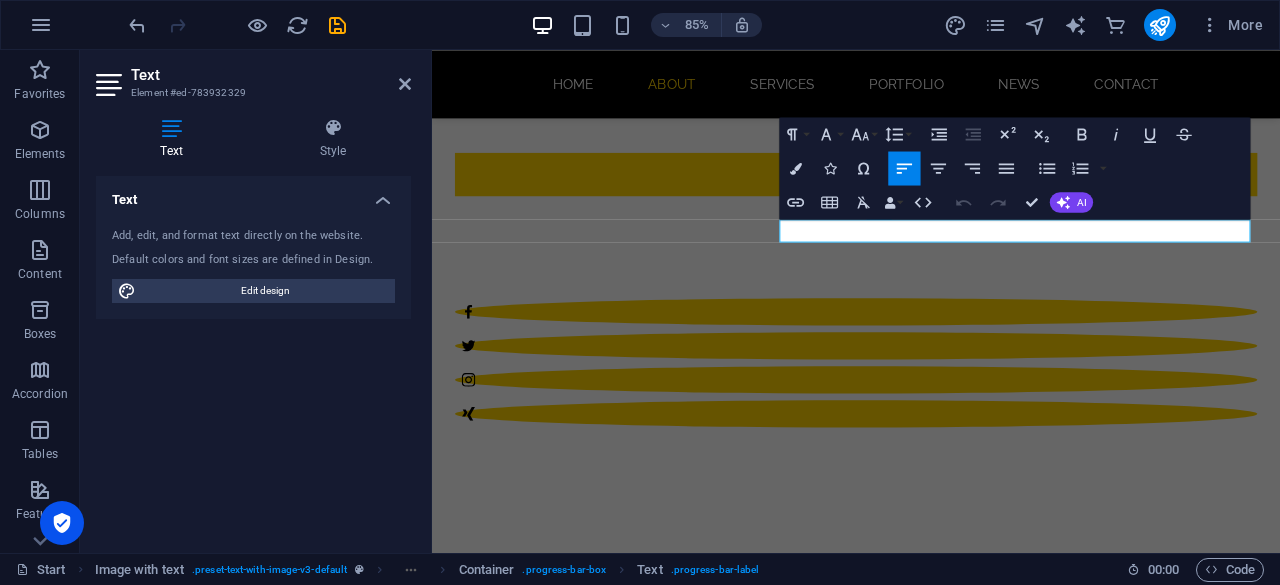 click on "Communication
Photoshop 70%
Illustrator 90%
HTML5 & CSS3 85%" at bounding box center (920, 1778) 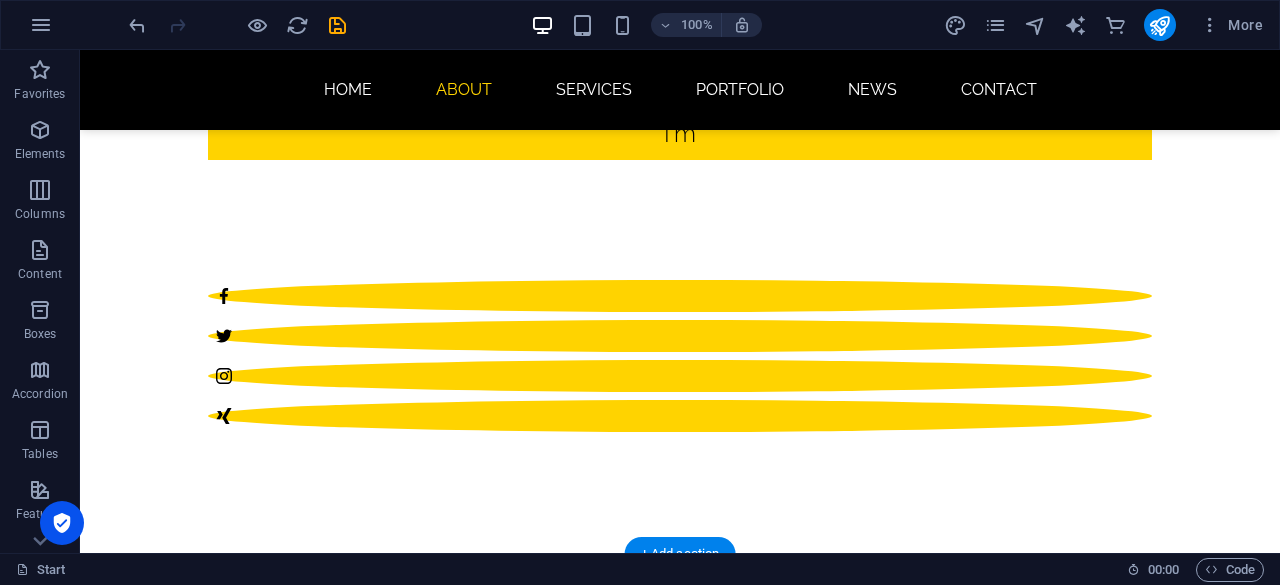 click at bounding box center (568, 1561) 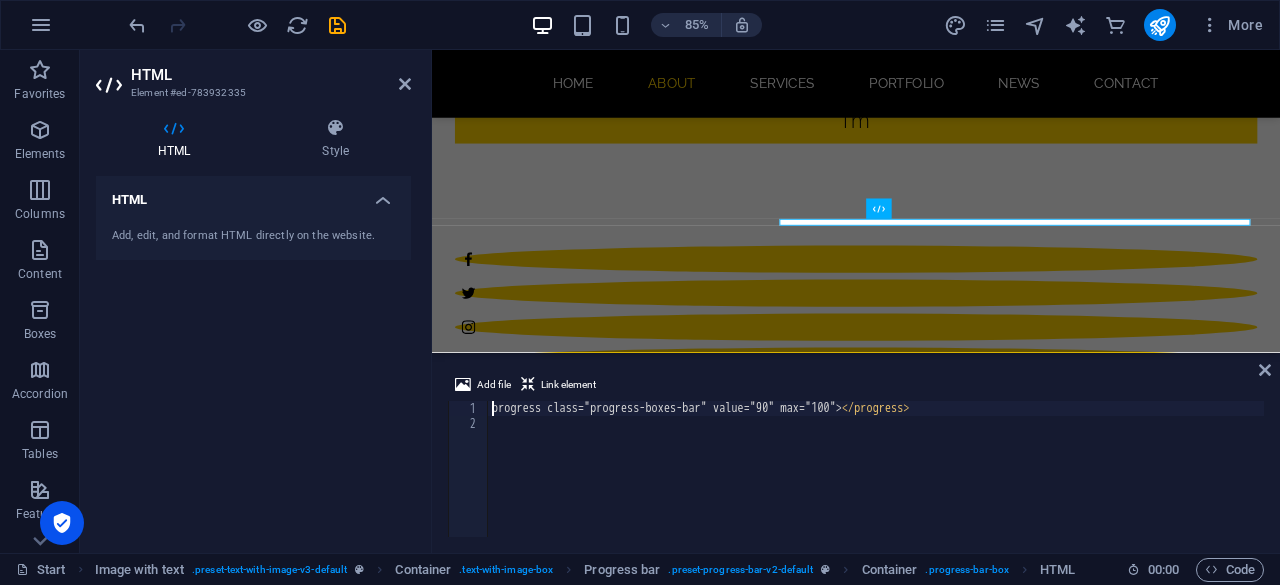 type on "rogress class="progress-boxes-bar" value="90" max="100"></progress>" 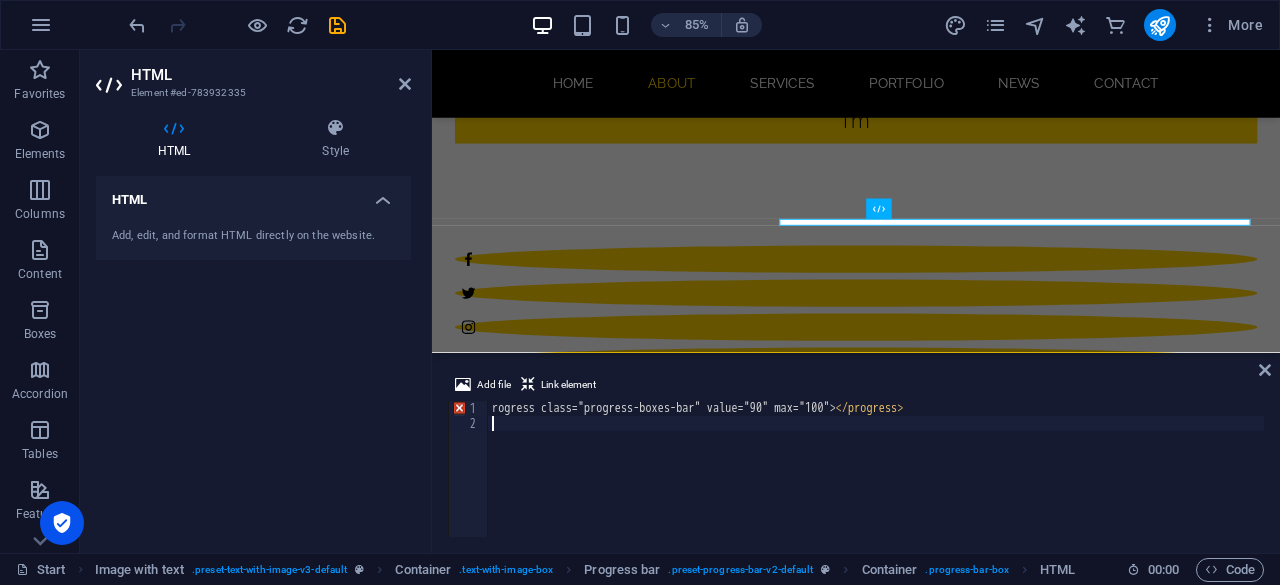 click on "rogress class="progress-boxes-bar" value="90" max="100"> </ progress >" at bounding box center (876, 484) 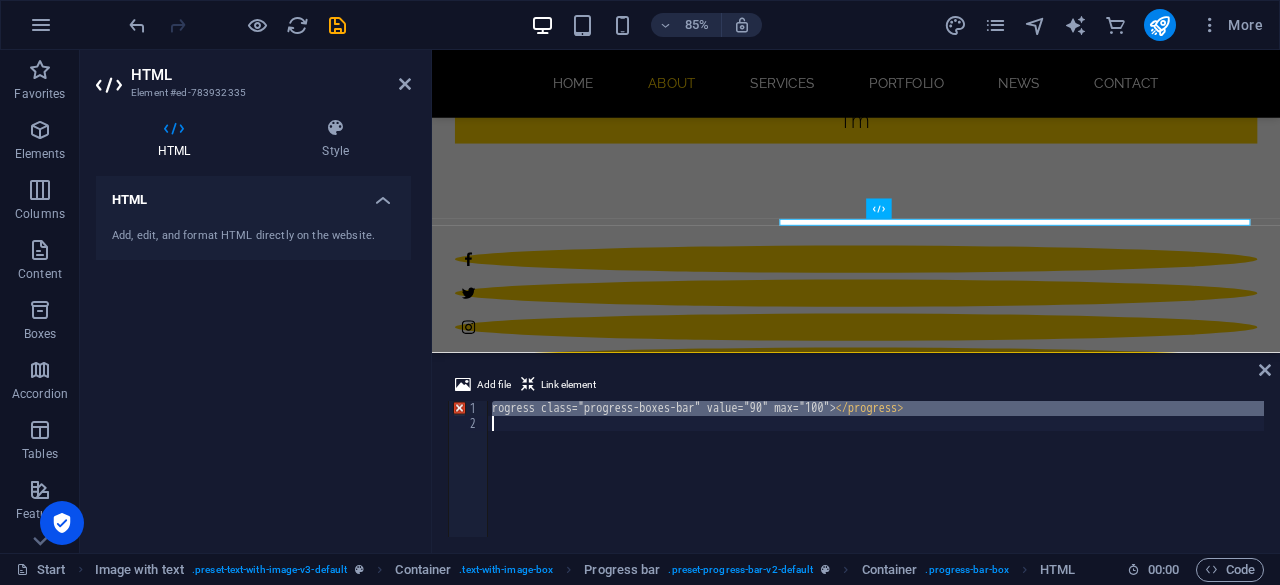 type 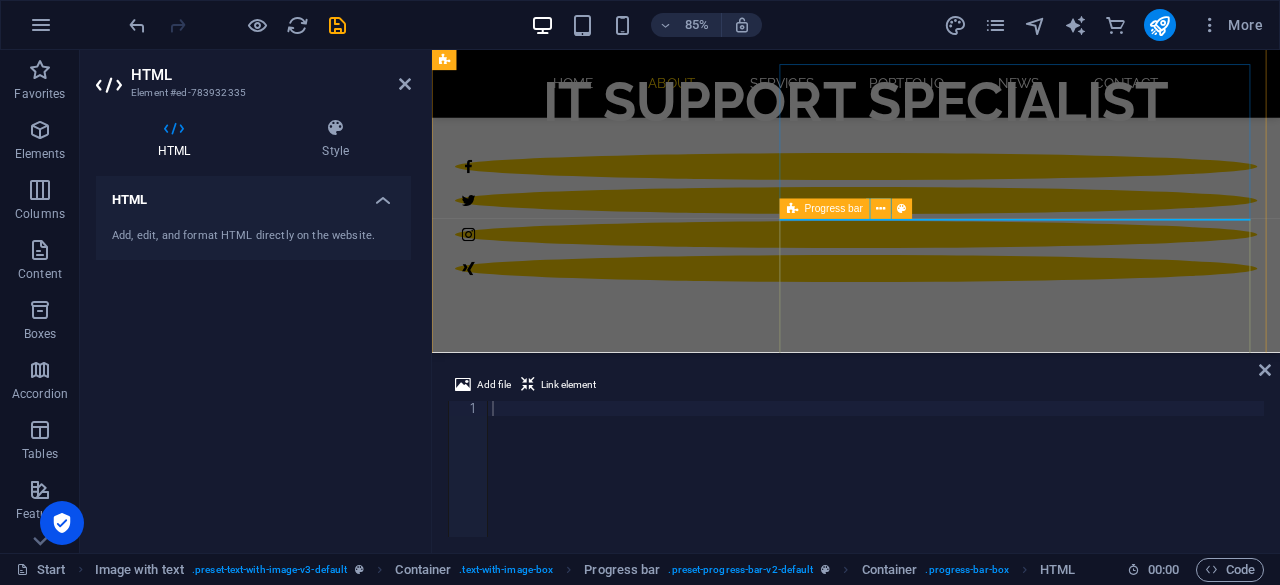click on "Photoshop 70%
Illustrator 90%
HTML5 & CSS3 85%" at bounding box center (920, 1605) 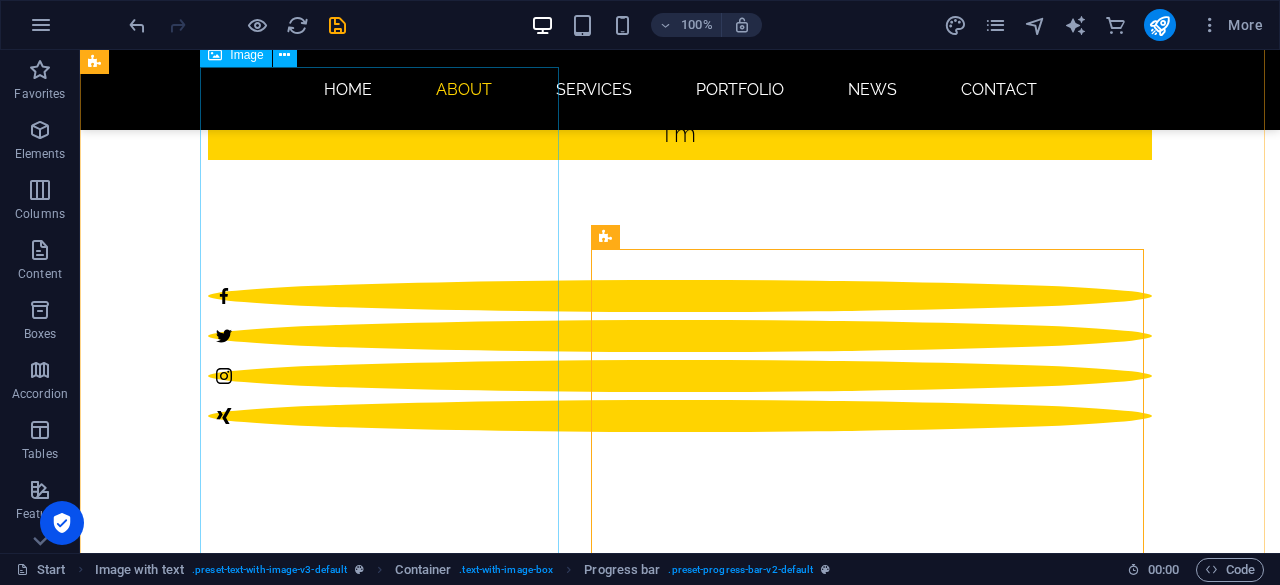 click at bounding box center (568, 1045) 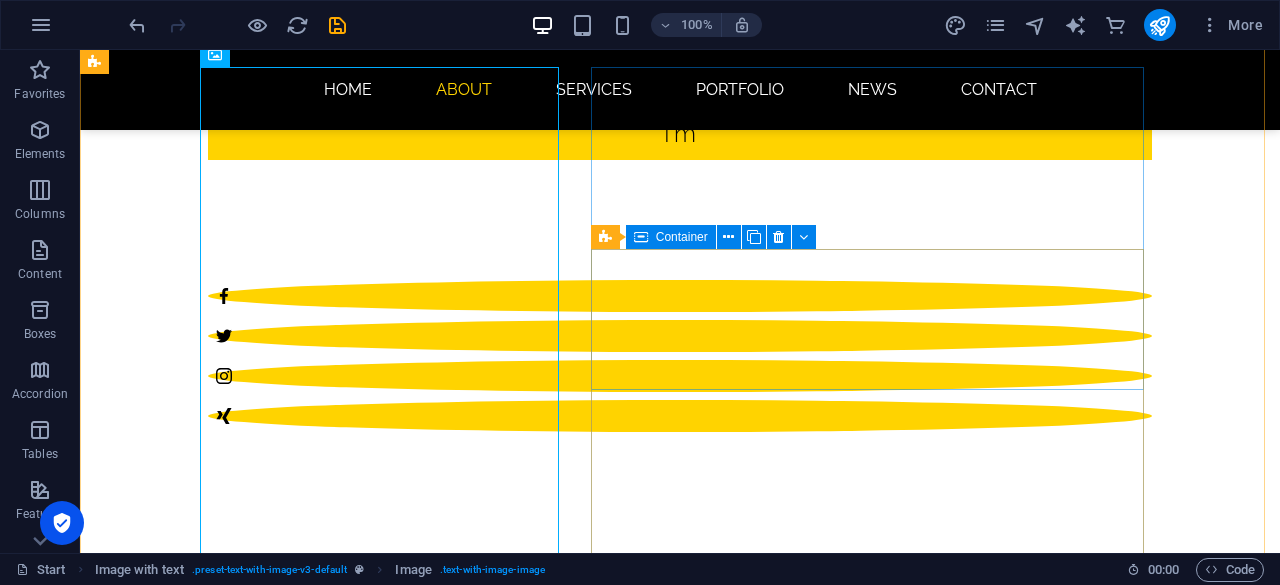 click on "Drop content here or  Add elements  Paste clipboard" at bounding box center (568, 1628) 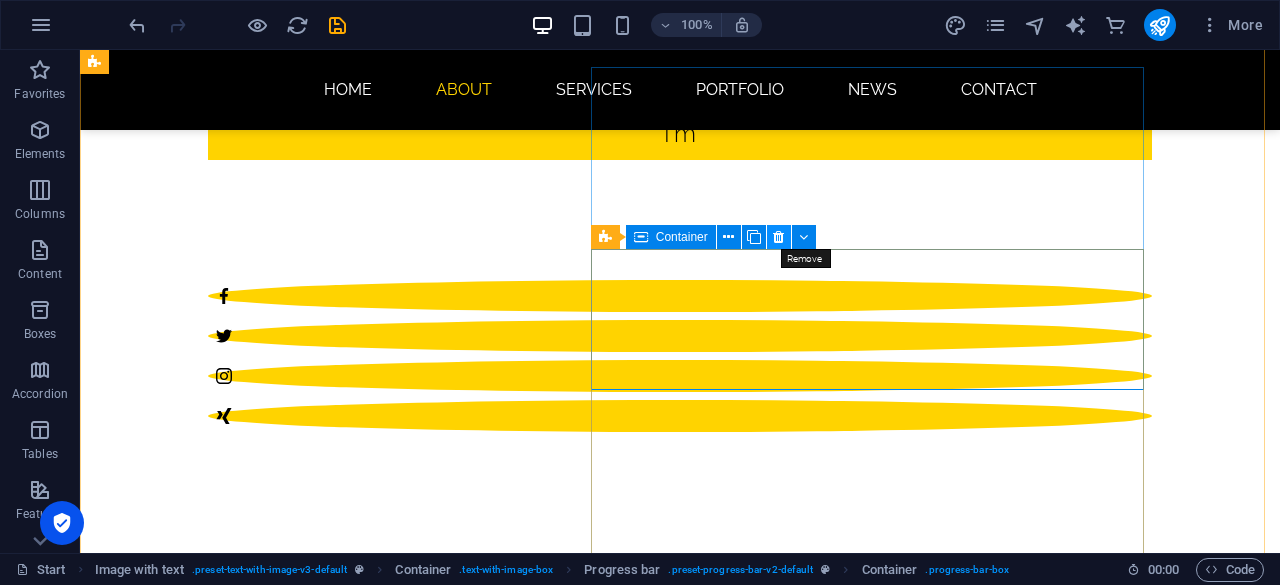click at bounding box center [778, 237] 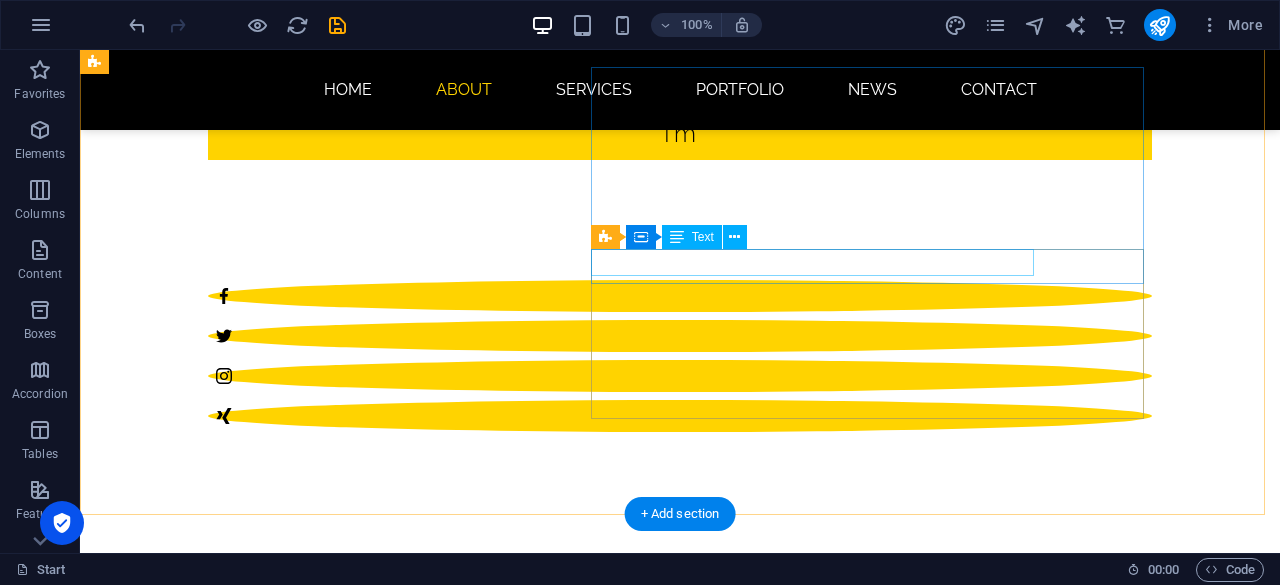 click on "Photoshop" at bounding box center [568, 1570] 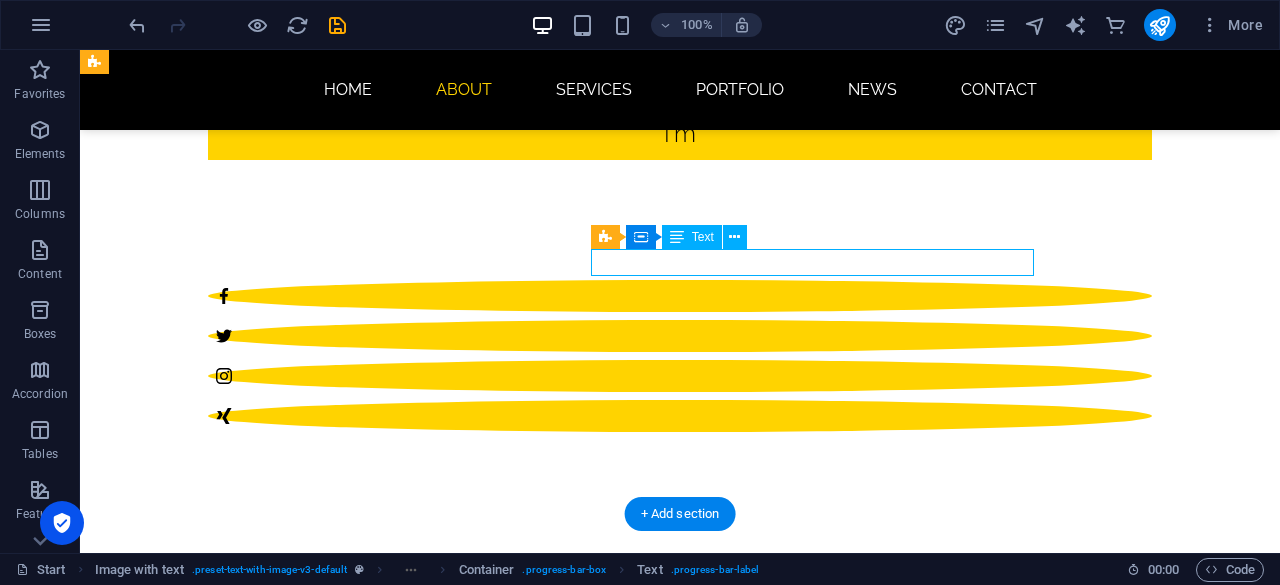 click on "Photoshop" at bounding box center (568, 1570) 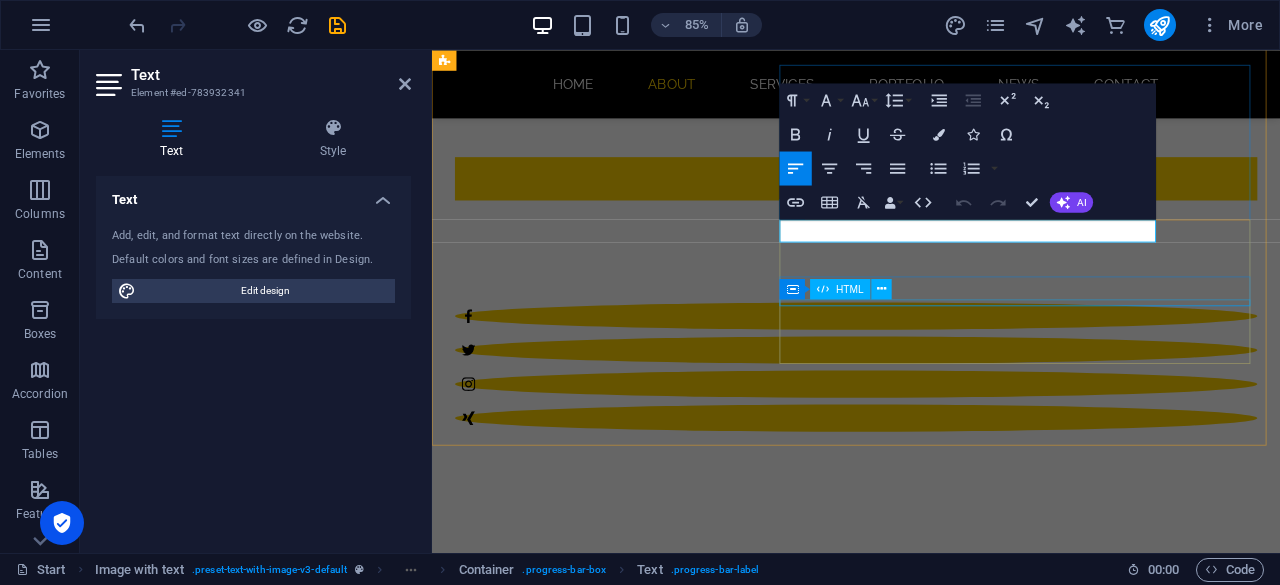 type 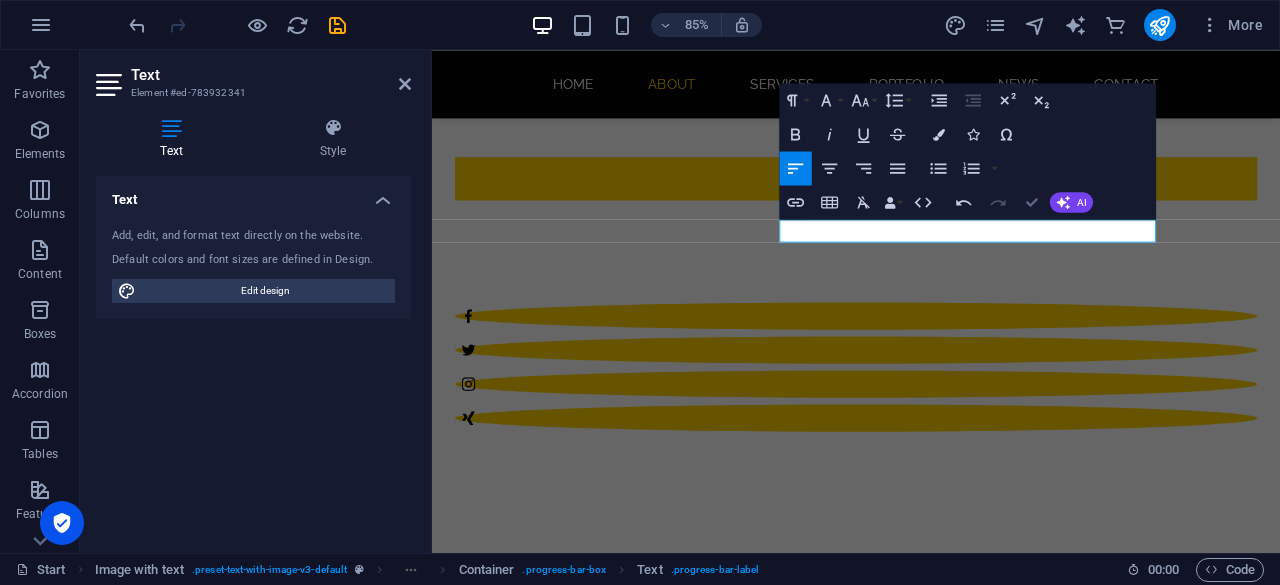 drag, startPoint x: 1038, startPoint y: 199, endPoint x: 910, endPoint y: 174, distance: 130.41856 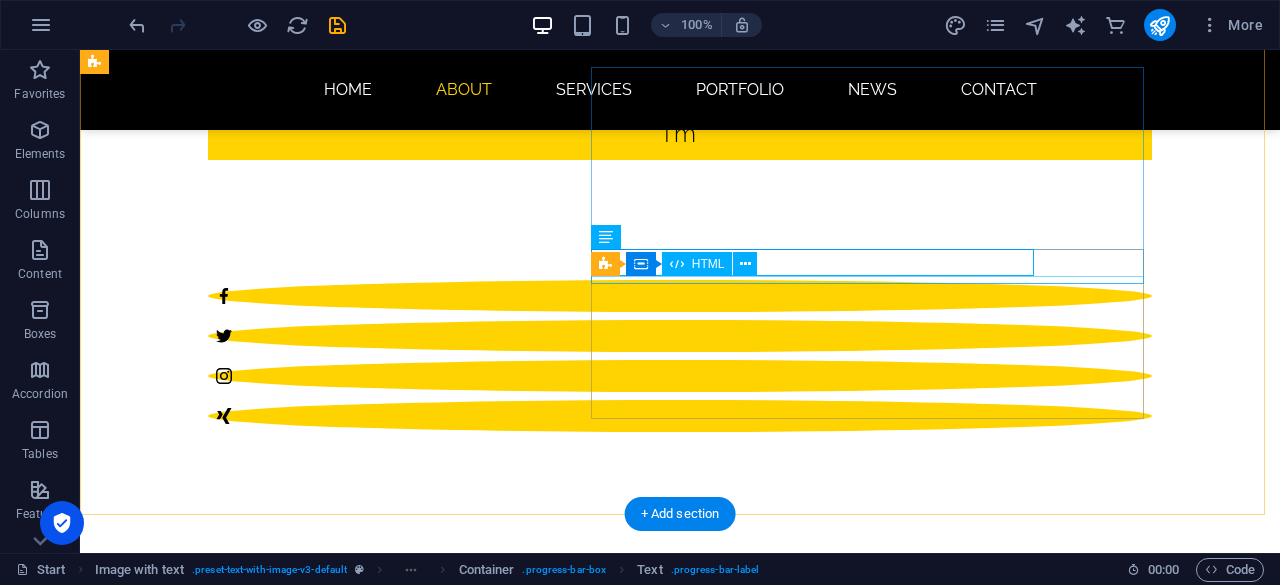 click at bounding box center (568, 1615) 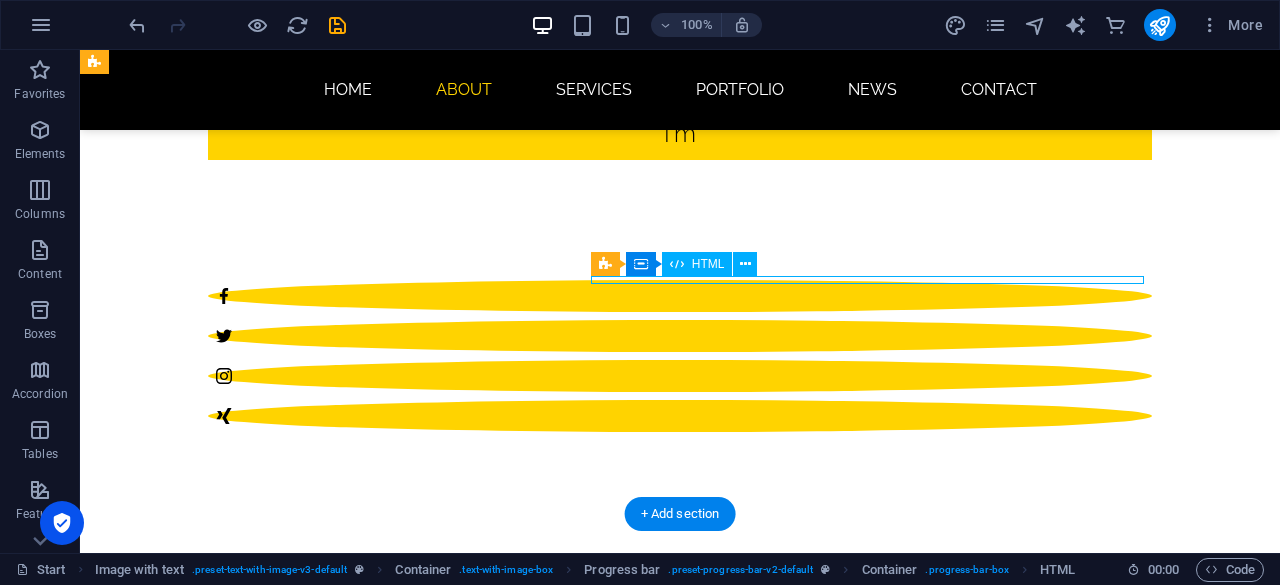 click at bounding box center (568, 1615) 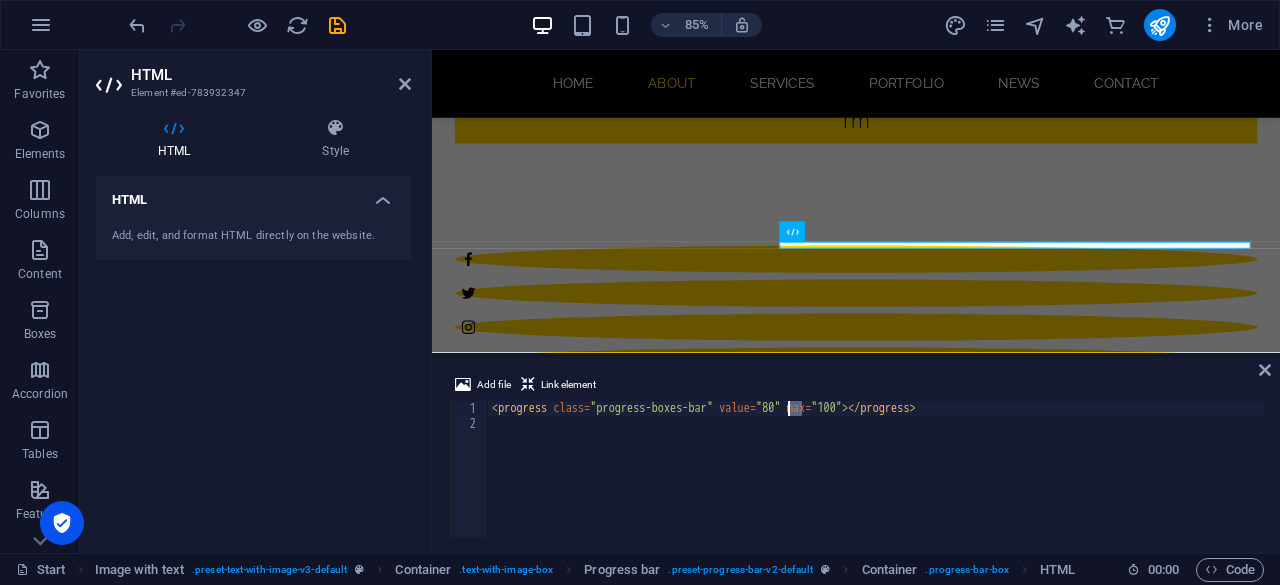 drag, startPoint x: 803, startPoint y: 412, endPoint x: 786, endPoint y: 408, distance: 17.464249 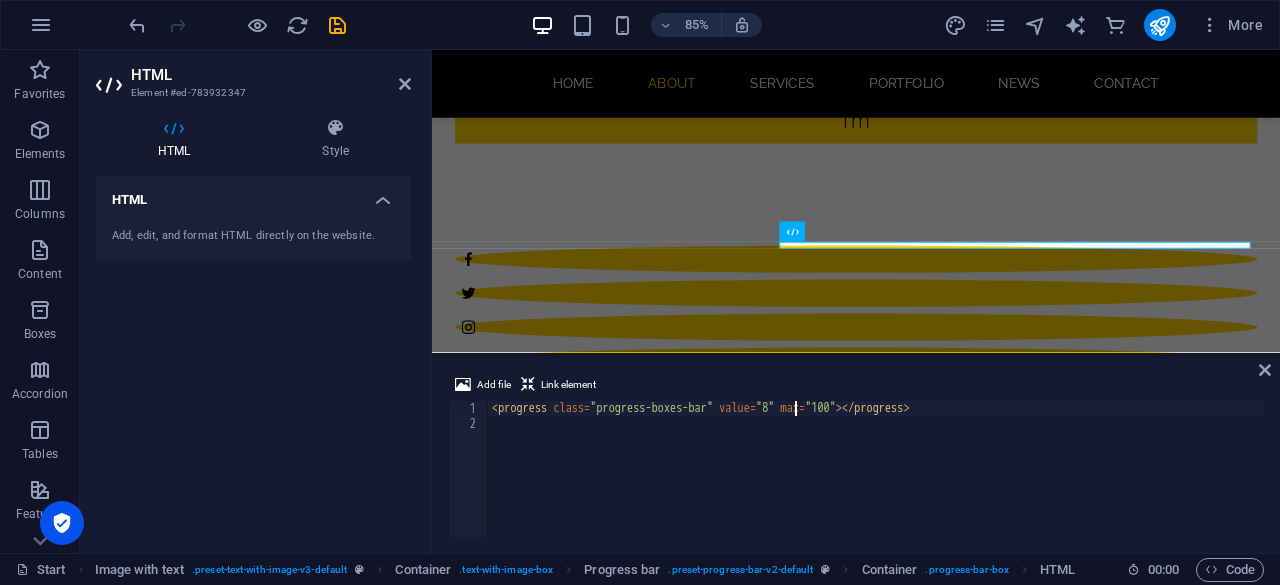 scroll, scrollTop: 0, scrollLeft: 24, axis: horizontal 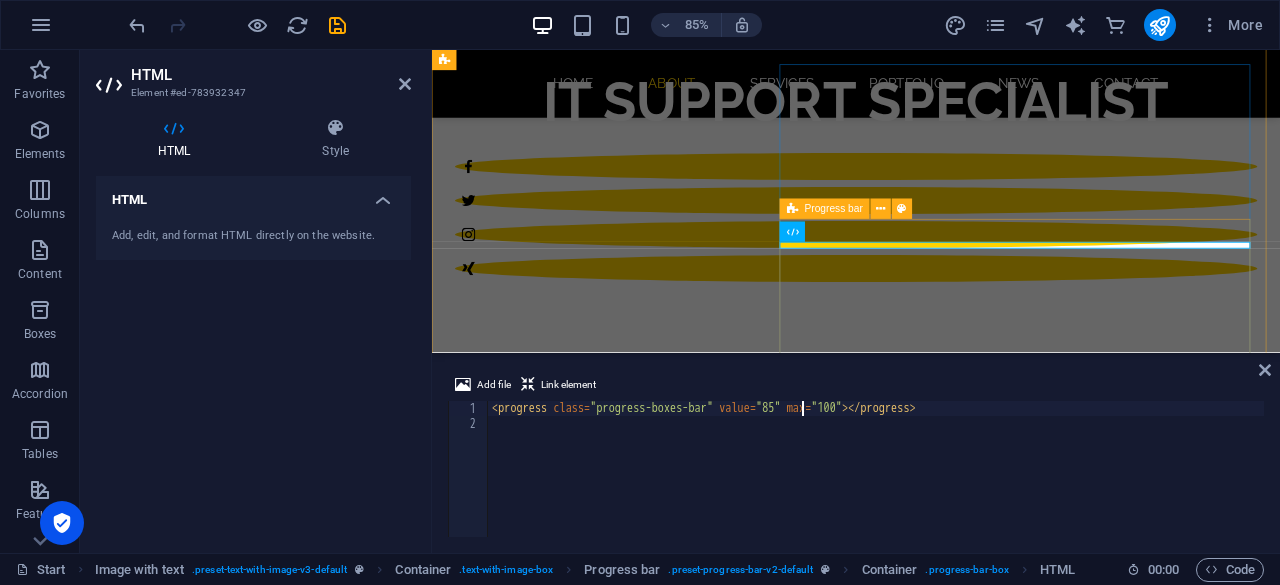 type on "<progress class="progress-boxes-bar" value="85" max="100"></progress>" 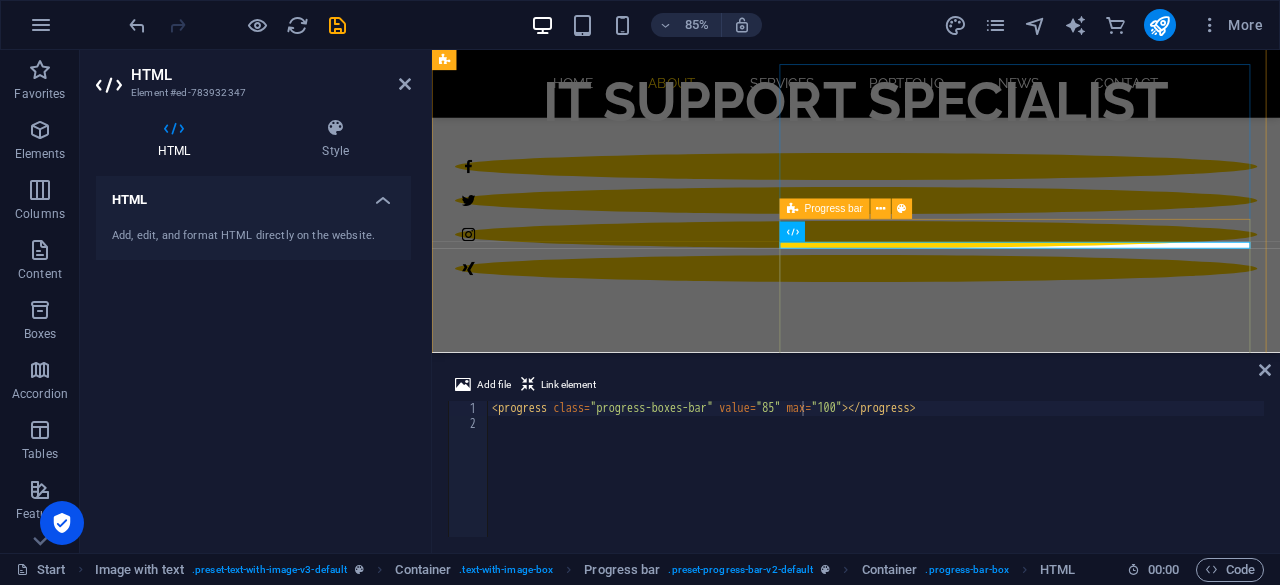 click on "IT Support 70%
Illustrator 90%
HTML5 & CSS3 85%" at bounding box center (920, 1573) 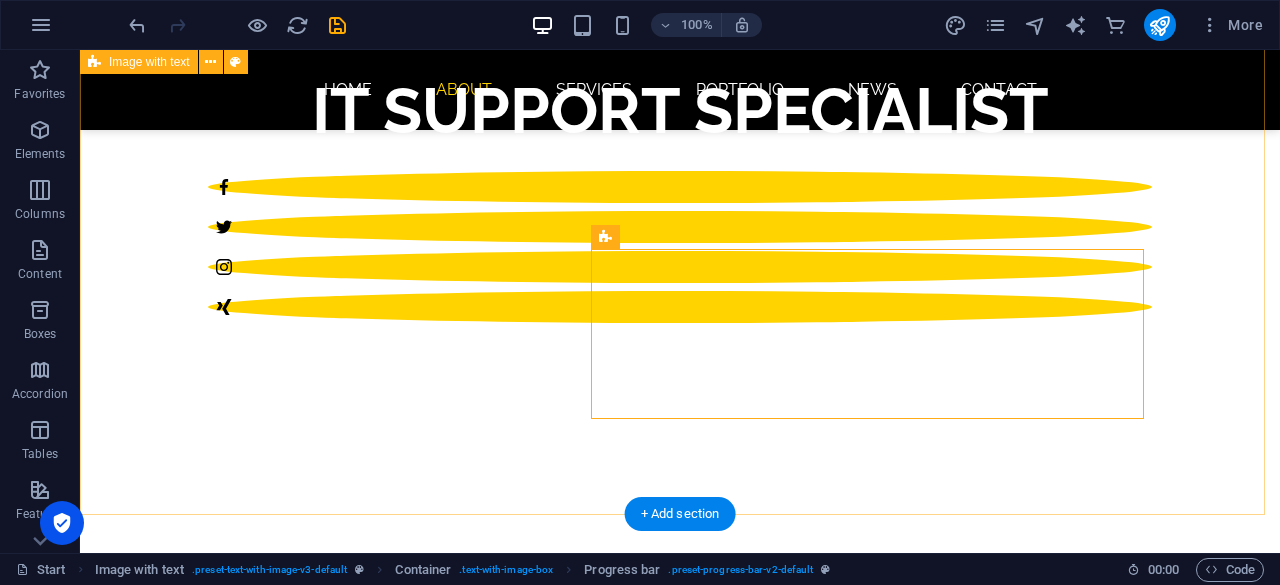 click on "About me I am Anil Timalsina, with over two experience in as IT support specialist, I have solid foundation of computer hardware, network, operating systems and cybersecurity threats IT Support 70%
Illustrator 90%
HTML5 & CSS3 85%" at bounding box center [680, 1147] 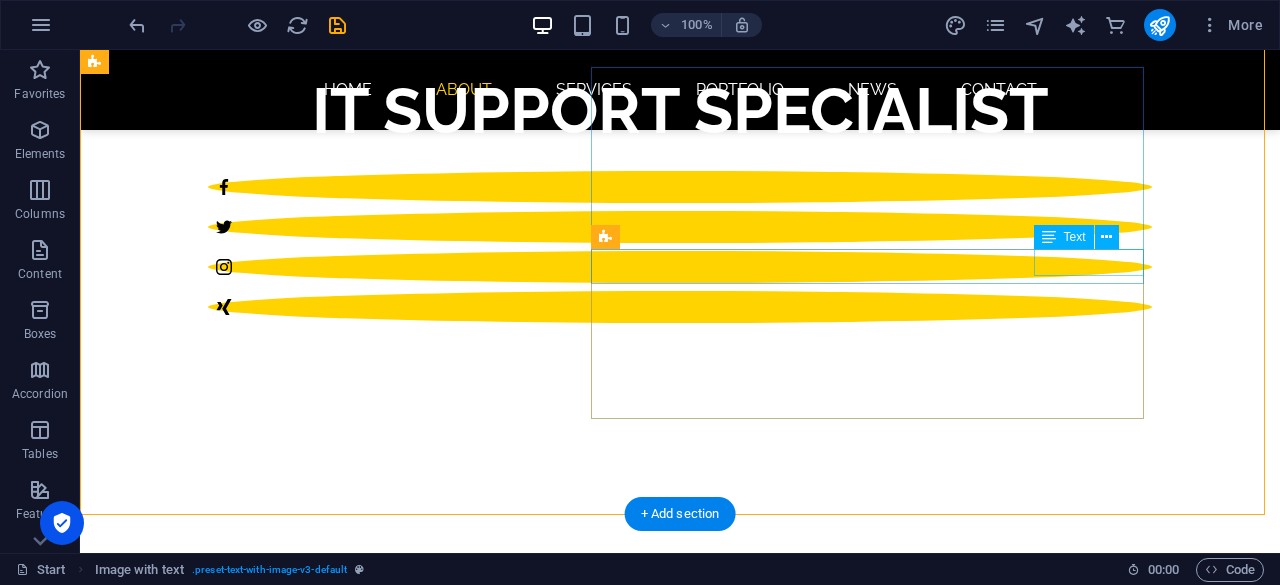 click on "70%" at bounding box center [568, 1488] 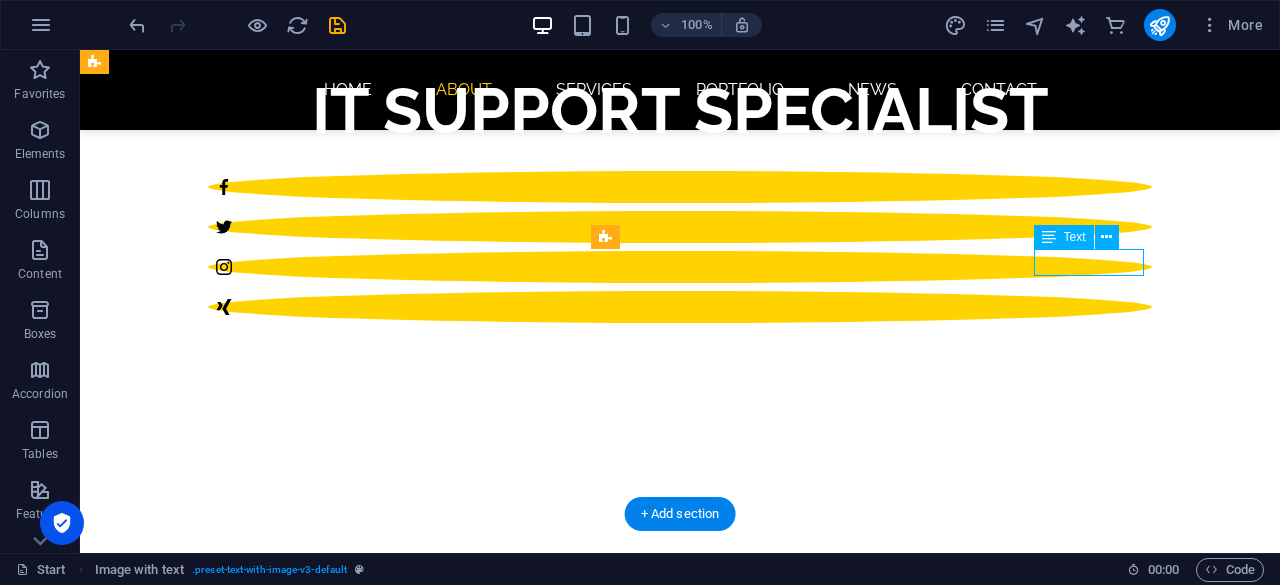 click on "70%" at bounding box center [568, 1488] 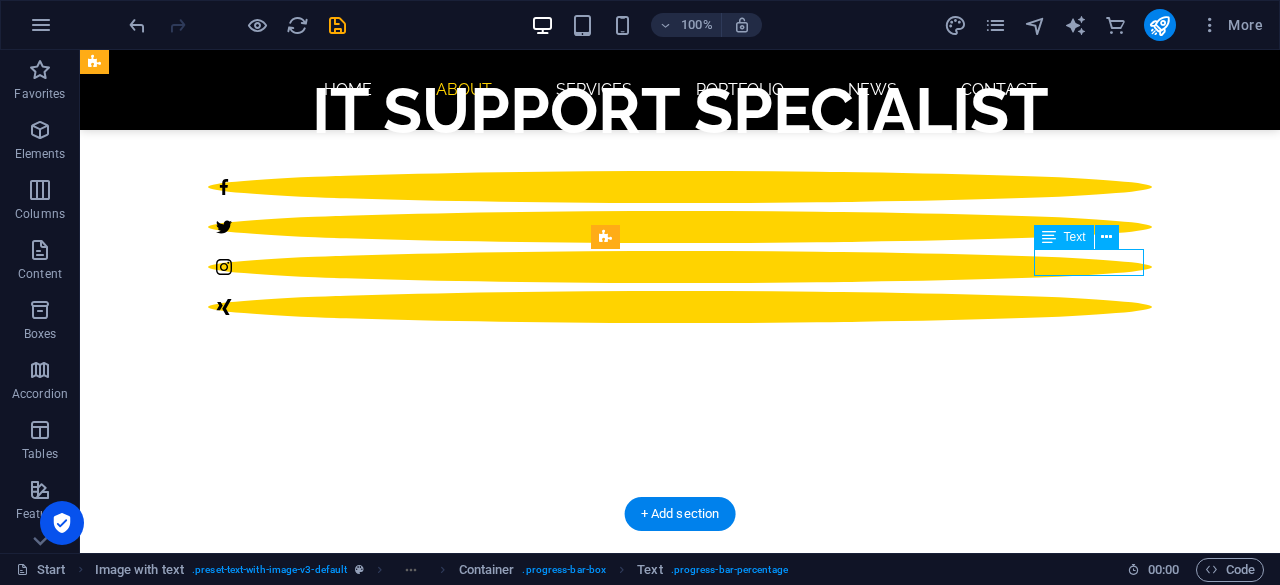 click on "70%" at bounding box center (568, 1488) 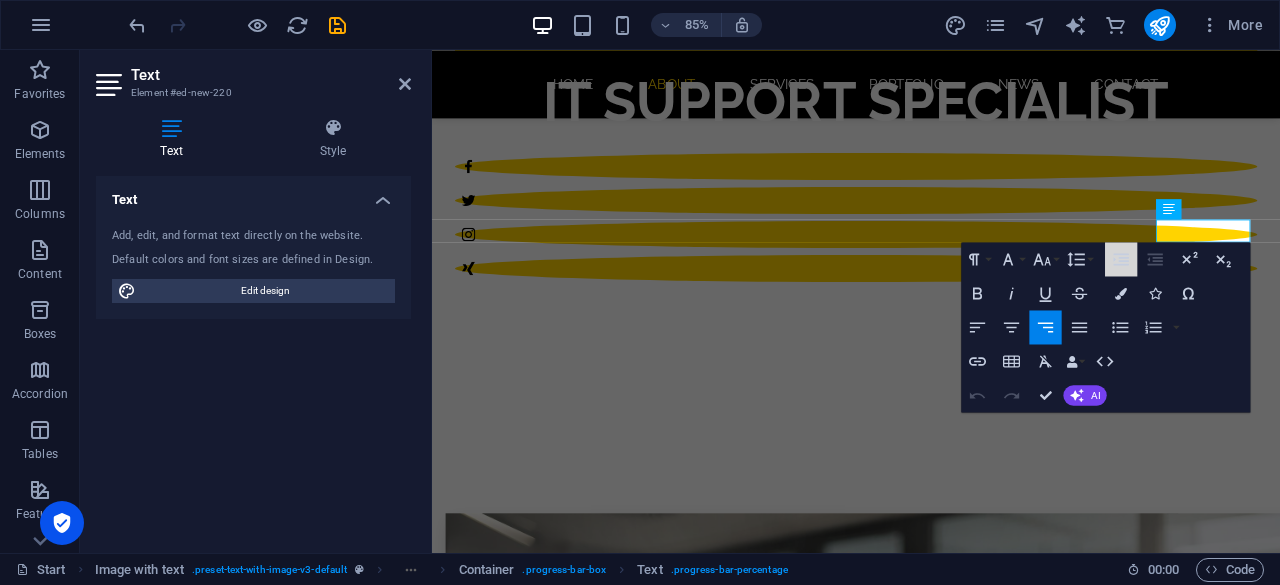 click 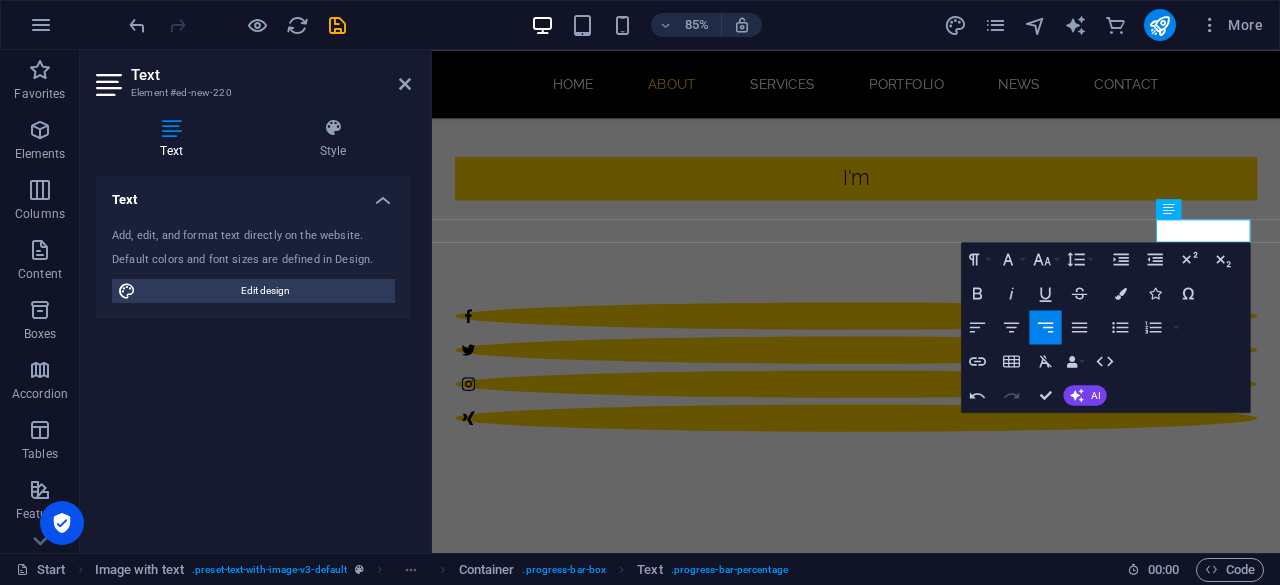 type 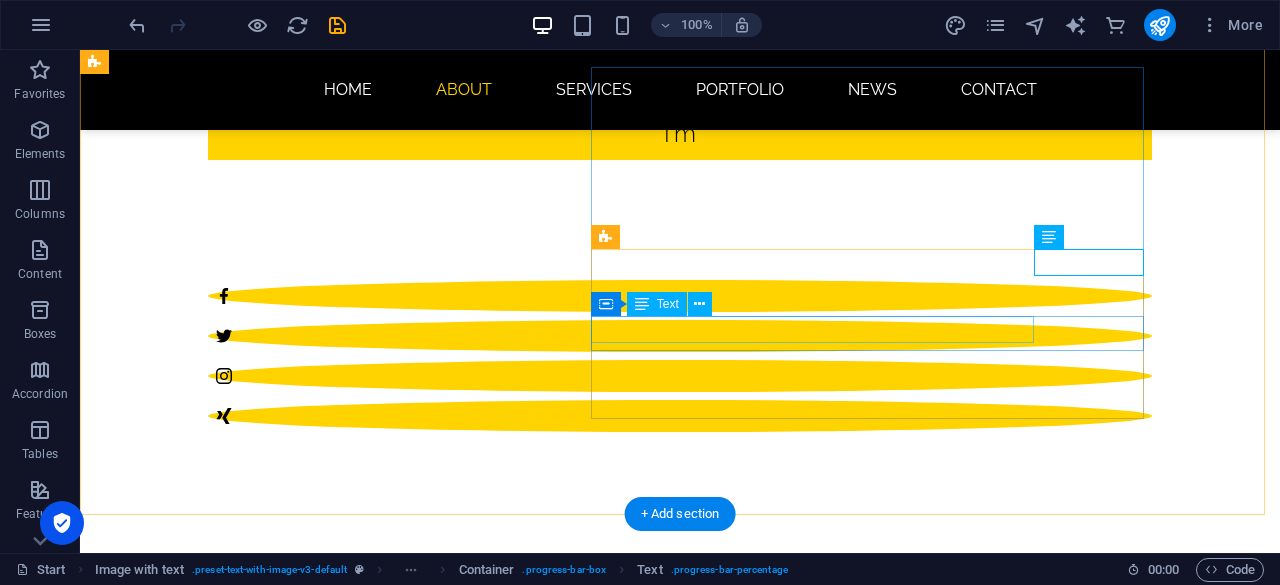 click on "Illustrator" at bounding box center [568, 1664] 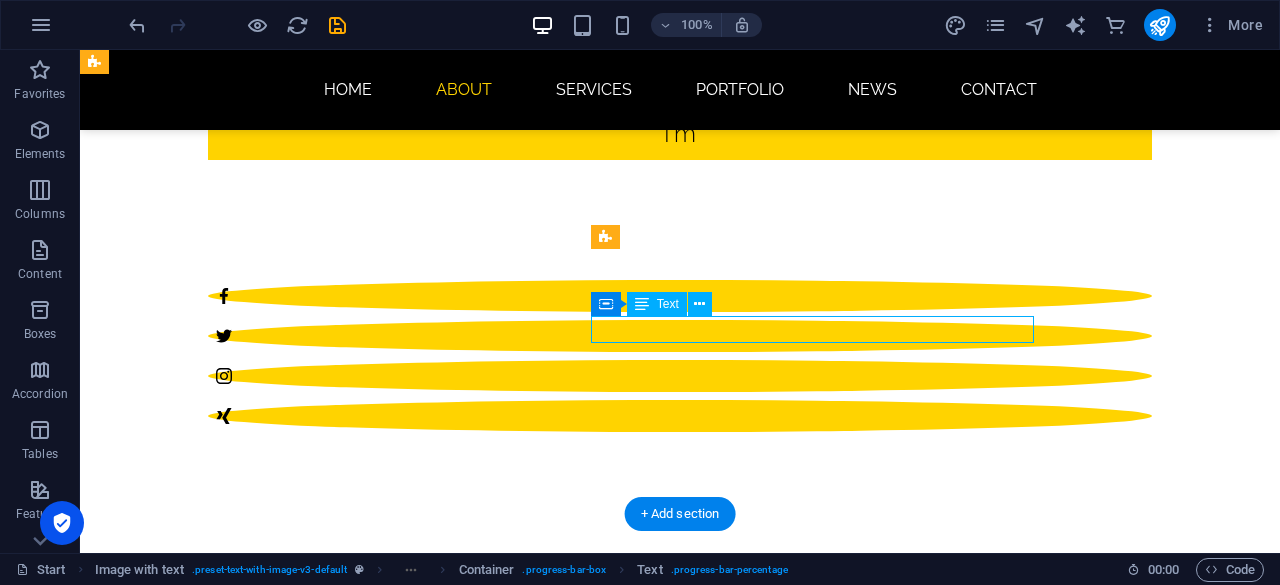 click on "Illustrator" at bounding box center [568, 1664] 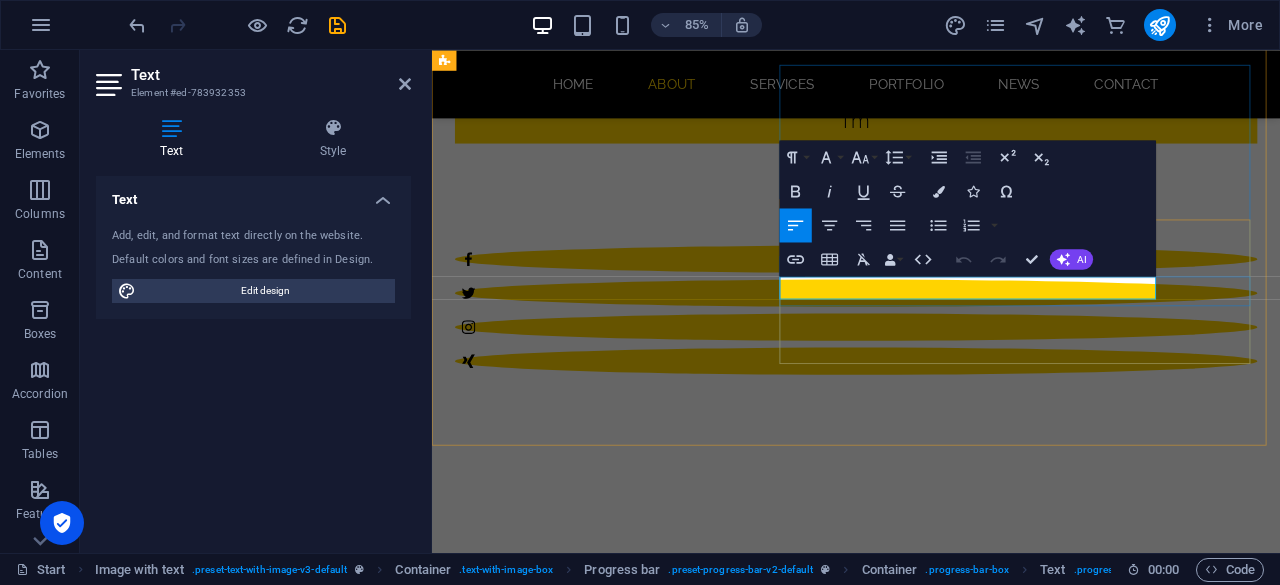 click on "Illustrator" at bounding box center [920, 1664] 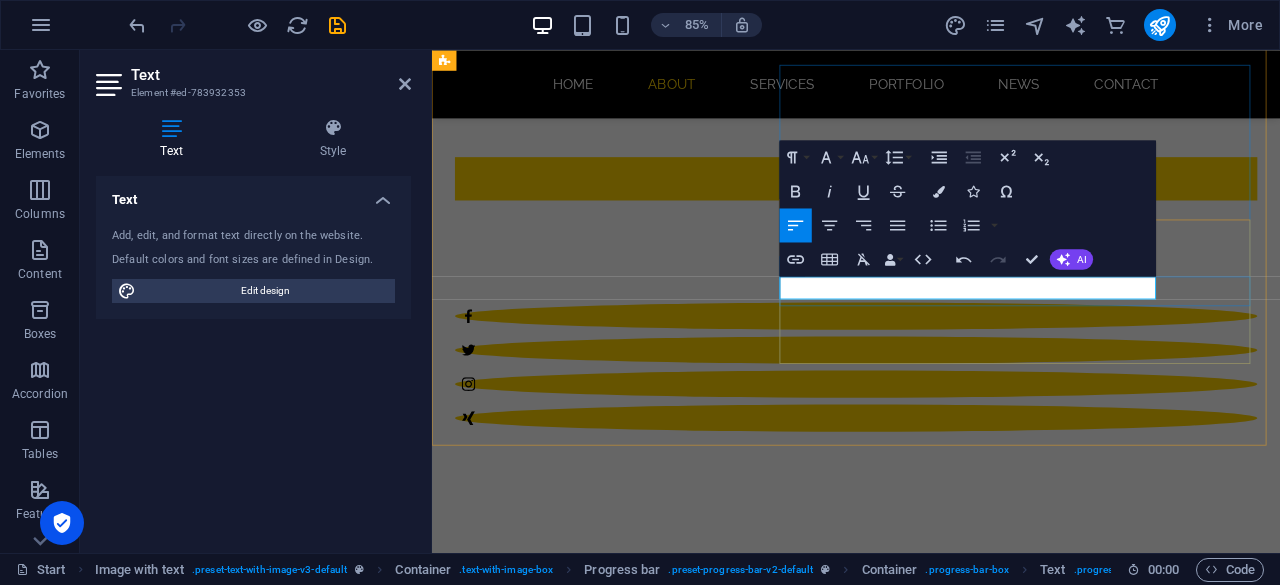 type 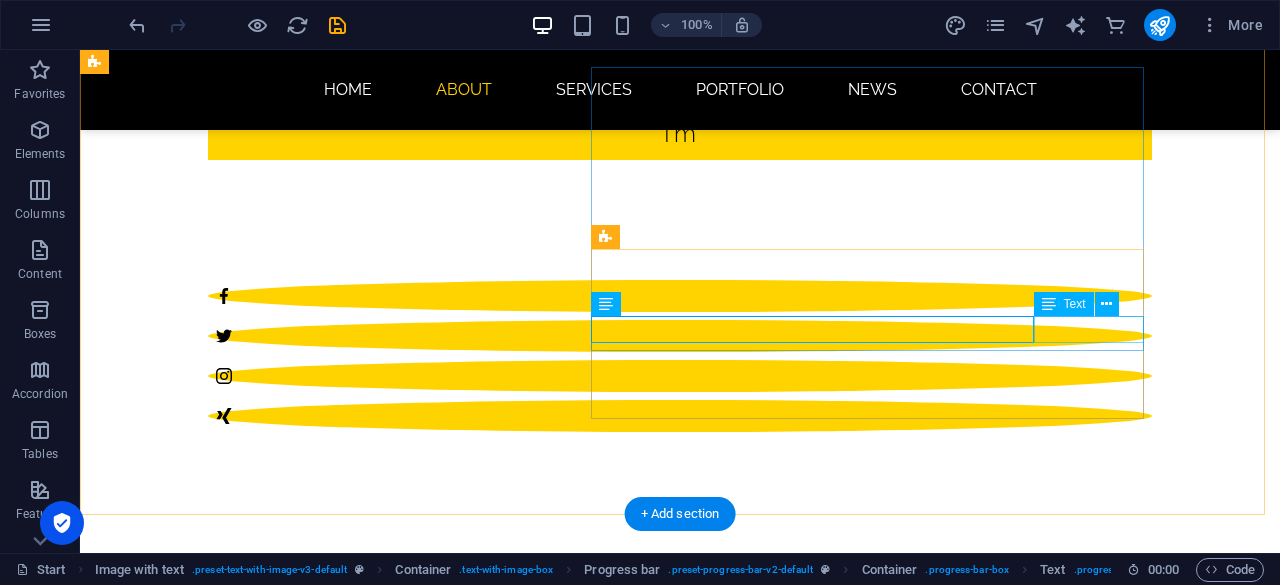 click on "90%" at bounding box center [568, 1691] 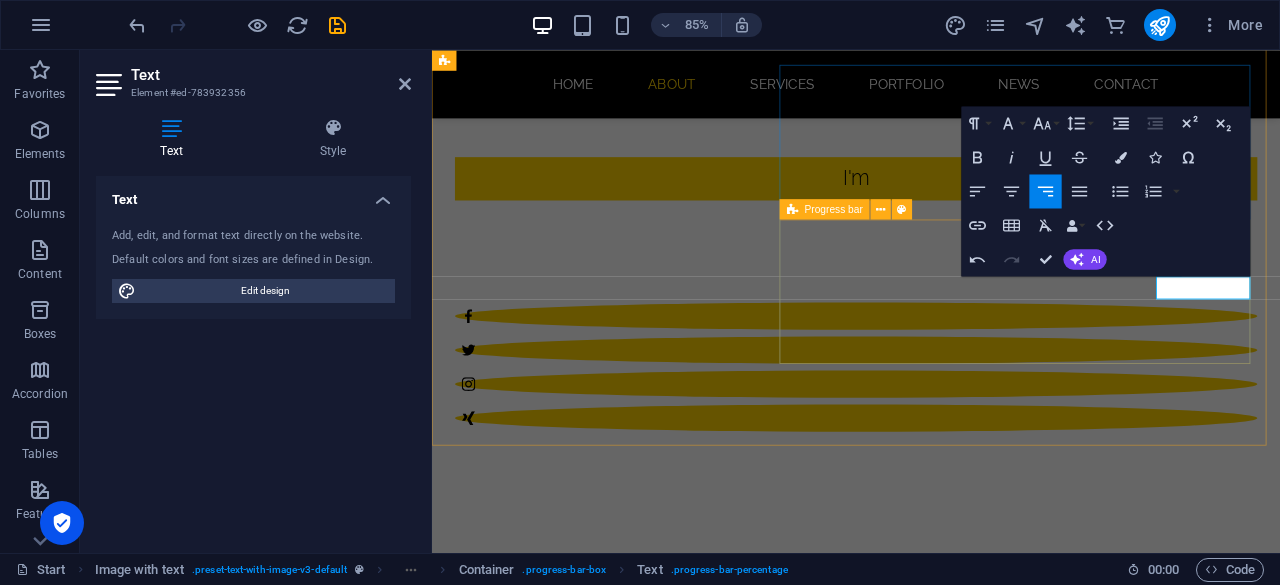 type 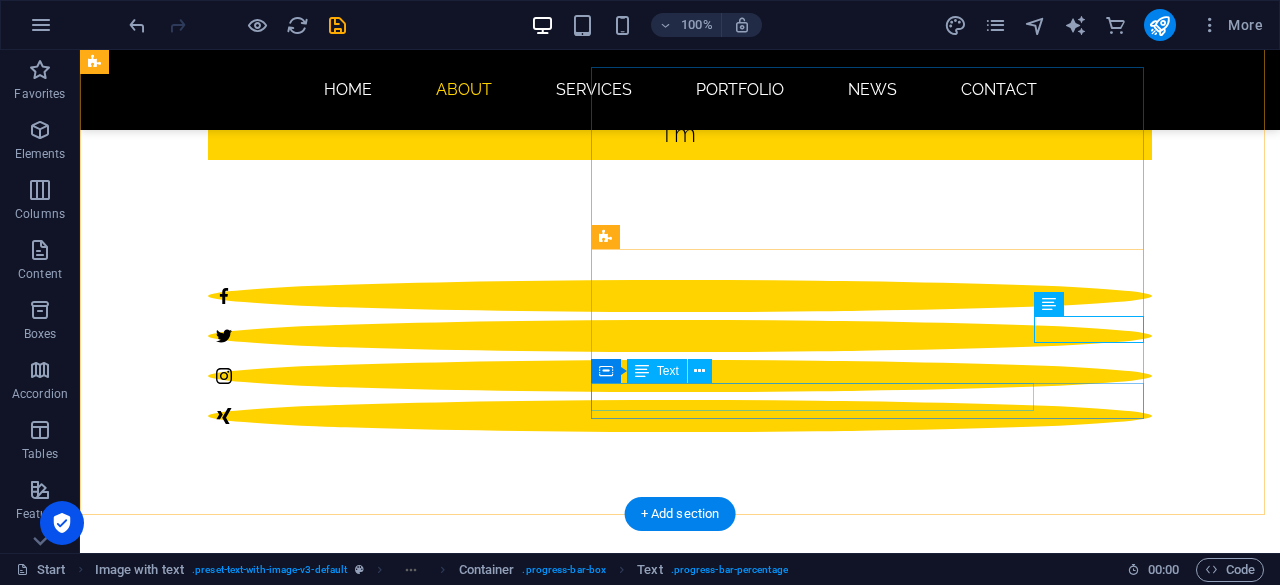 click on "HTML5 & CSS3" at bounding box center (568, 1758) 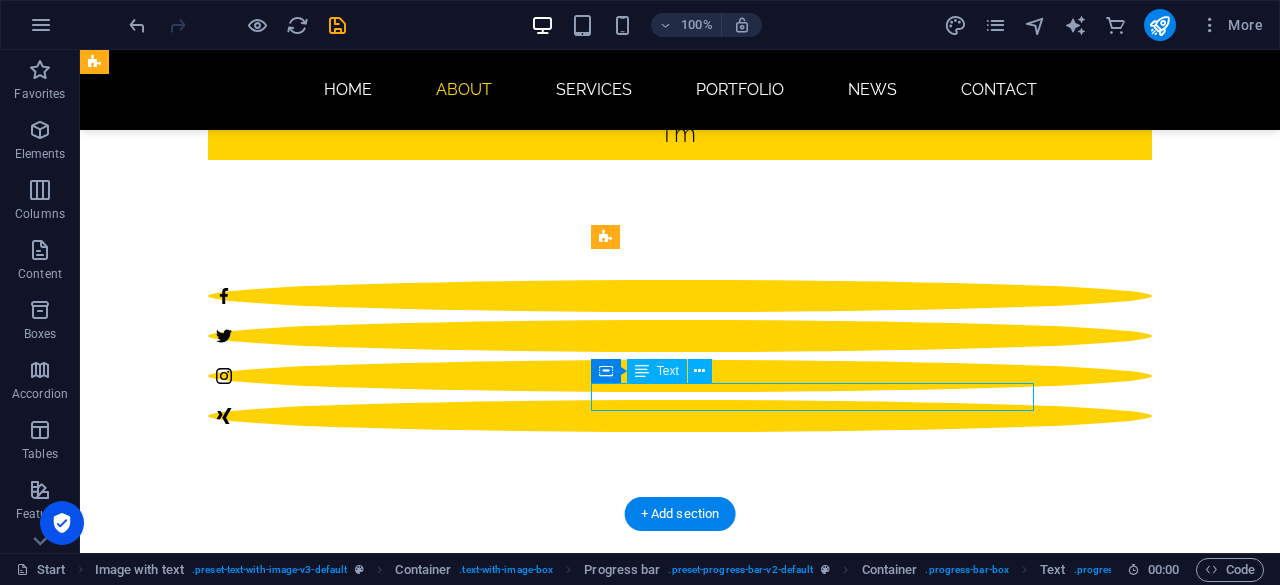 click on "HTML5 & CSS3" at bounding box center (568, 1758) 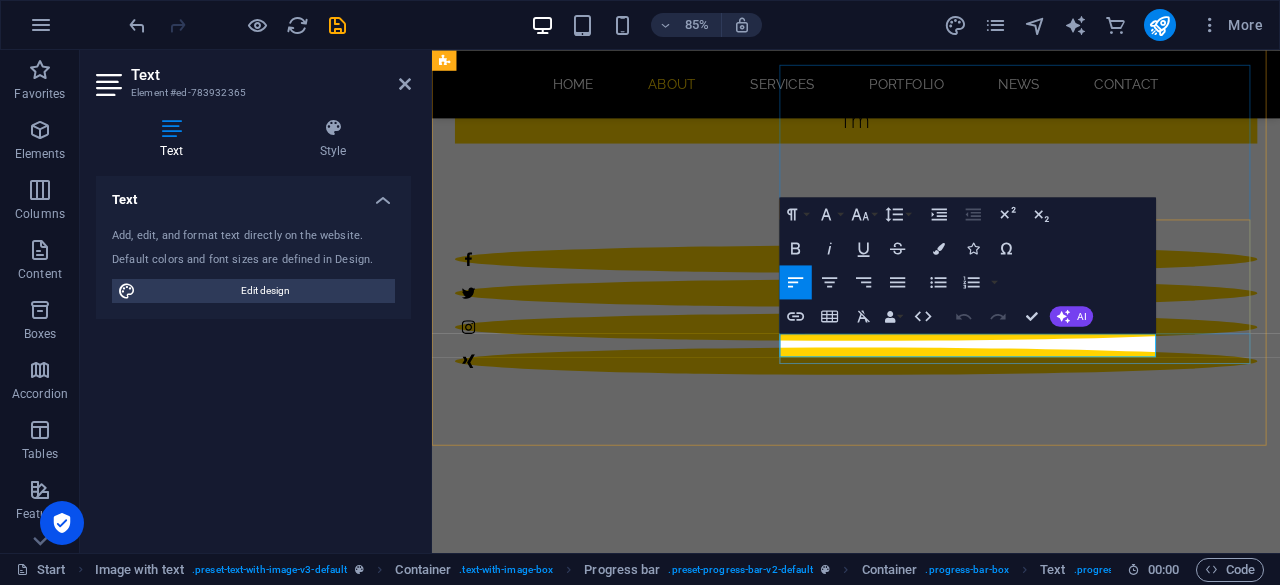 click on "HTML5 & CSS3" at bounding box center (920, 1758) 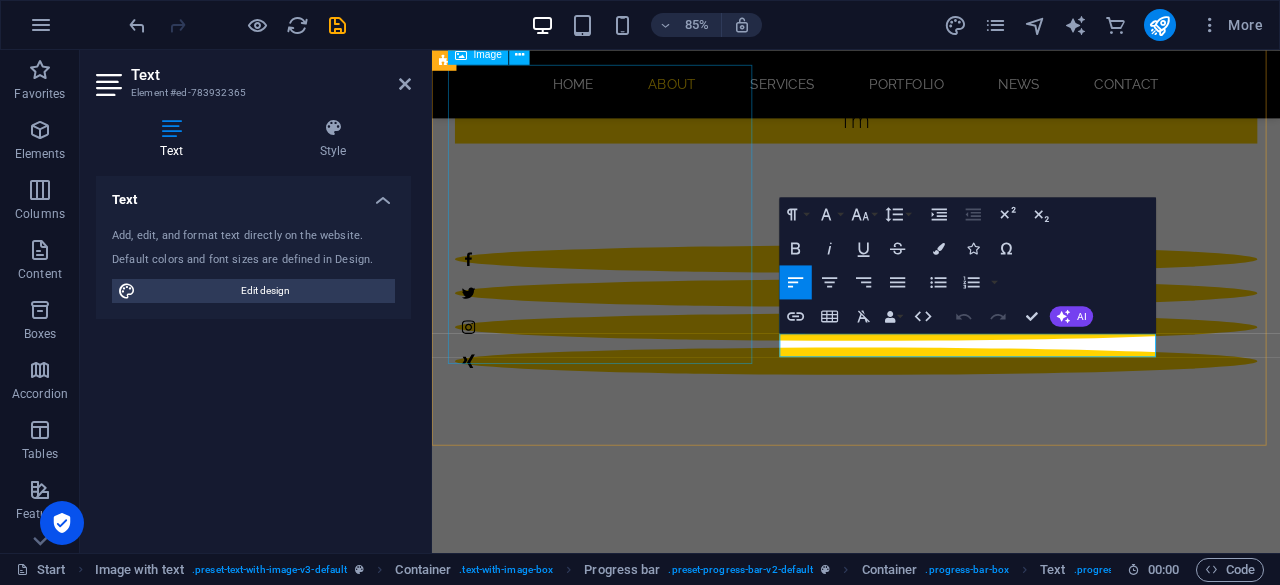 drag, startPoint x: 1008, startPoint y: 396, endPoint x: 738, endPoint y: 368, distance: 271.44797 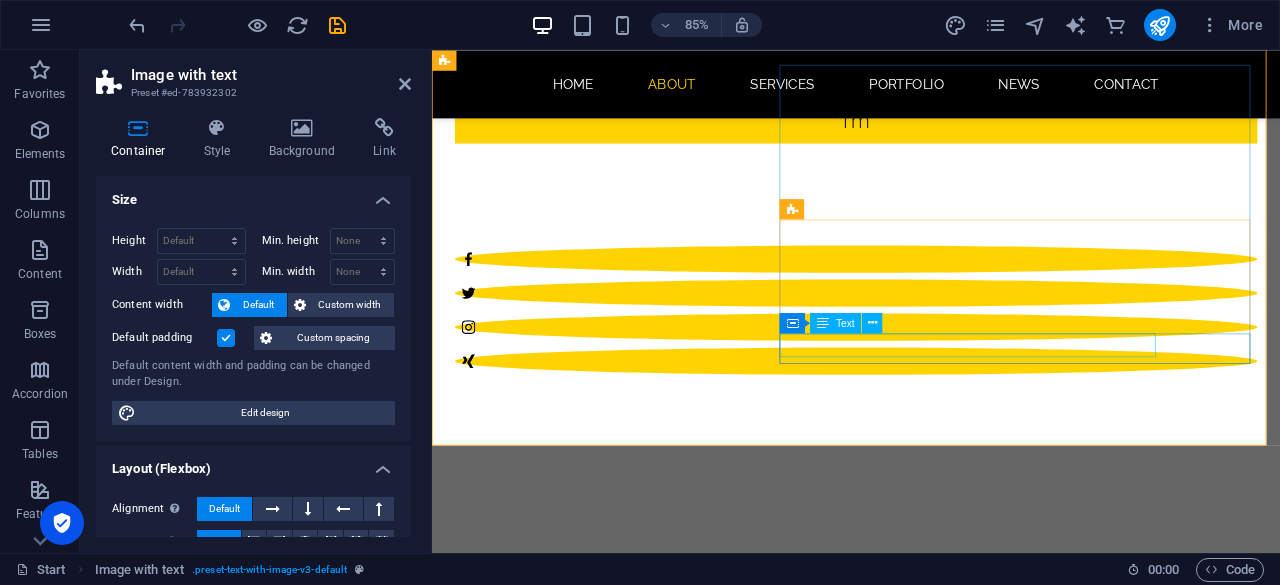 click on "HTML5 & CSS3" at bounding box center (920, 1758) 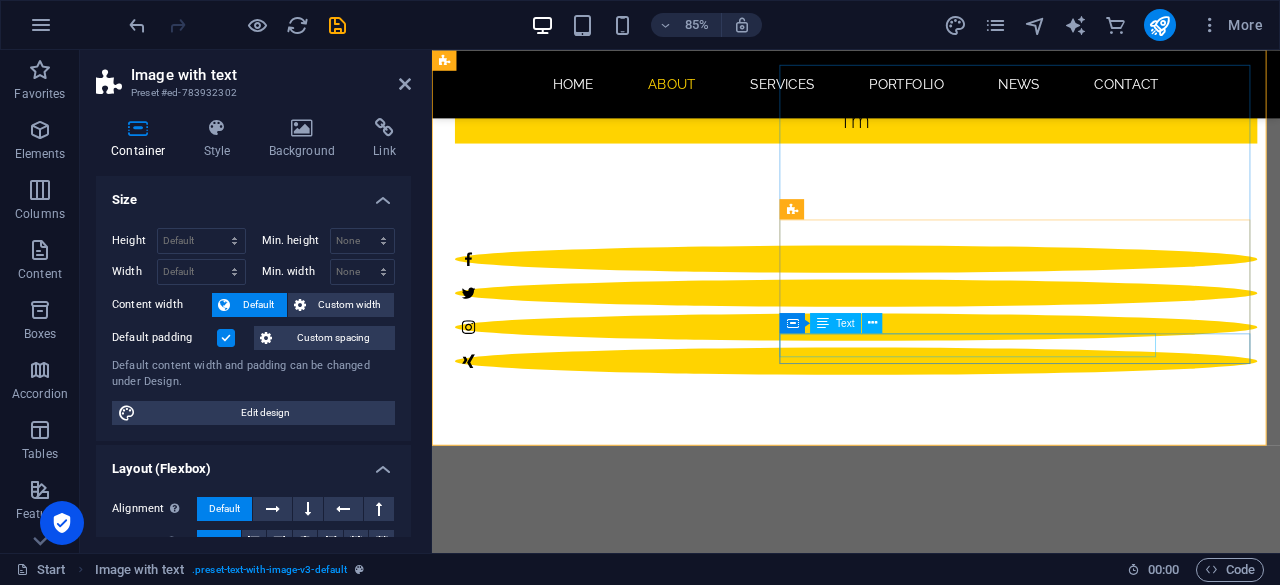 click on "HTML5 & CSS3" at bounding box center (920, 1758) 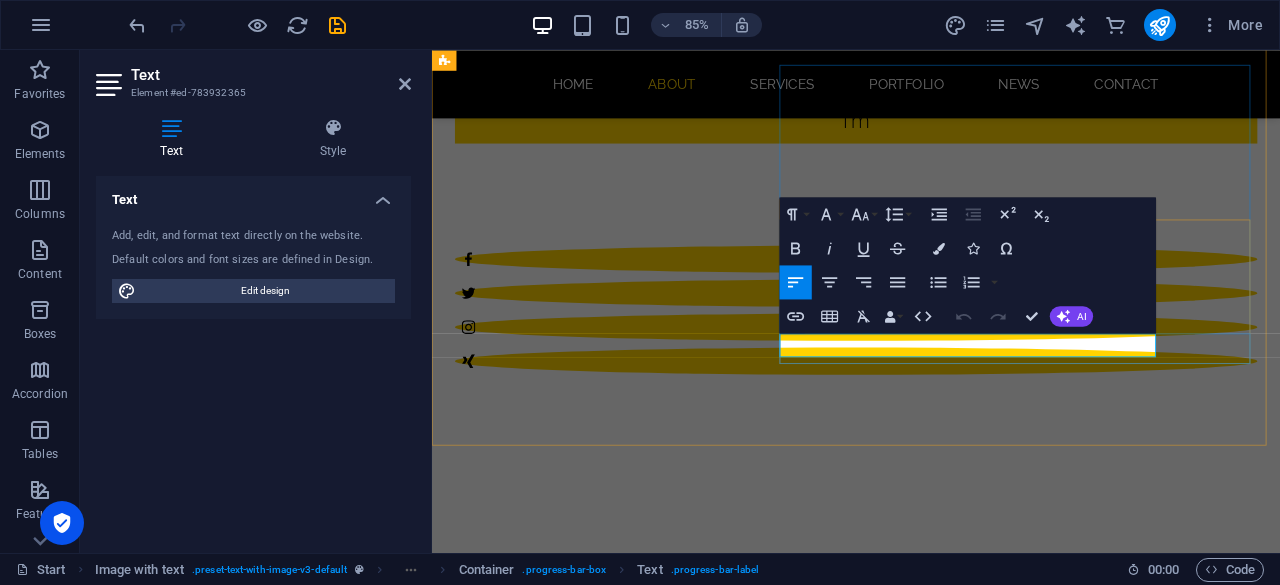 click on "HTML5 & CSS3" at bounding box center [920, 1758] 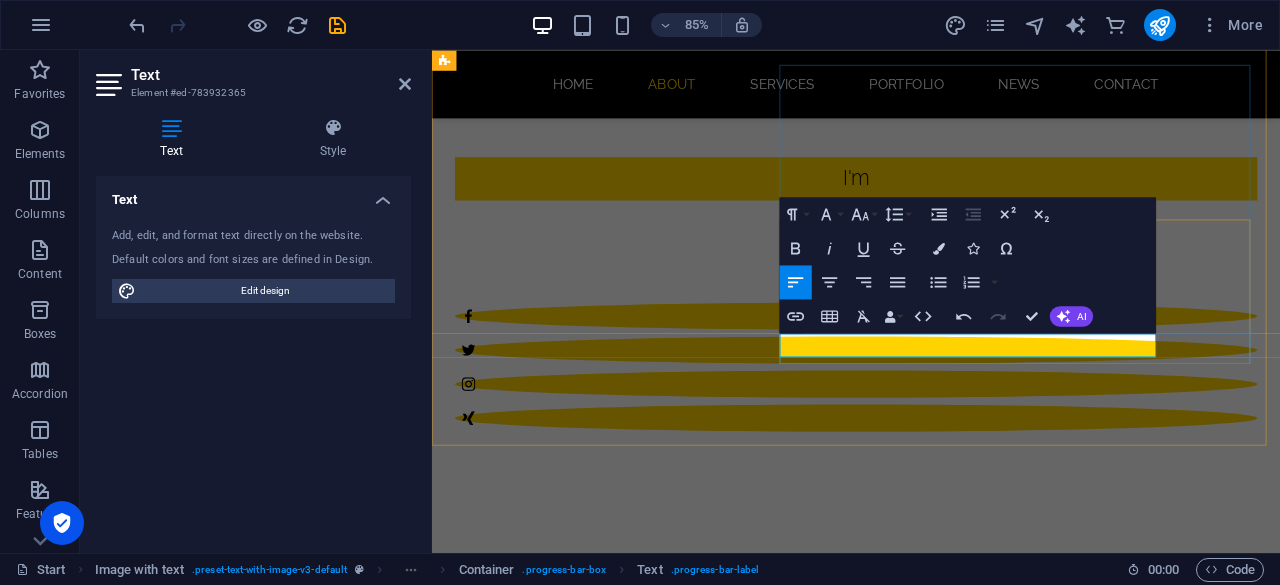 type 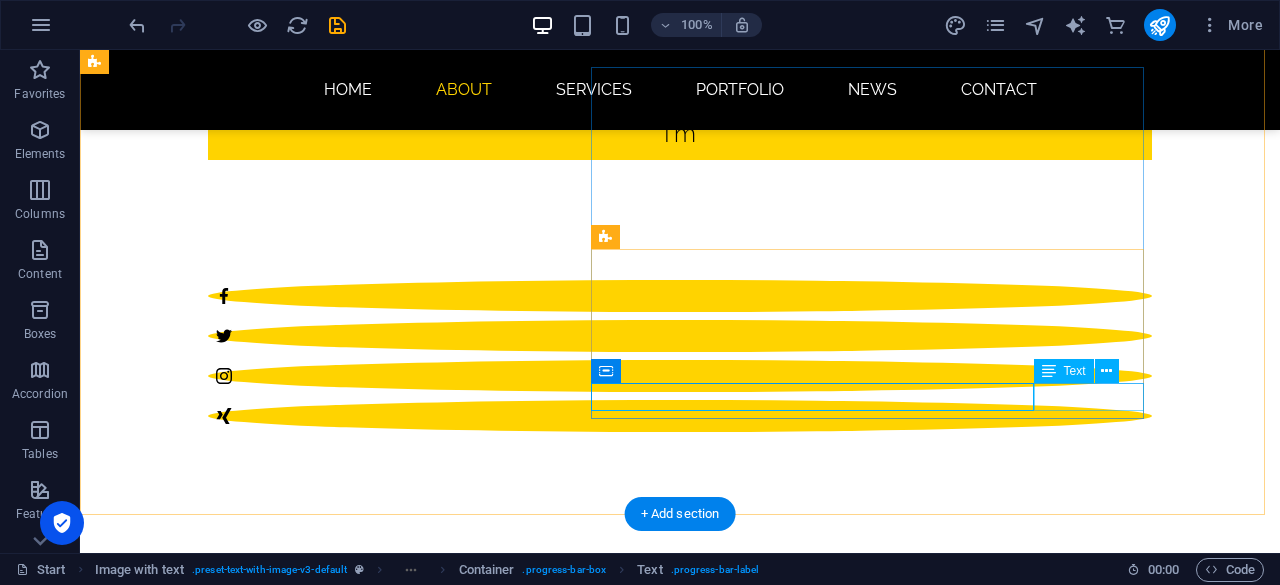 click on "85%" at bounding box center (568, 1786) 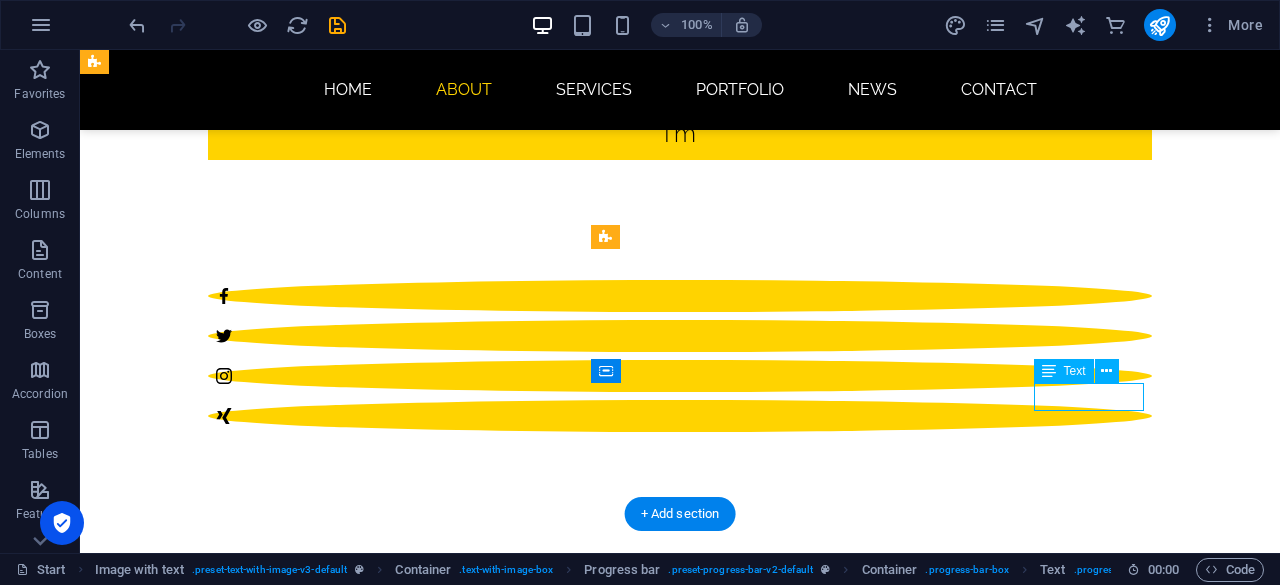 click on "85%" at bounding box center [568, 1786] 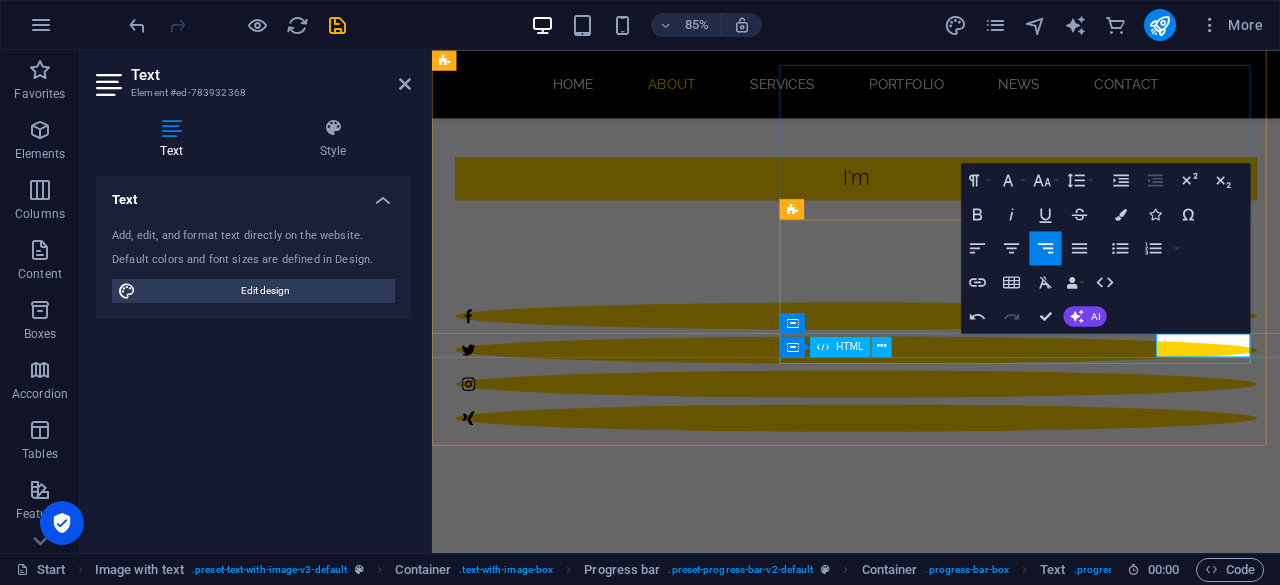 type 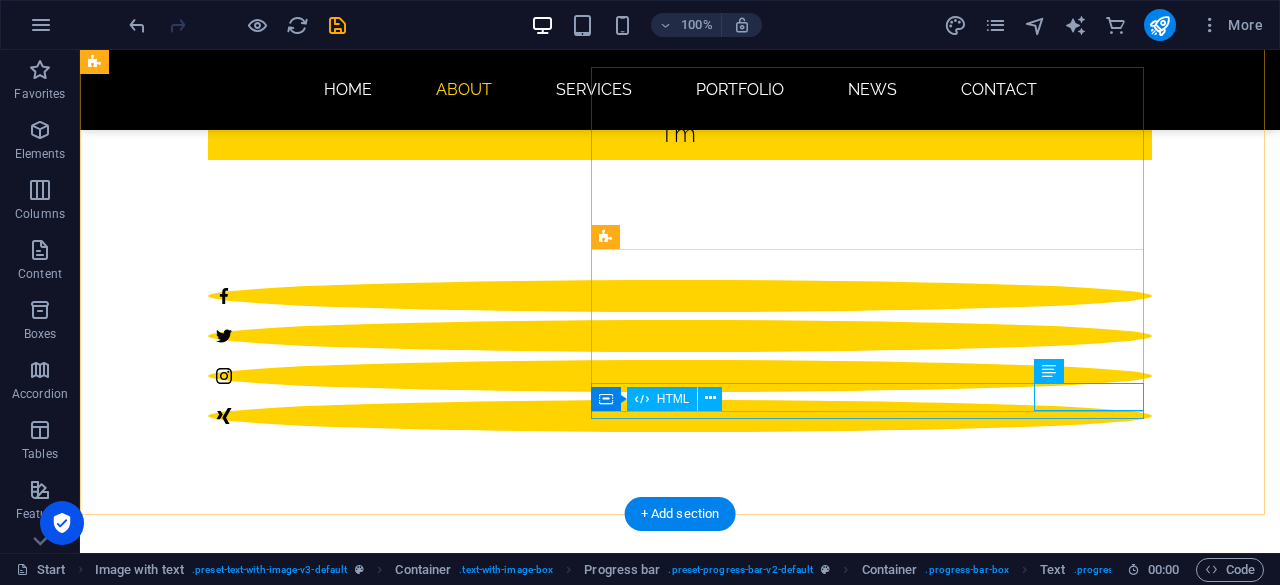 click at bounding box center (568, 1804) 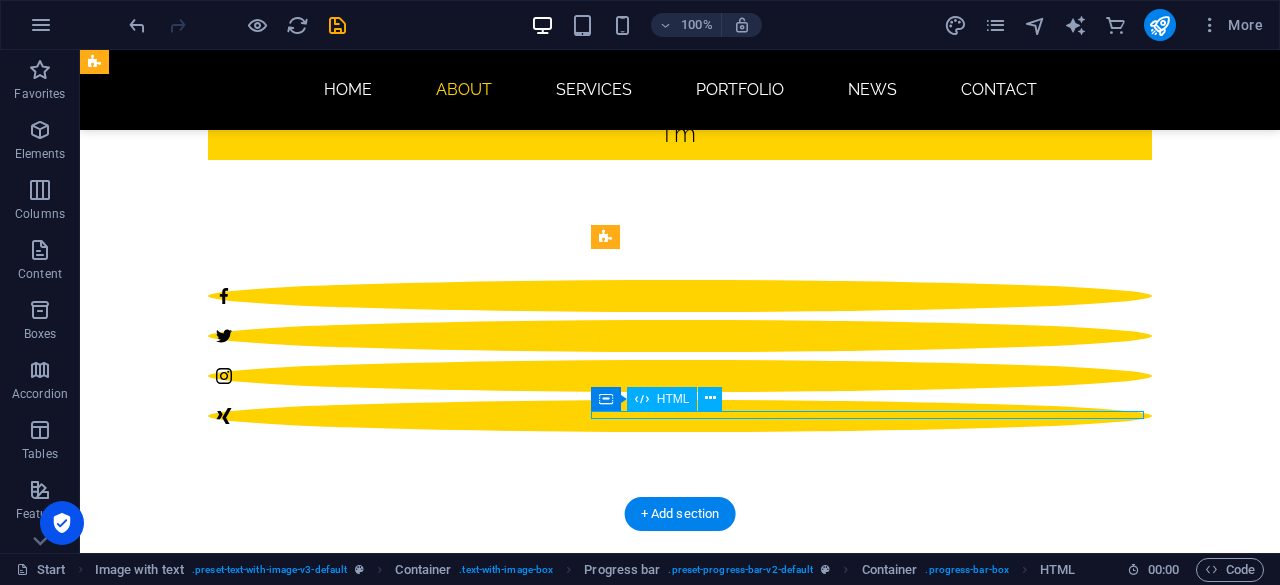click at bounding box center (568, 1804) 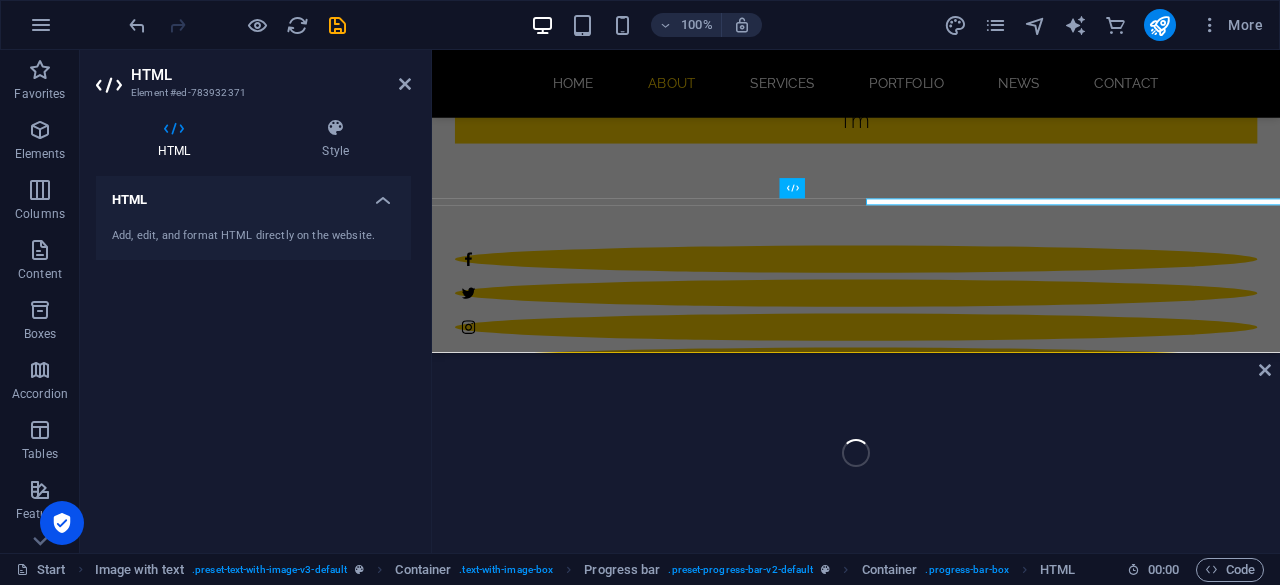 scroll, scrollTop: 819, scrollLeft: 0, axis: vertical 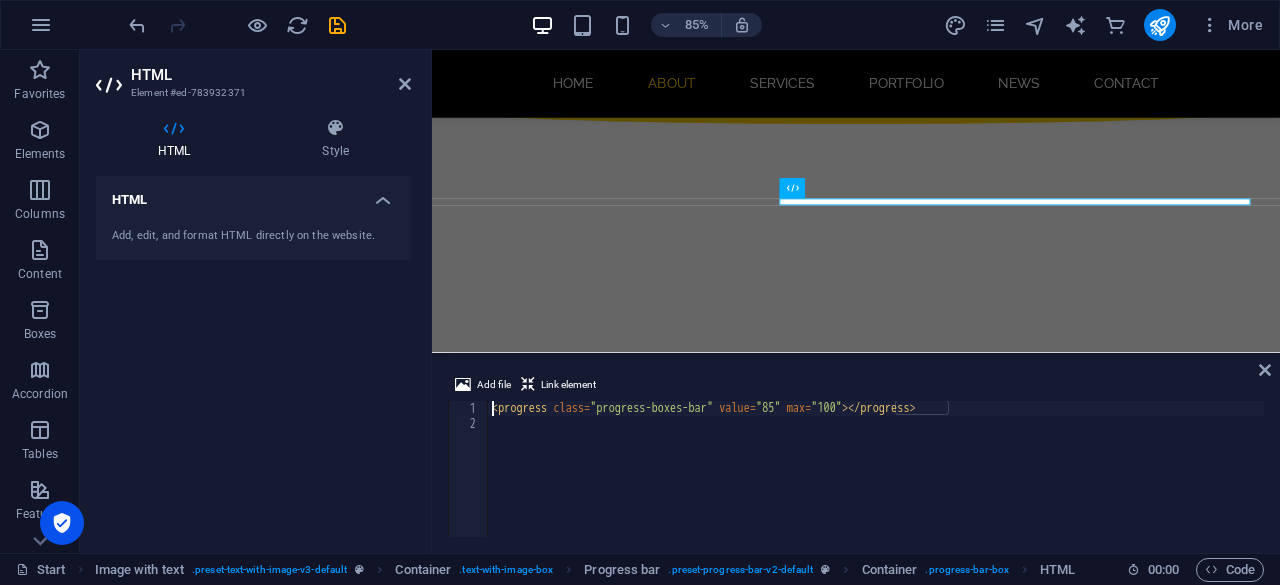 click on "< progress   class = "progress-boxes-bar"   value = "85"   max = "100" > </ progress >" at bounding box center [876, 484] 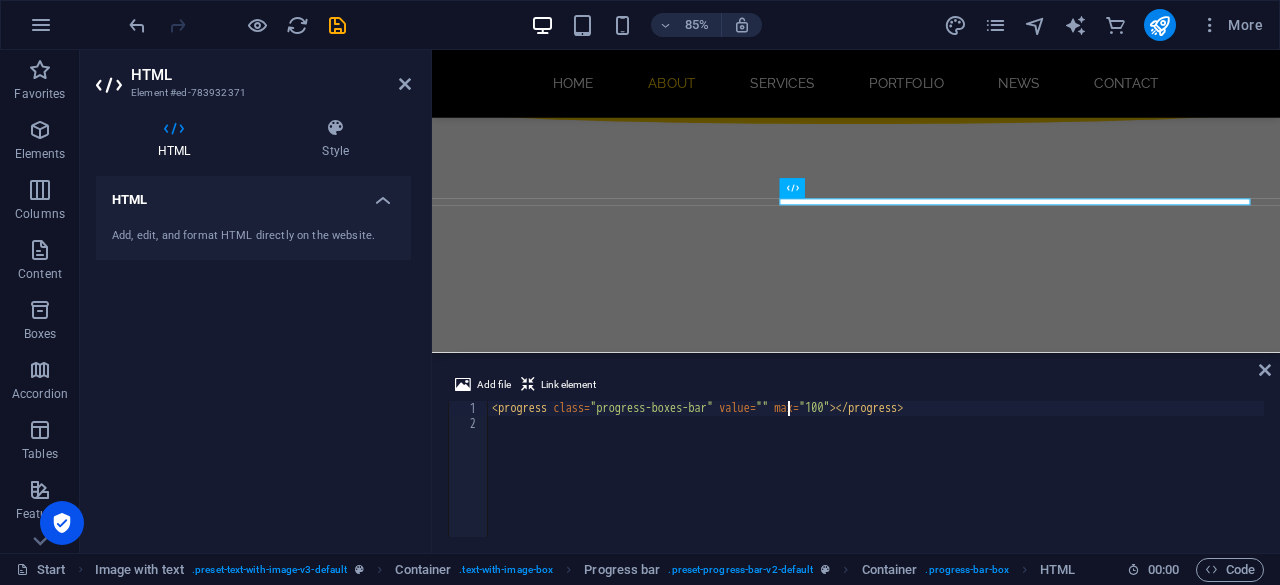scroll, scrollTop: 0, scrollLeft: 24, axis: horizontal 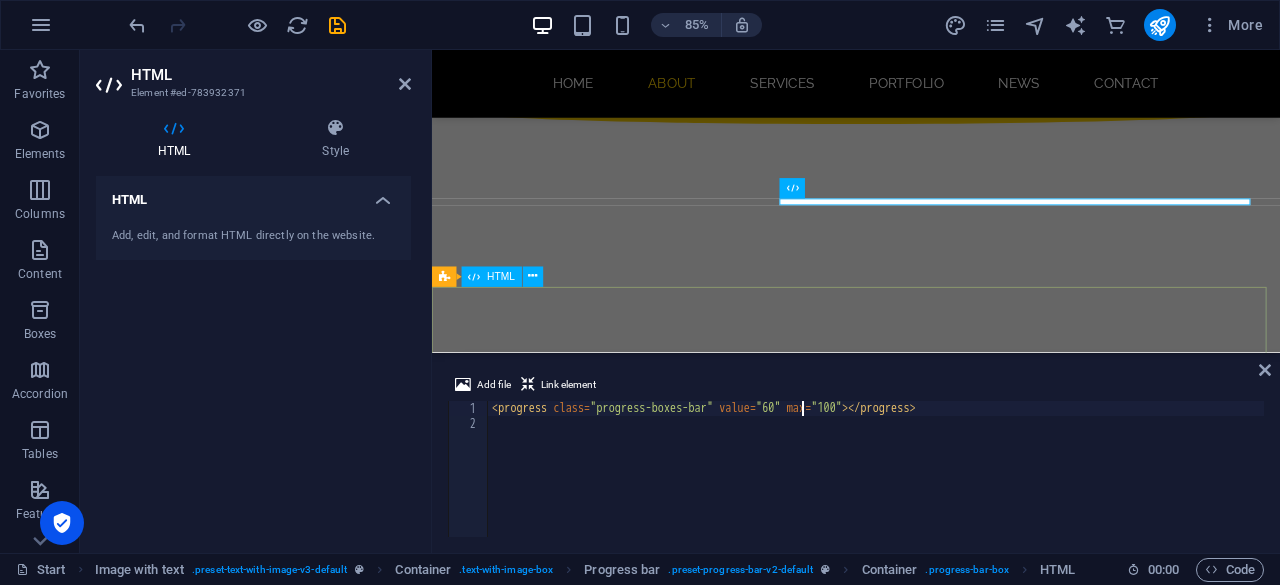 type on "<progress class="progress-boxes-bar" value="60" max="100"></progress>" 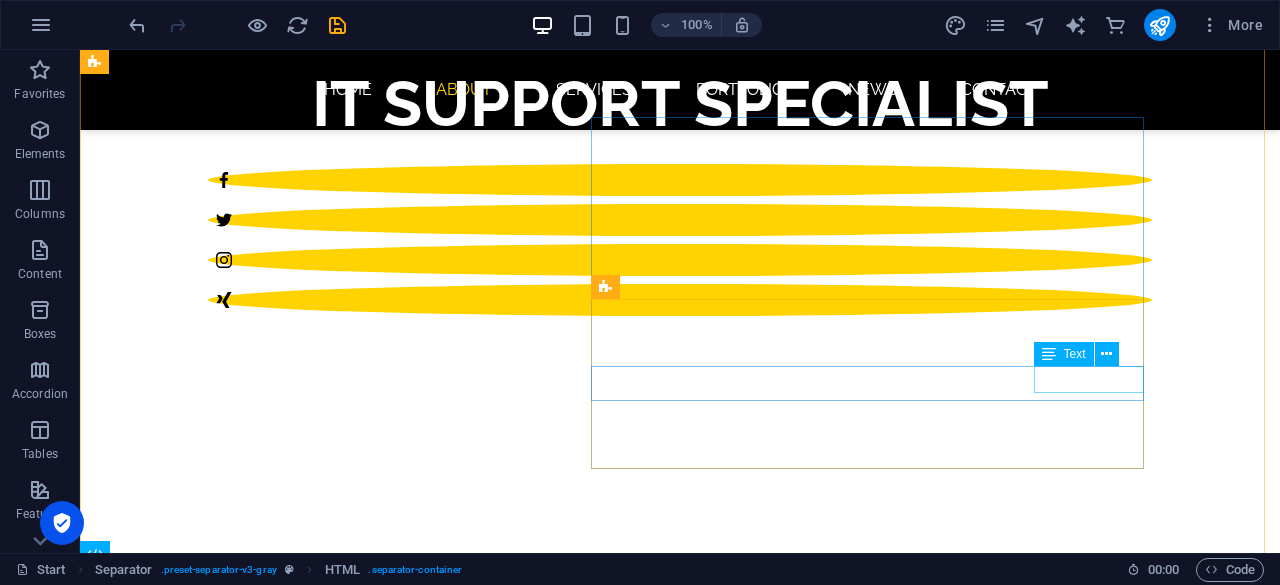 scroll, scrollTop: 564, scrollLeft: 0, axis: vertical 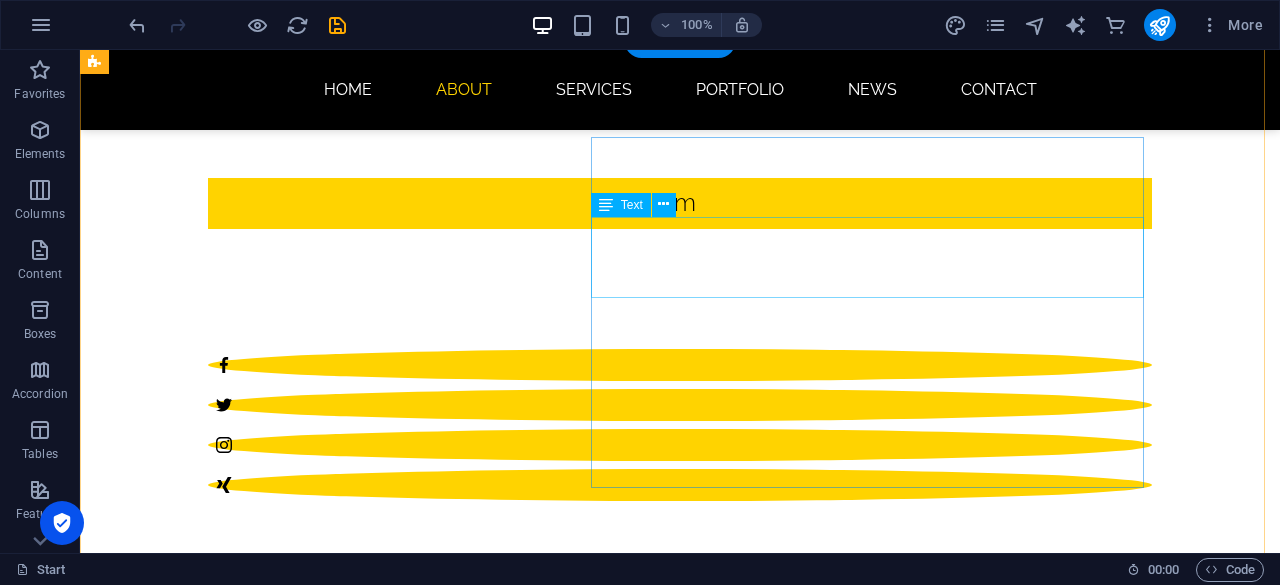 click on "I am Anil Timalsina, with over two experience in as IT support specialist, I have solid foundation of computer hardware, network, operating systems and cybersecurity threats" at bounding box center (568, 1578) 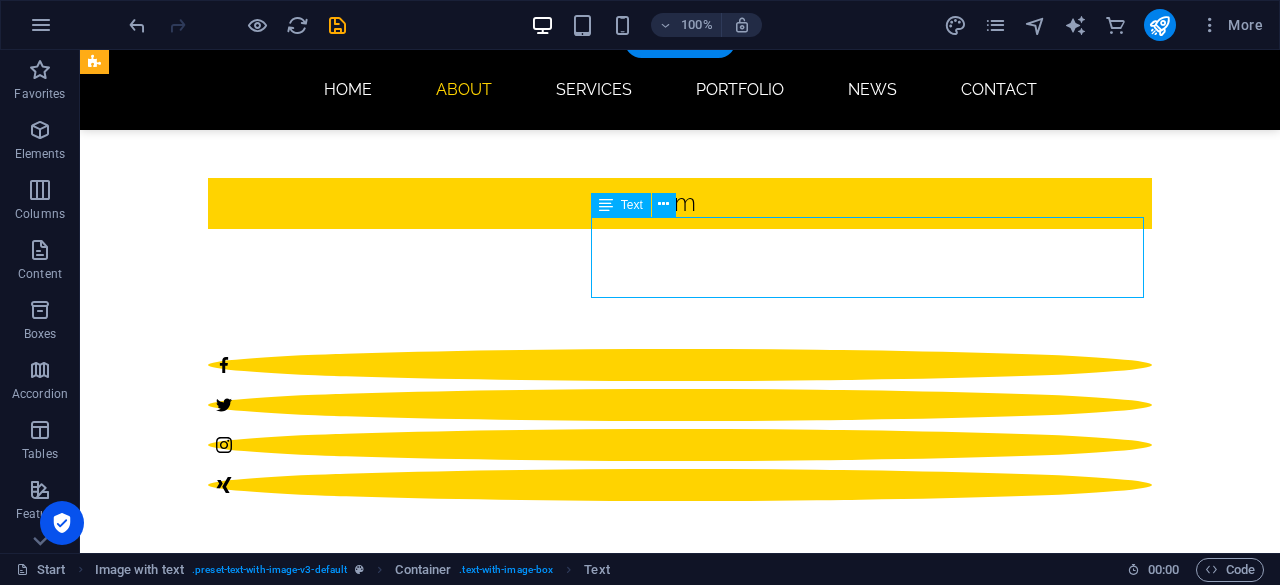 click on "I am Anil Timalsina, with over two experience in as IT support specialist, I have solid foundation of computer hardware, network, operating systems and cybersecurity threats" at bounding box center [568, 1578] 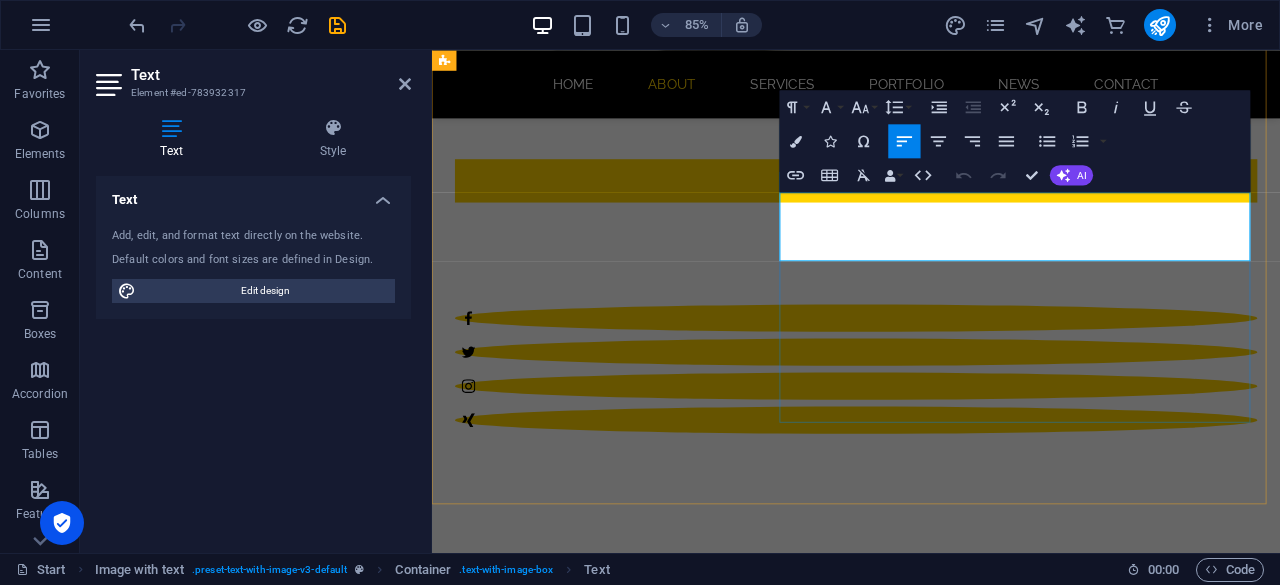 click on "I am Anil Timalsina, with over two experience in as IT support specialist, I have solid foundation of computer hardware, network, operating systems and cybersecurity threats" at bounding box center [920, 1578] 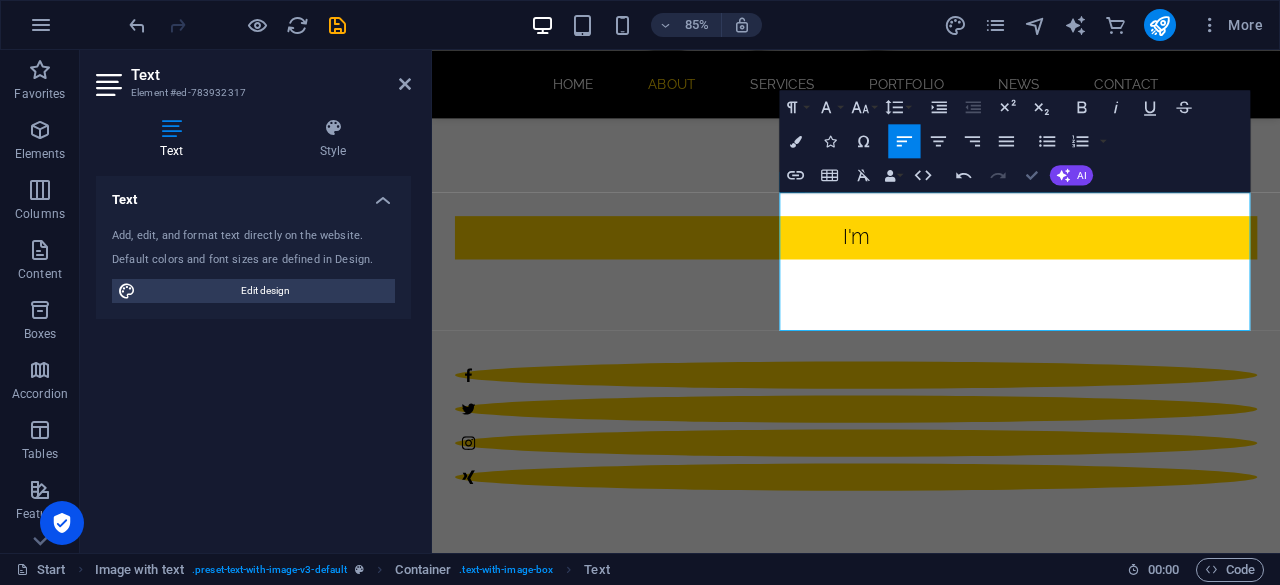 drag, startPoint x: 1039, startPoint y: 174, endPoint x: 955, endPoint y: 143, distance: 89.537704 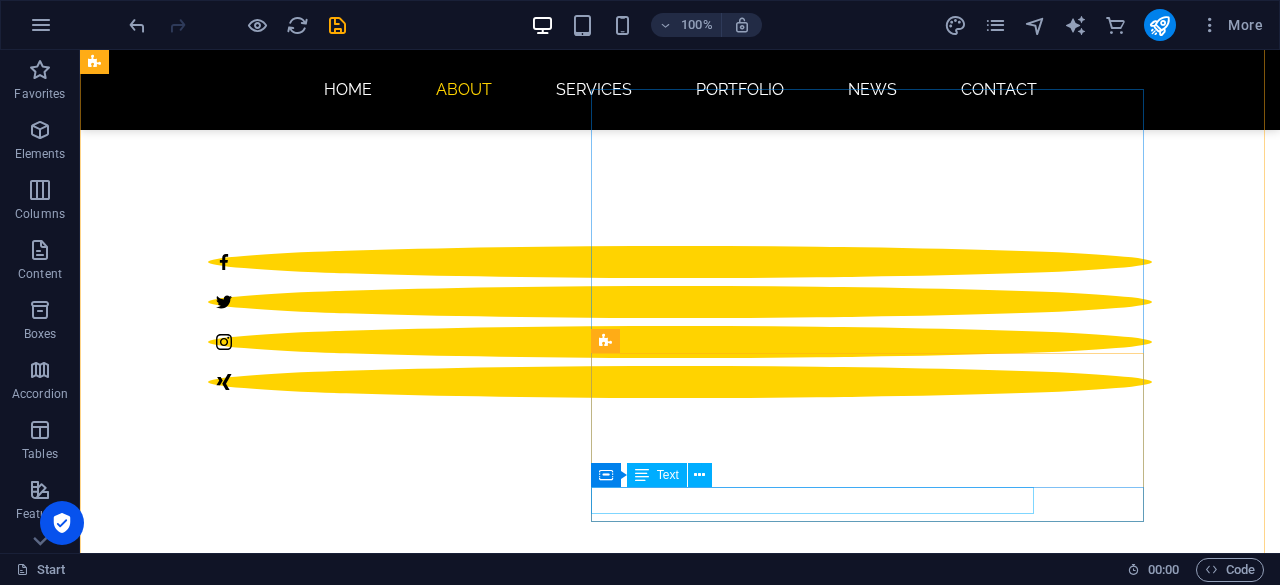 scroll, scrollTop: 594, scrollLeft: 0, axis: vertical 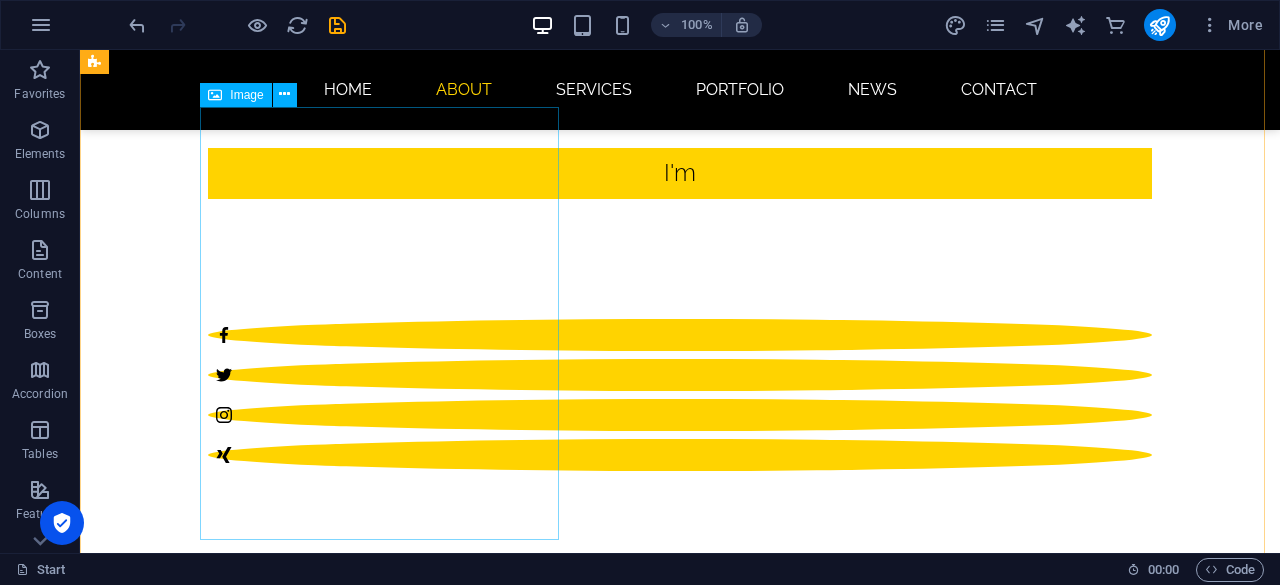 click at bounding box center (568, 1084) 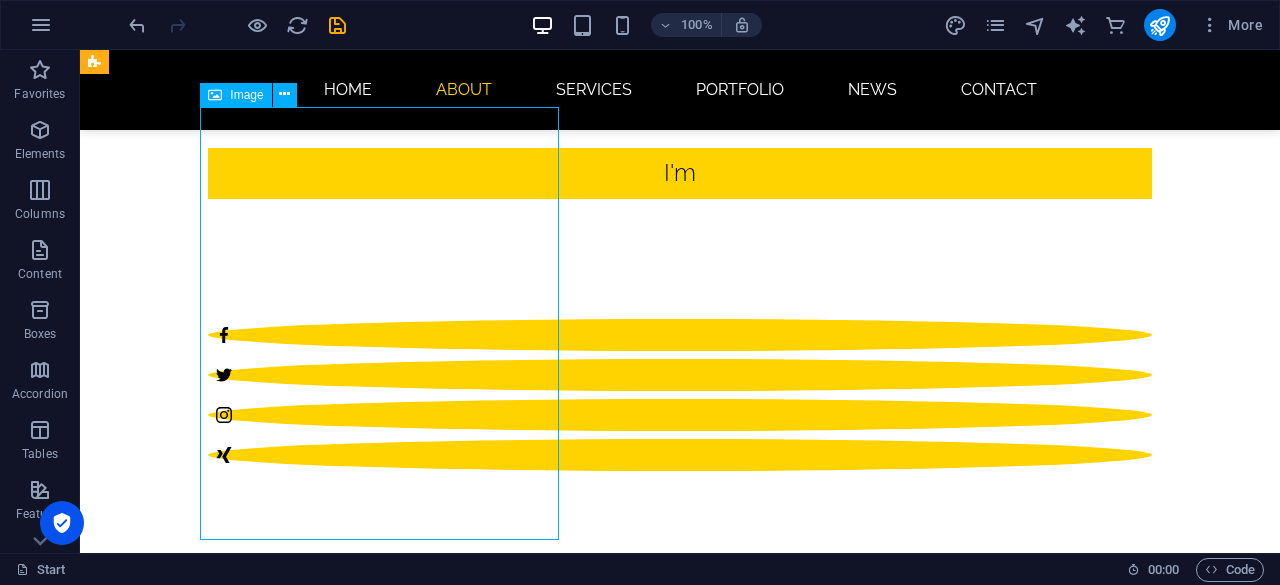 click at bounding box center (568, 1084) 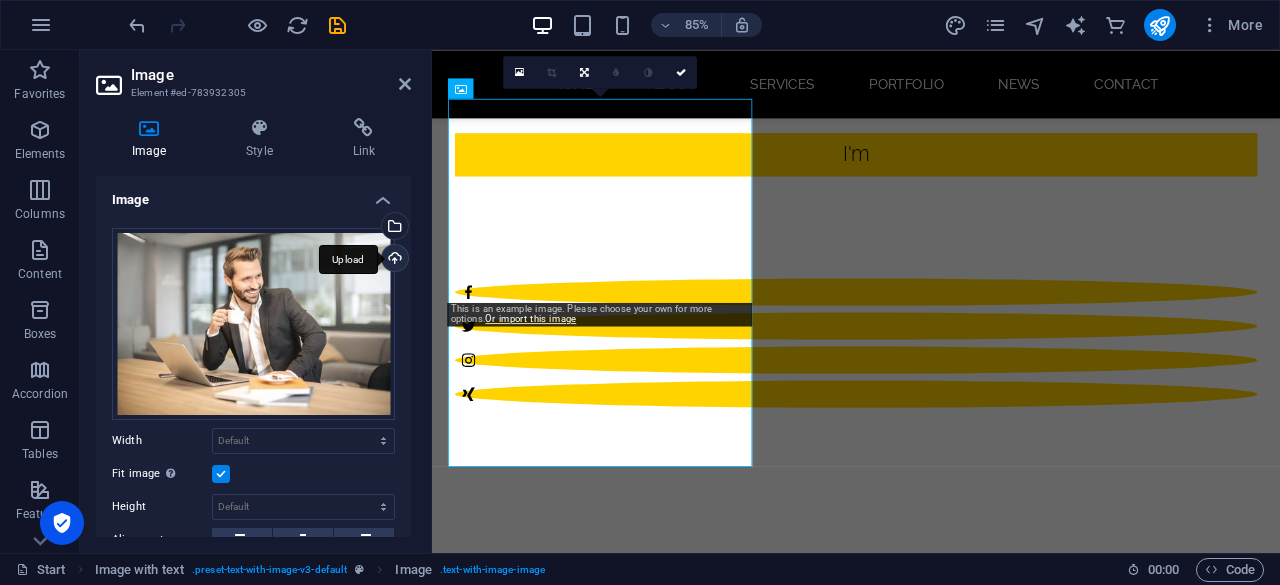click on "Upload" at bounding box center (393, 260) 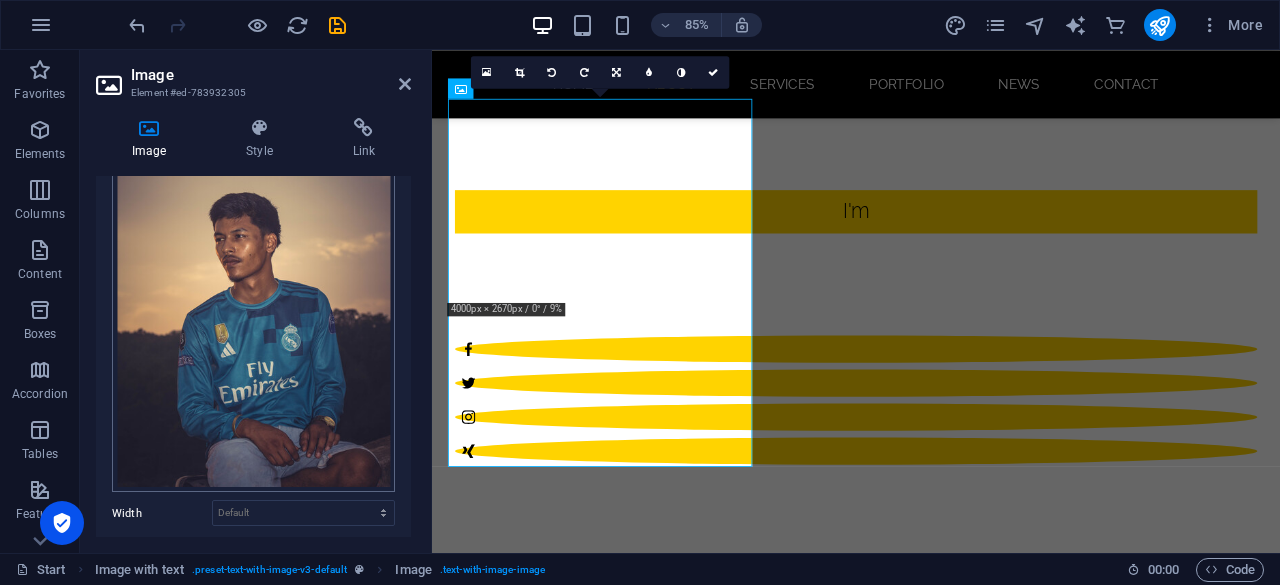 scroll, scrollTop: 156, scrollLeft: 0, axis: vertical 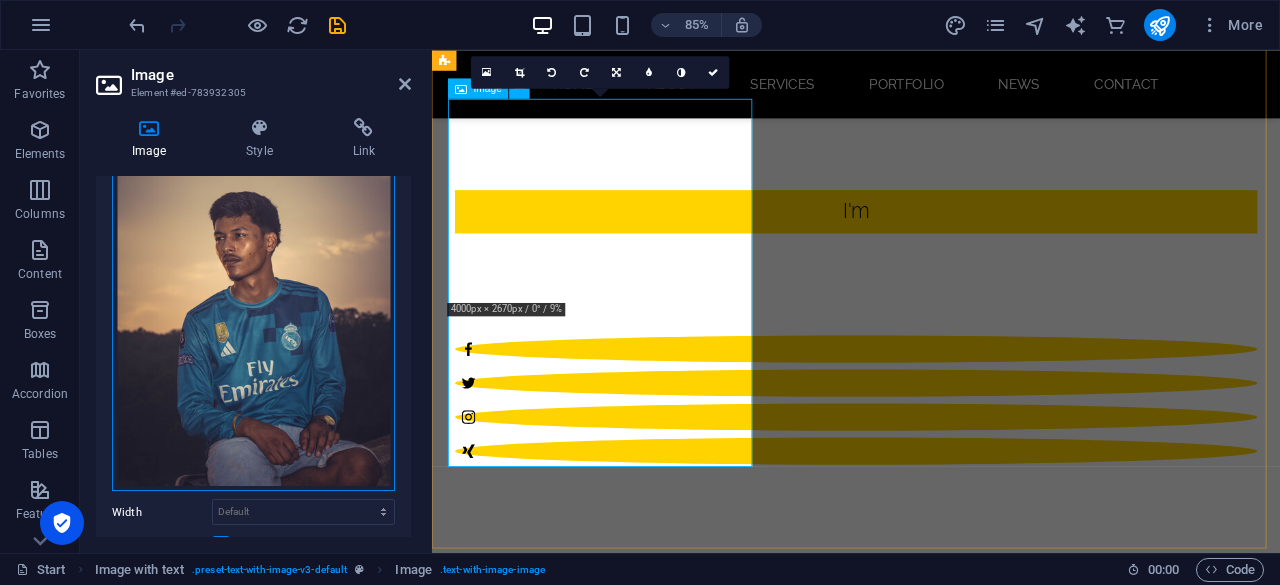 drag, startPoint x: 733, startPoint y: 403, endPoint x: 552, endPoint y: 294, distance: 211.28653 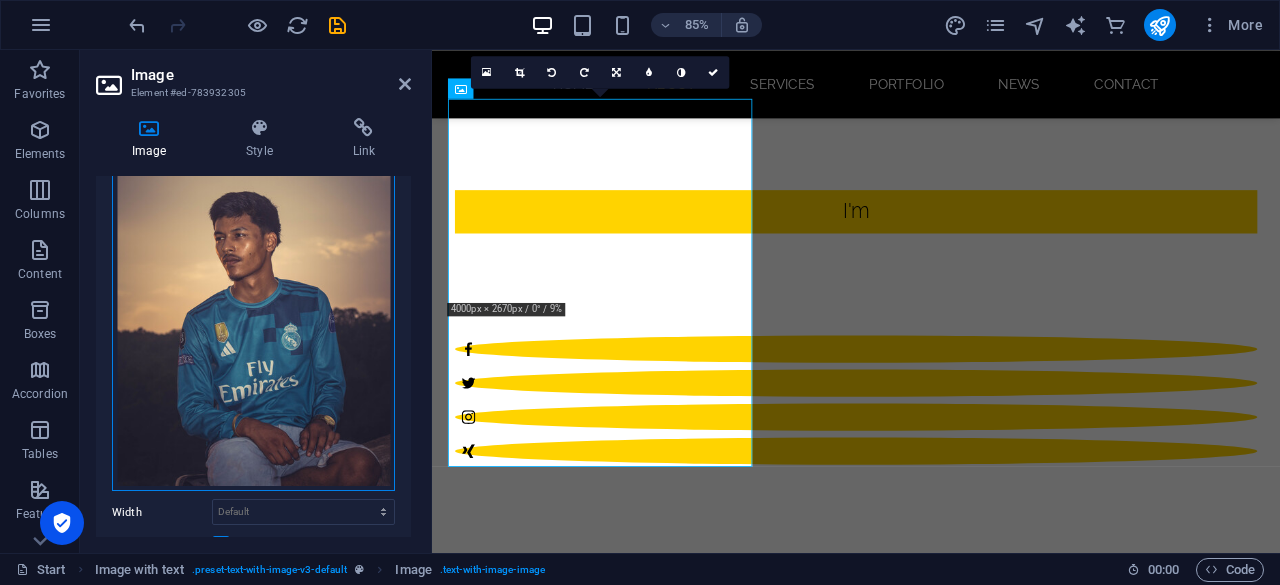 click on "Drag files here, click to choose files or select files from Files or our free stock photos & videos" at bounding box center [253, 282] 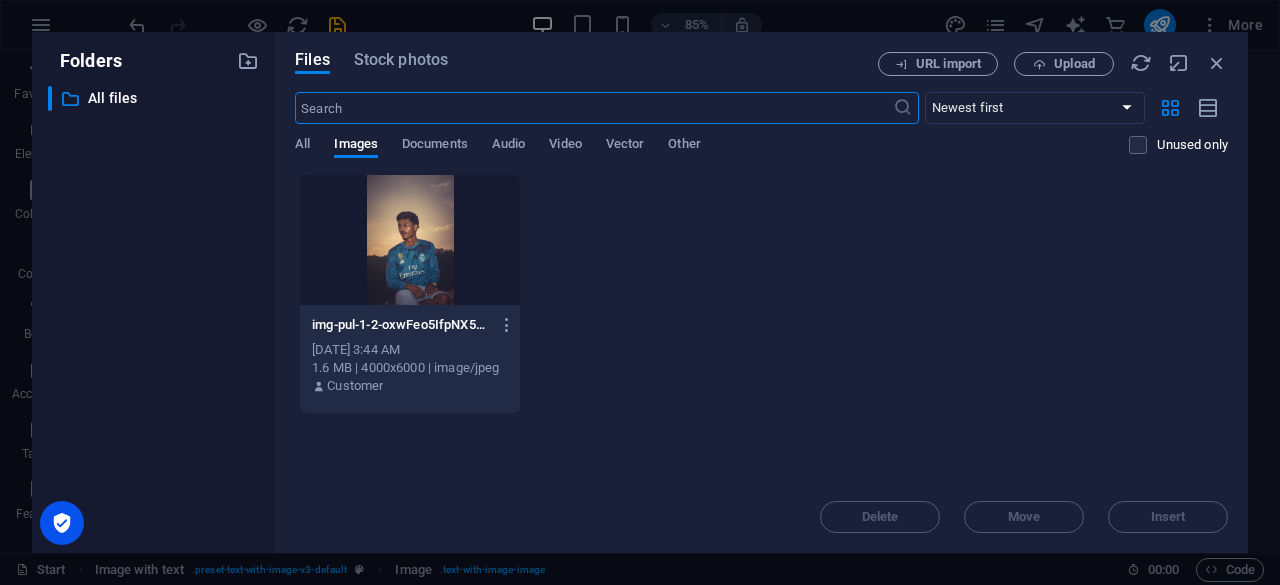 scroll, scrollTop: 1333, scrollLeft: 0, axis: vertical 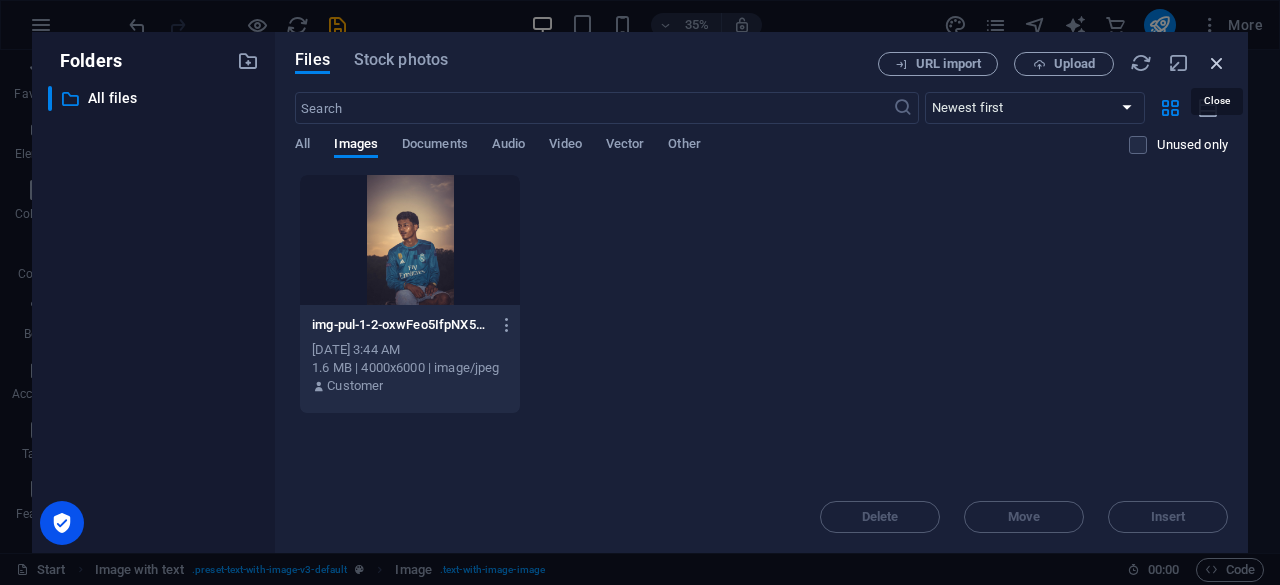 drag, startPoint x: 1214, startPoint y: 69, endPoint x: 699, endPoint y: 141, distance: 520.00867 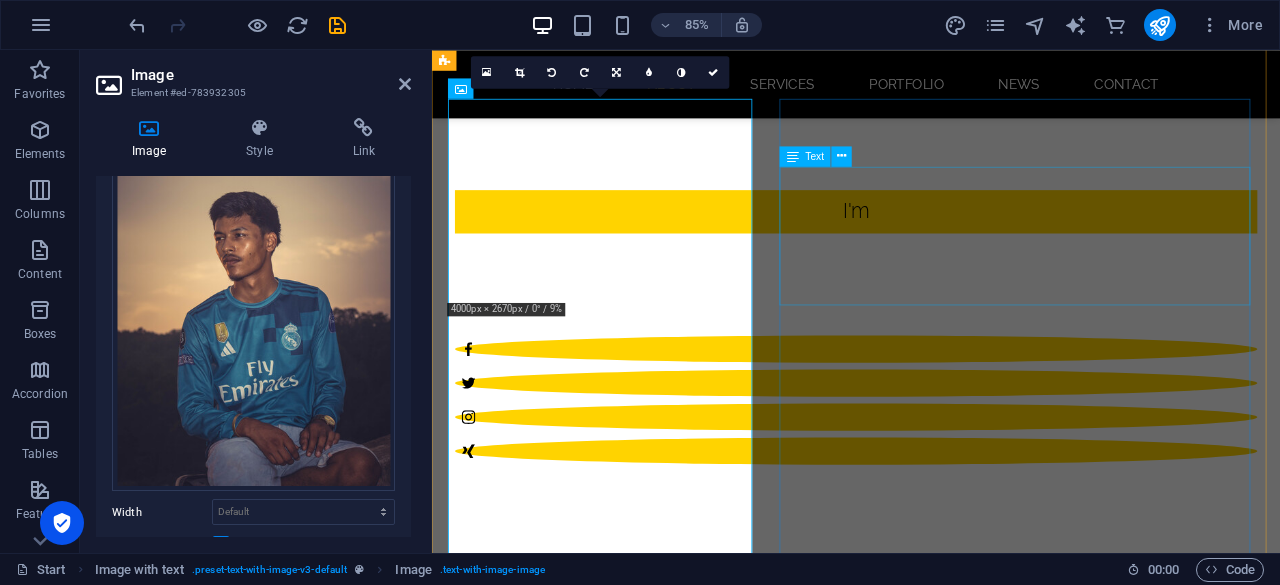 click on "I am [PERSON_NAME], with over two experience in as IT support specialist, I have solid foundation of computer hardware, network, operating systems and cybersecurity threats. Employed as a IT support specialist I am also deeply interested in building apps and solutions for modern problems, I have done multiple projects on Web application development and Data Science." at bounding box center (920, 2444) 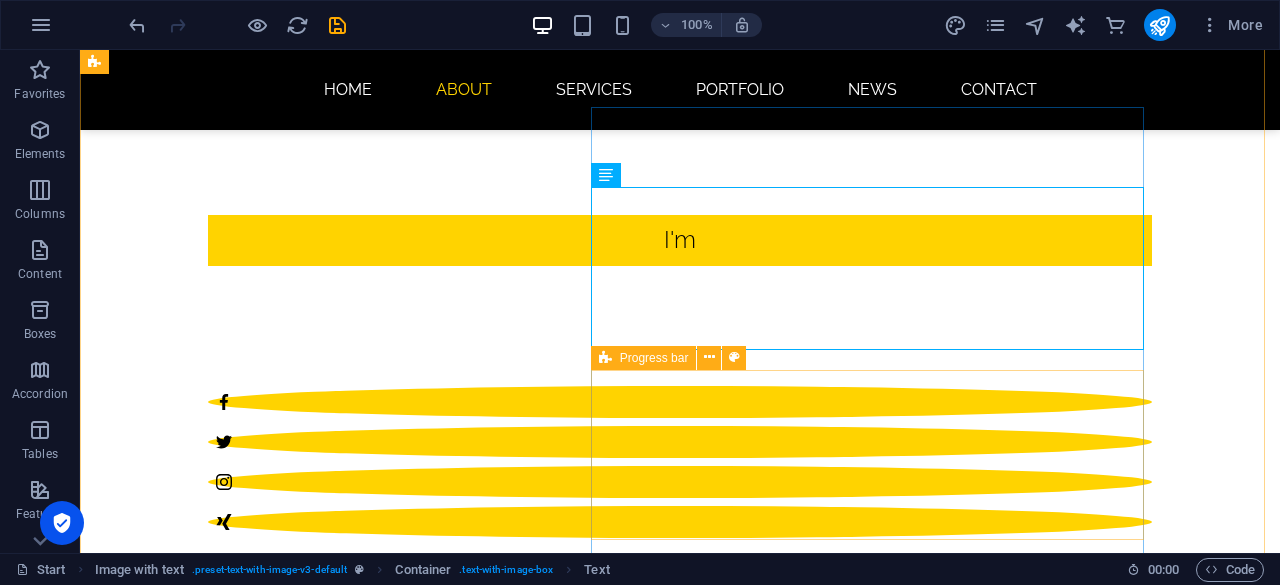 click on "IT Support 85%
Web Application Development 70%
Data Science 60%" at bounding box center [568, 2668] 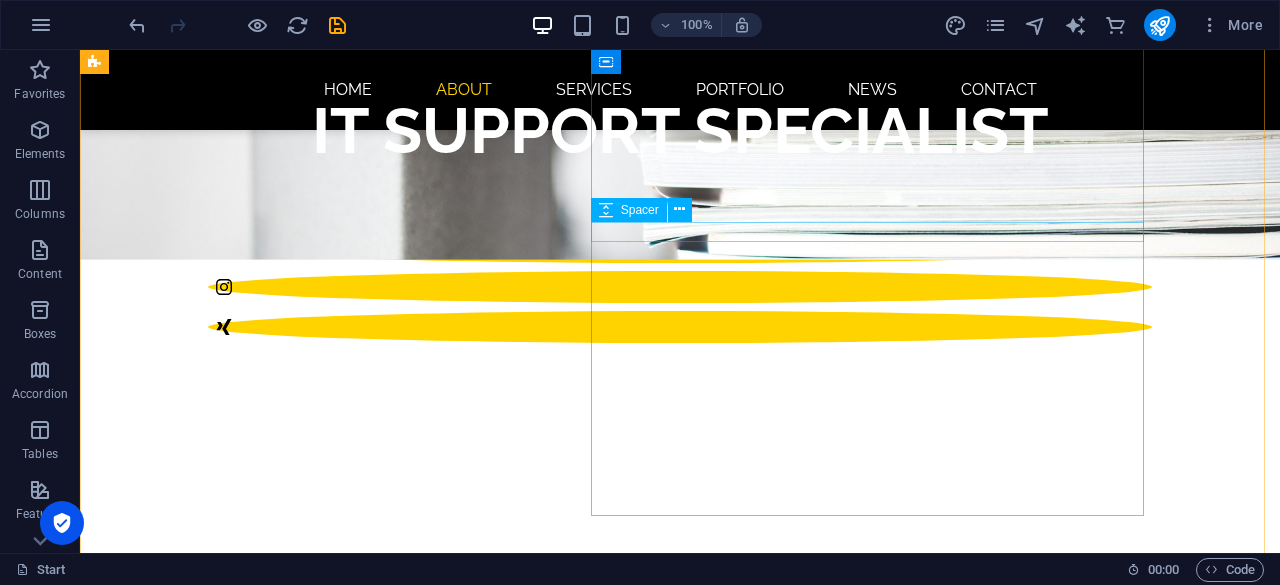 scroll, scrollTop: 755, scrollLeft: 0, axis: vertical 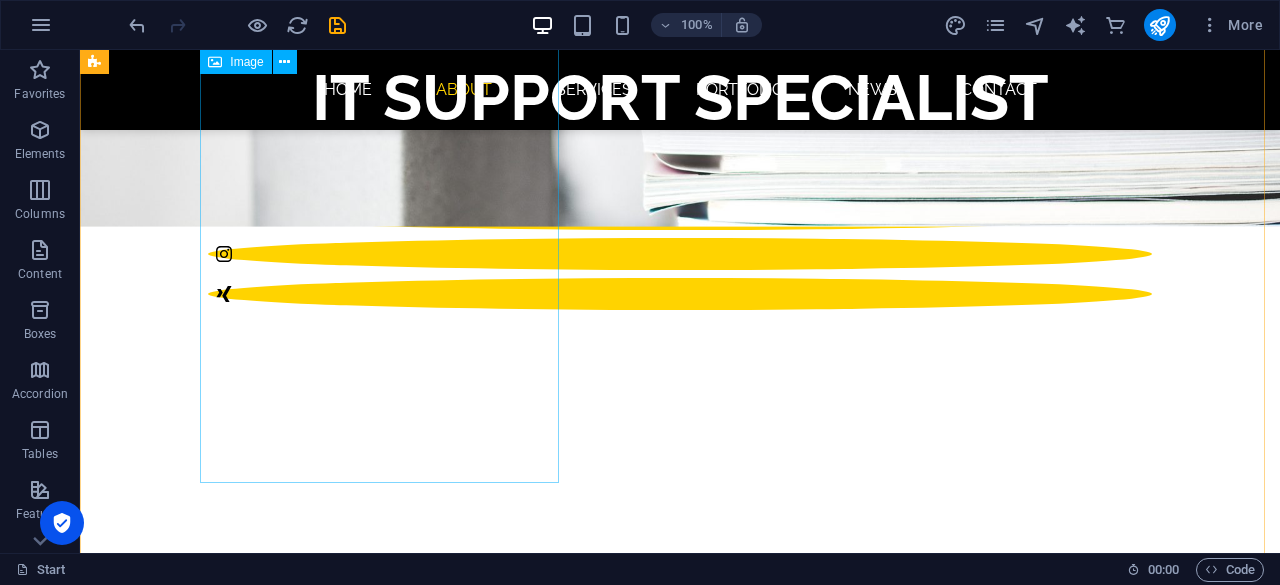 click at bounding box center [568, 1350] 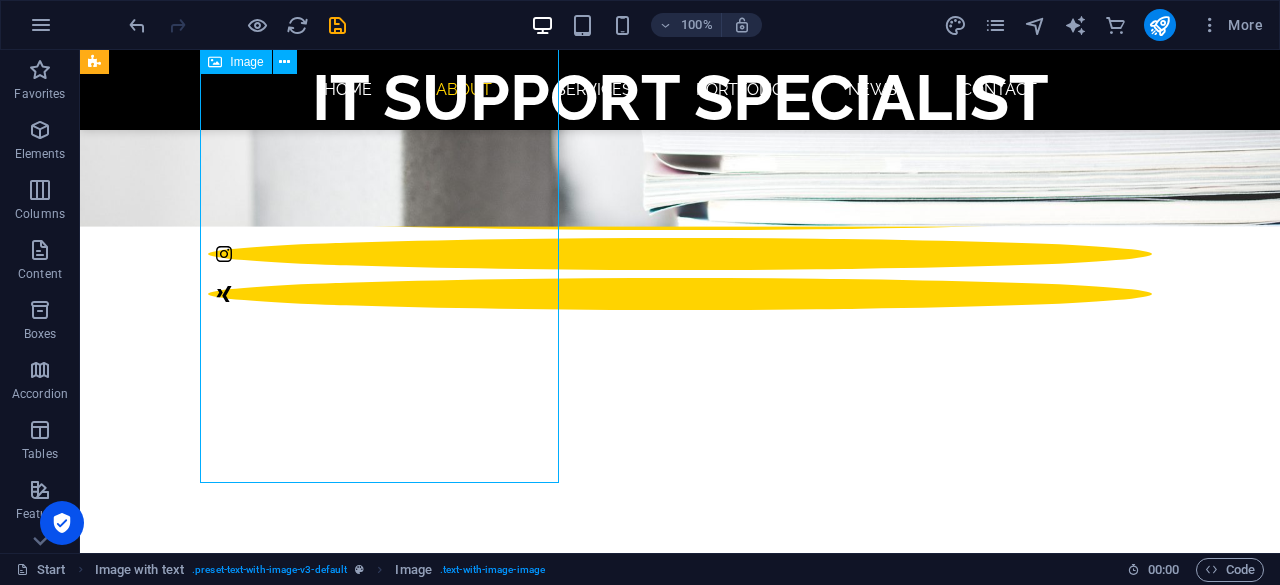 click at bounding box center [568, 1350] 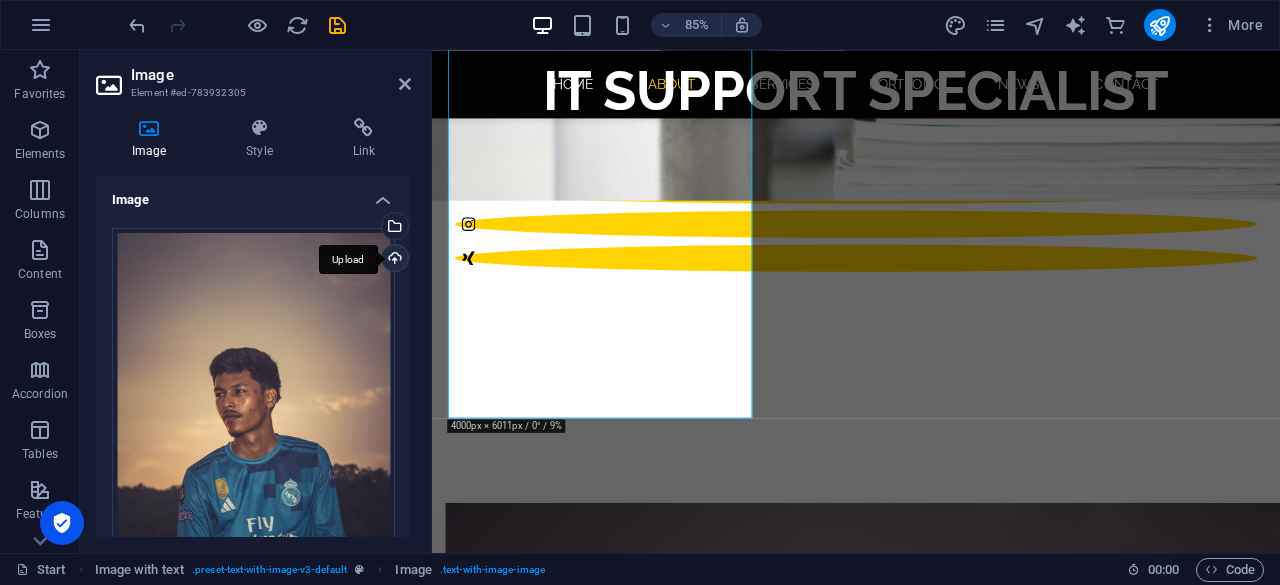click on "Upload" at bounding box center (393, 260) 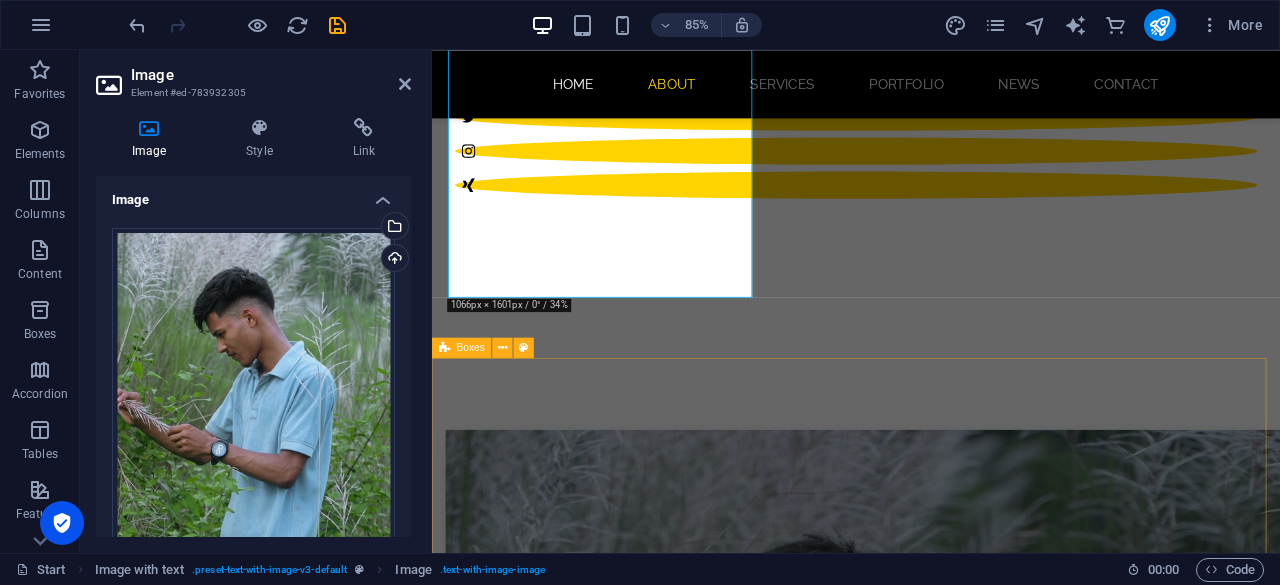 scroll, scrollTop: 908, scrollLeft: 0, axis: vertical 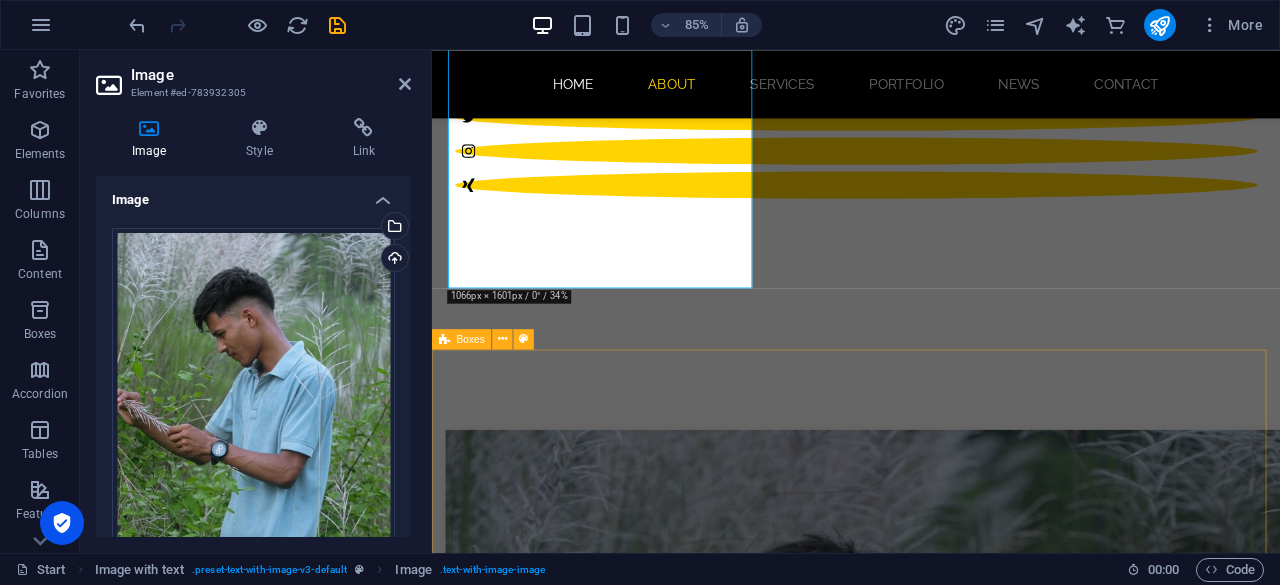 click on "Webdesign Lorem ipsum dolor sit amet, consectetur adipisicing elit. Veritatis, dolorem!  Development Lorem ipsum dolor sit amet, consectetur adipisicing elit. Veritatis, dolorem!  Illustration Lorem ipsum dolor sit amet, consectetur adipisicing elit. Veritatis, dolorem!  Photography Lorem ipsum dolor sit amet, consectetur adipisicing elit. Veritatis, dolorem!  UI Branding Lorem ipsum dolor sit amet, consectetur adipisicing elit. Veritatis, dolorem!  Print Lorem ipsum dolor sit amet, consectetur adipisicing elit. Veritatis, dolorem!" at bounding box center [931, 3312] 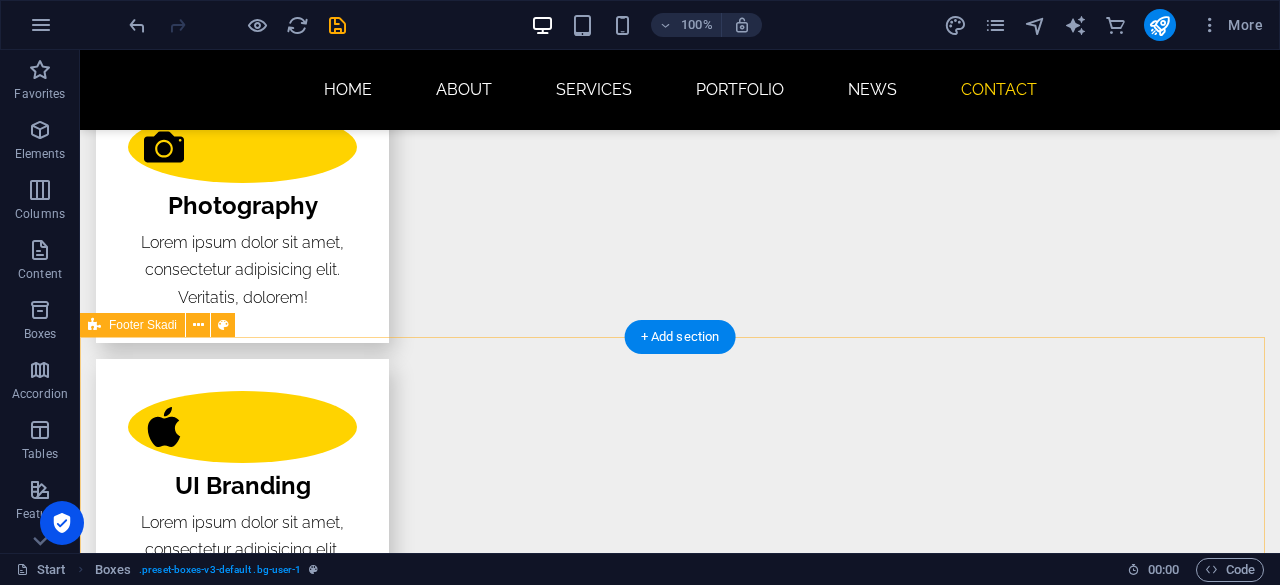 scroll, scrollTop: 4340, scrollLeft: 0, axis: vertical 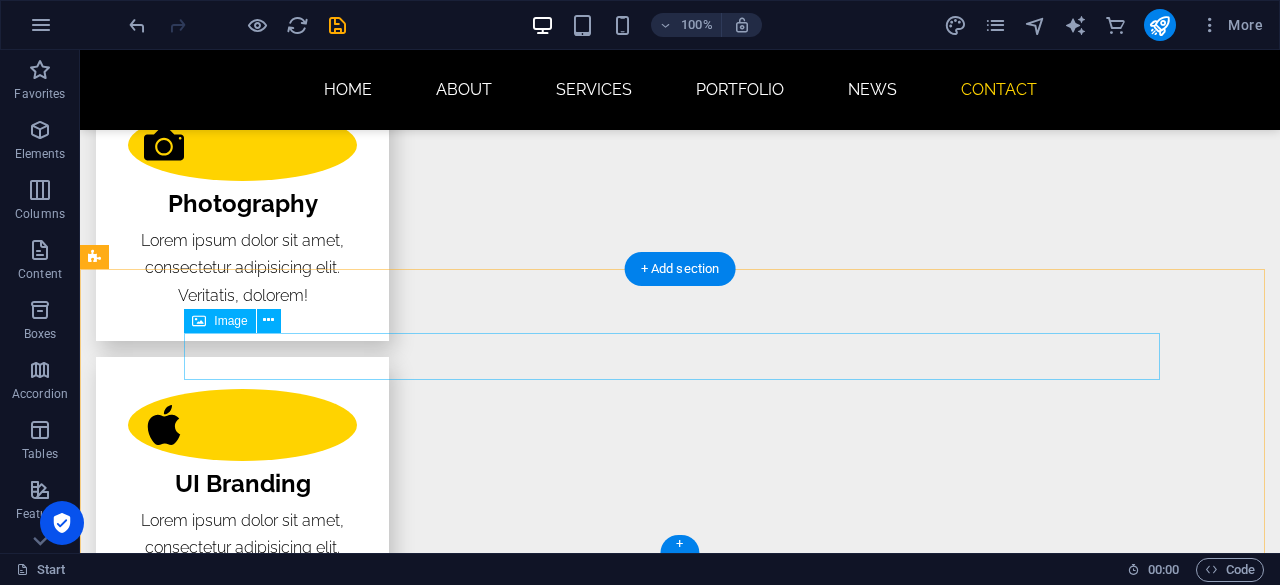 click at bounding box center (680, 4999) 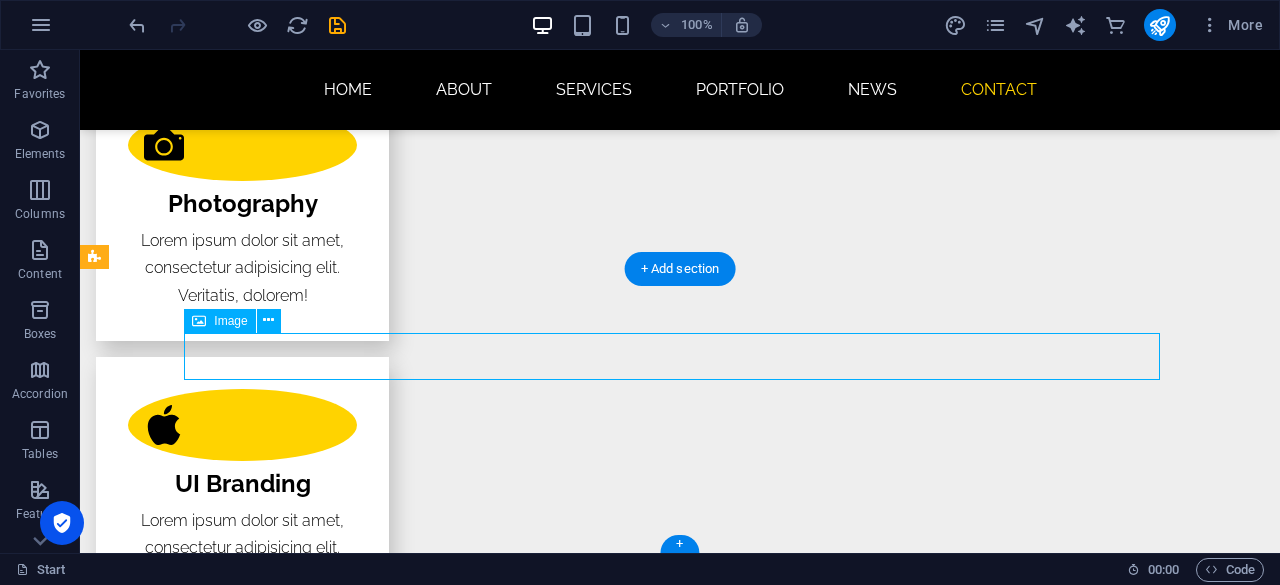 click at bounding box center [680, 4999] 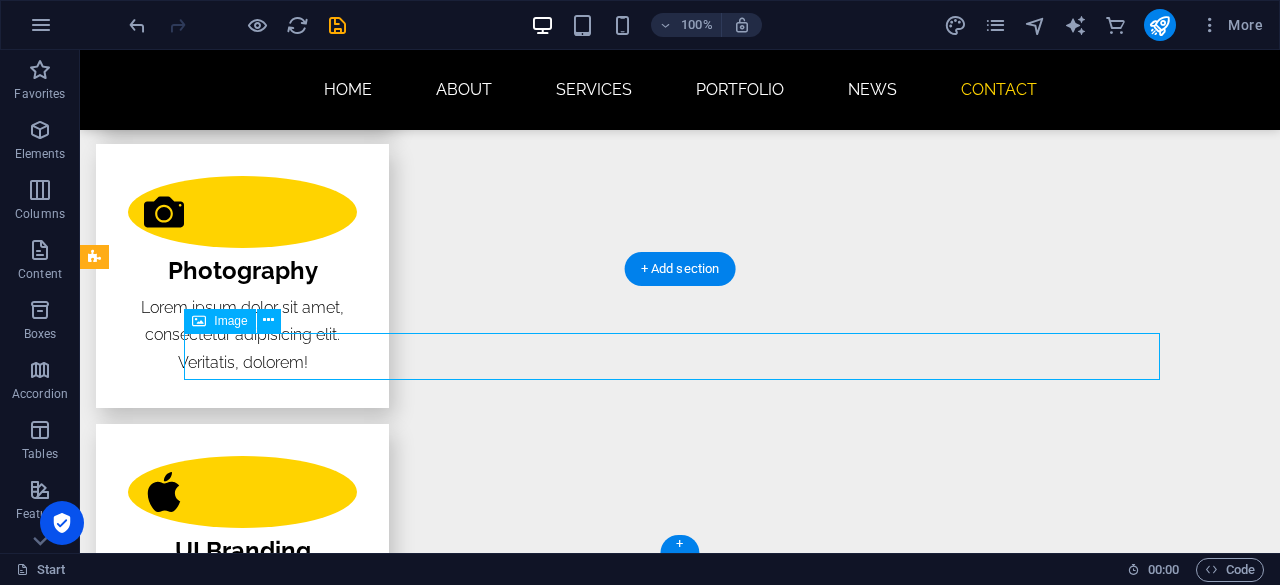select on "px" 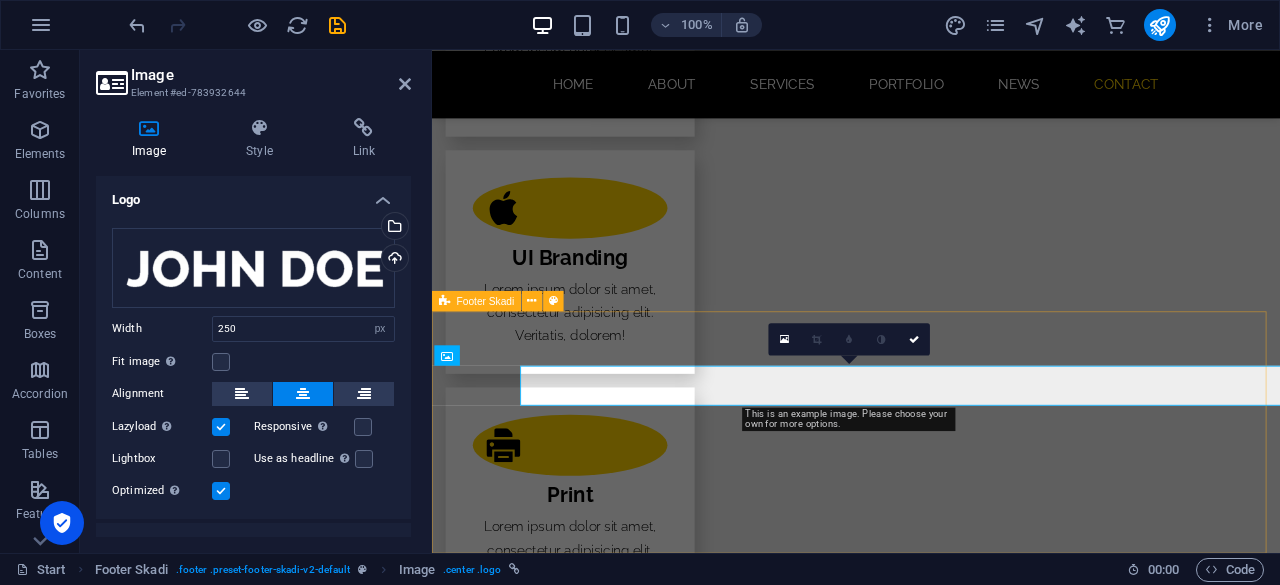 scroll, scrollTop: 4252, scrollLeft: 0, axis: vertical 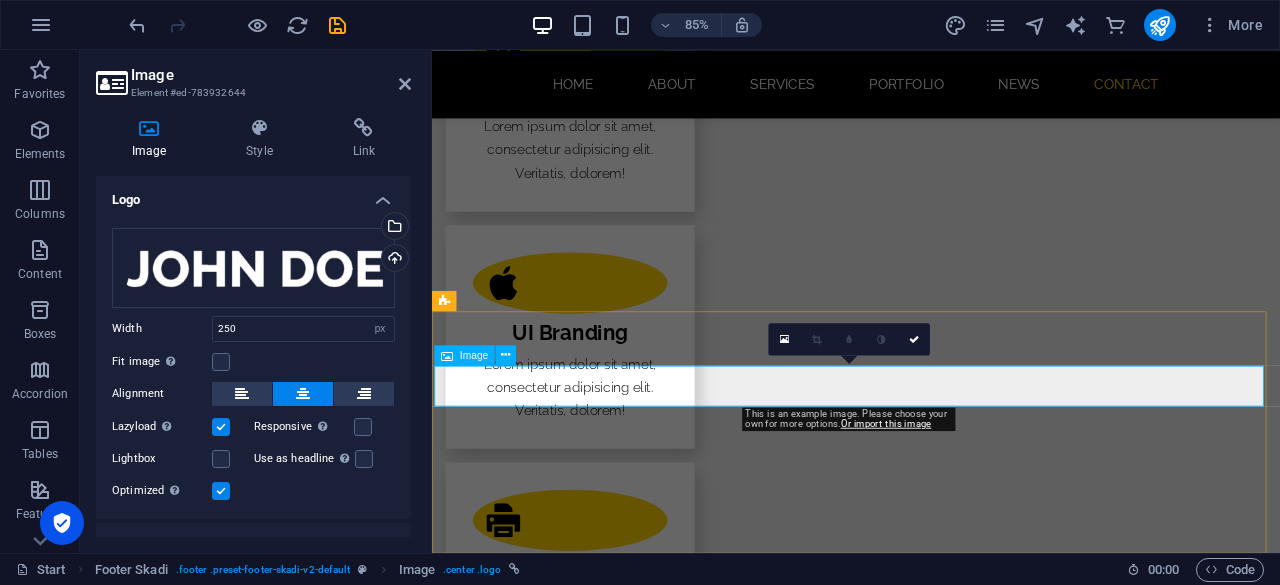 click at bounding box center [931, 4898] 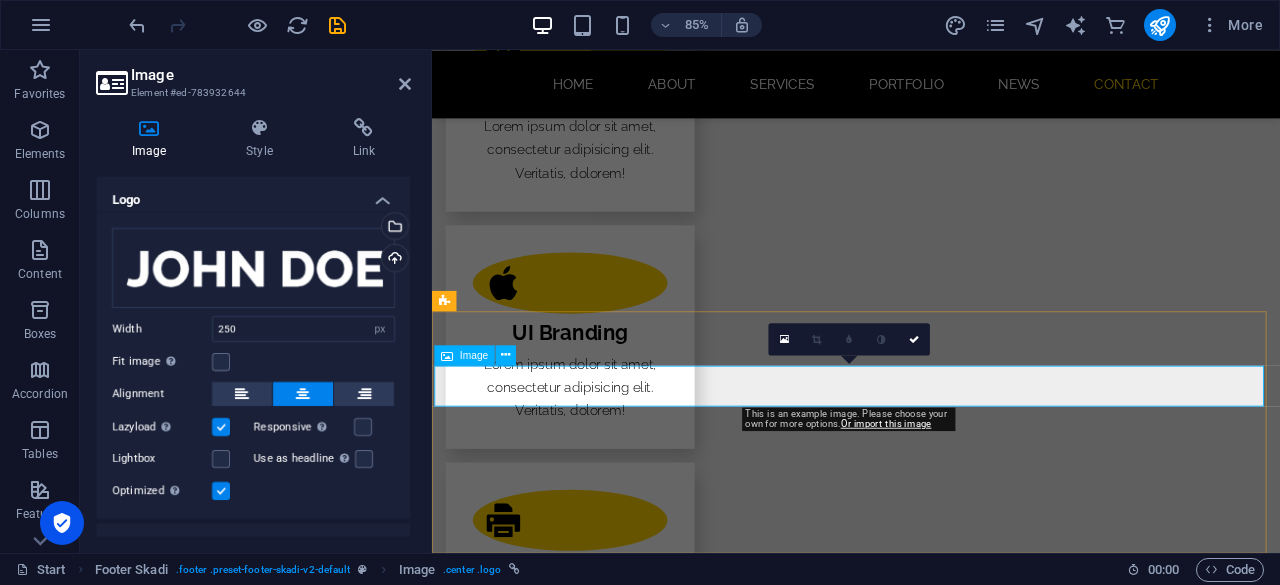 click at bounding box center (931, 4898) 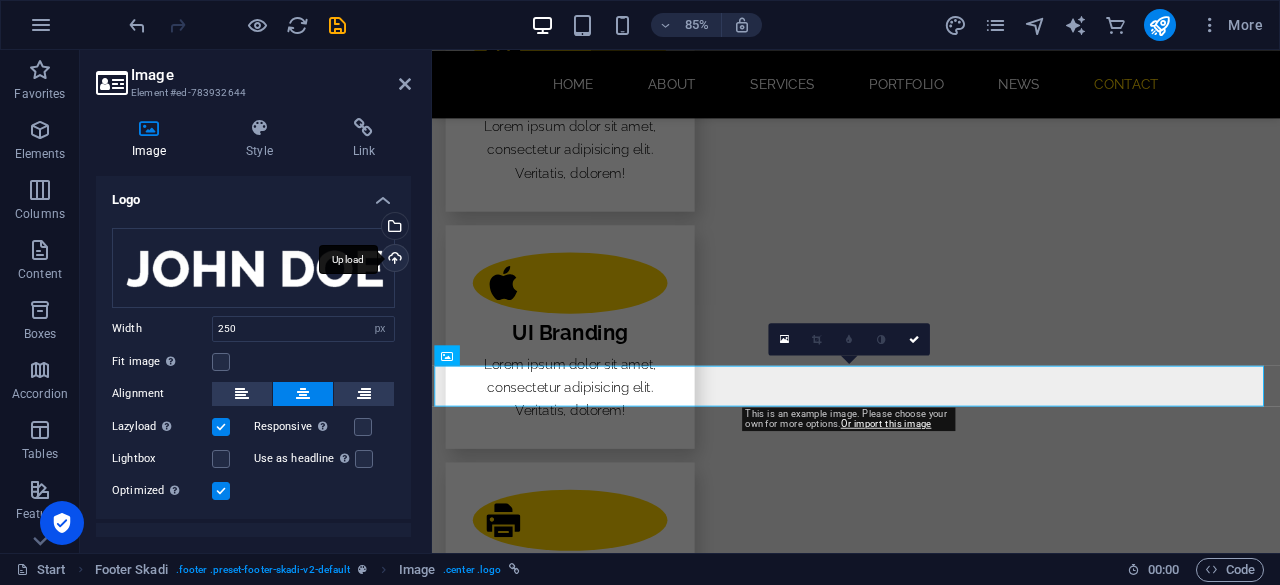 click on "Upload" at bounding box center [393, 260] 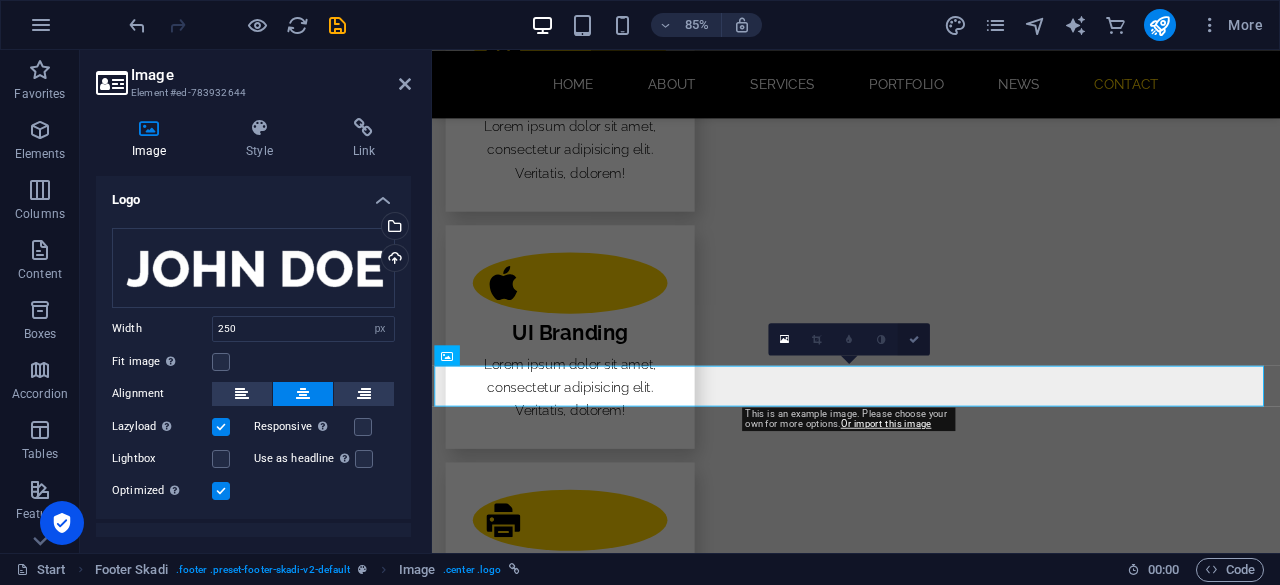 click at bounding box center (914, 339) 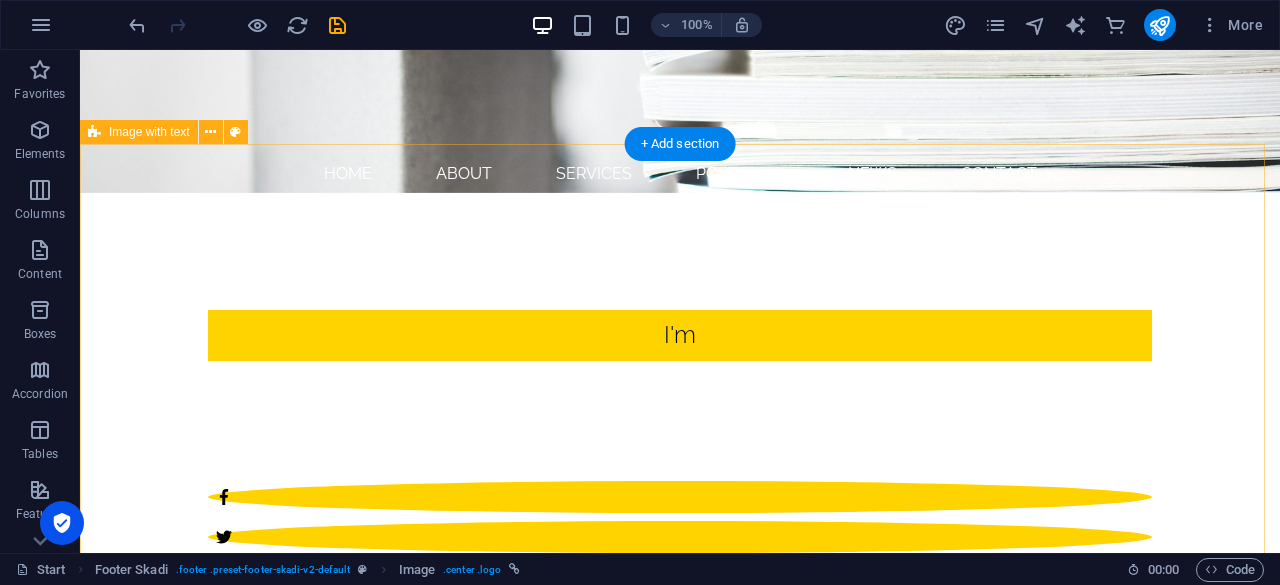 scroll, scrollTop: 0, scrollLeft: 0, axis: both 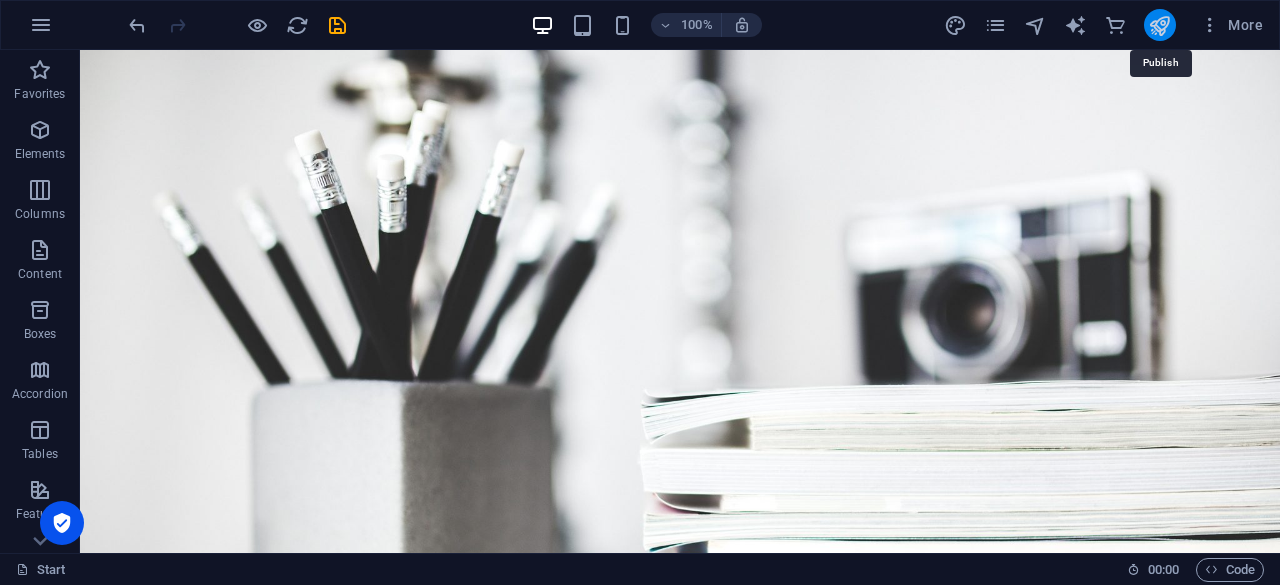 click at bounding box center (1159, 25) 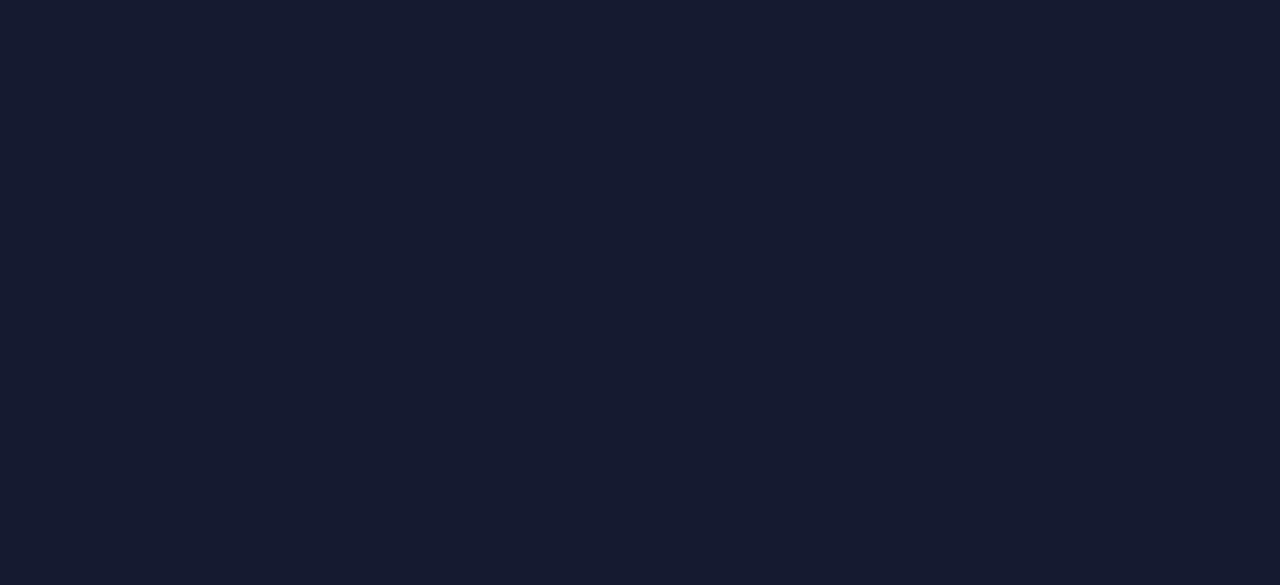 scroll, scrollTop: 0, scrollLeft: 0, axis: both 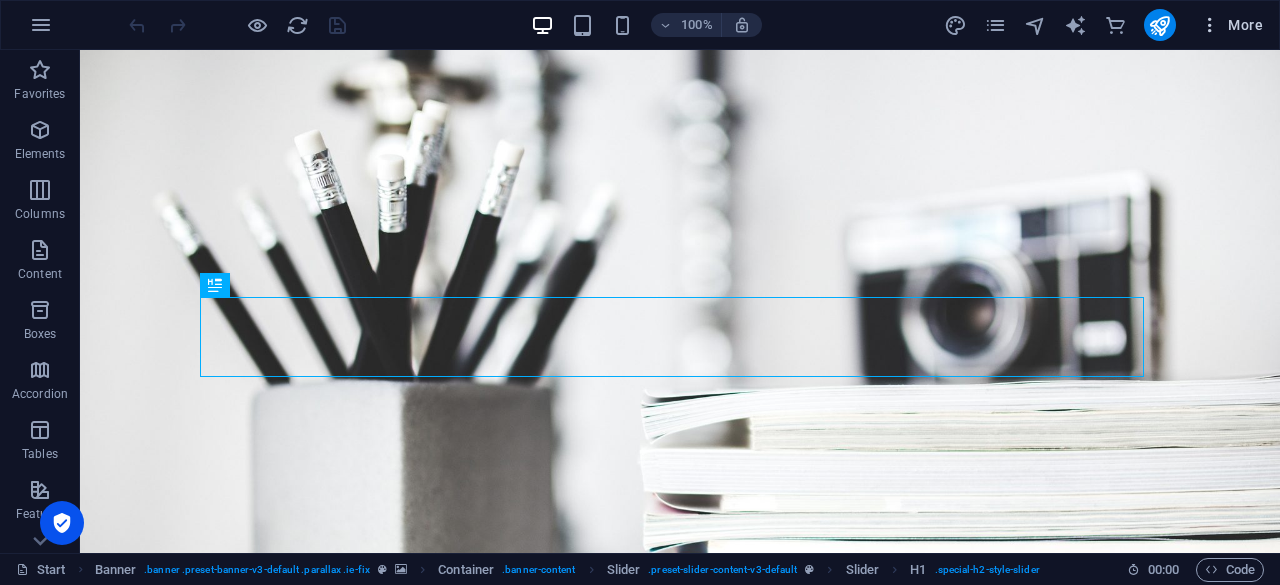 click at bounding box center (1210, 25) 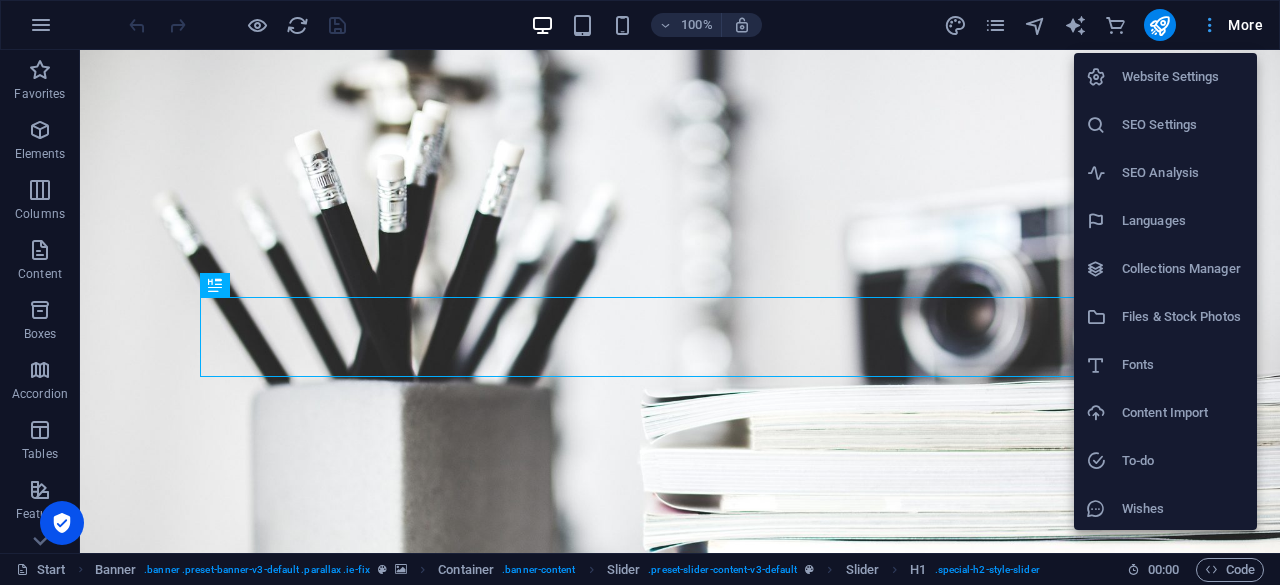 click at bounding box center (640, 292) 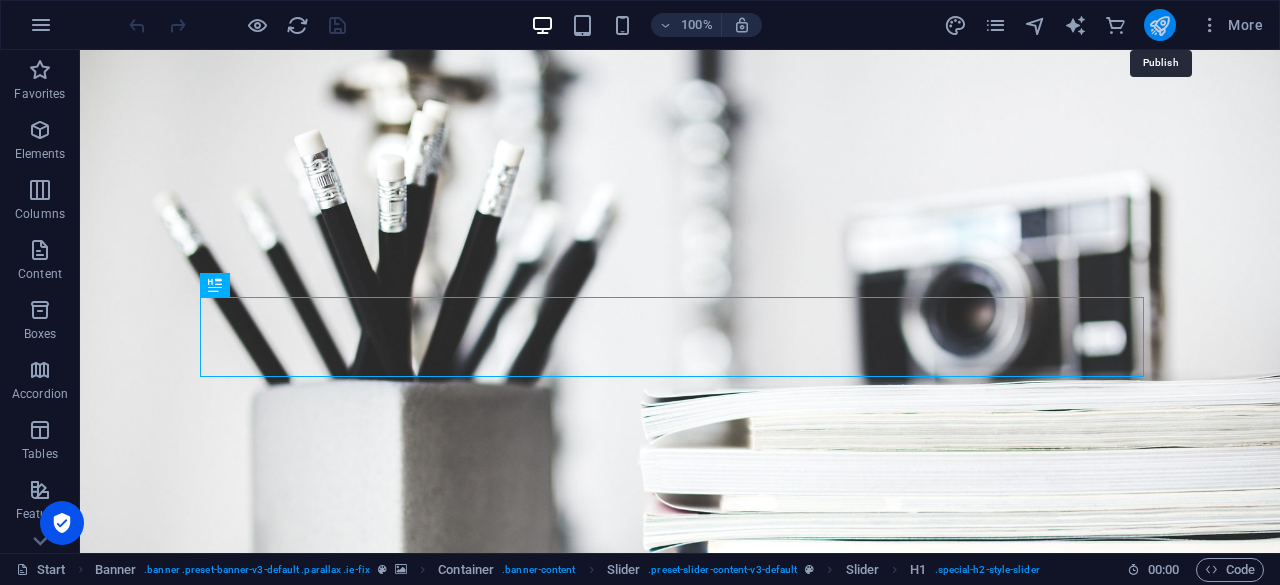 click at bounding box center (1159, 25) 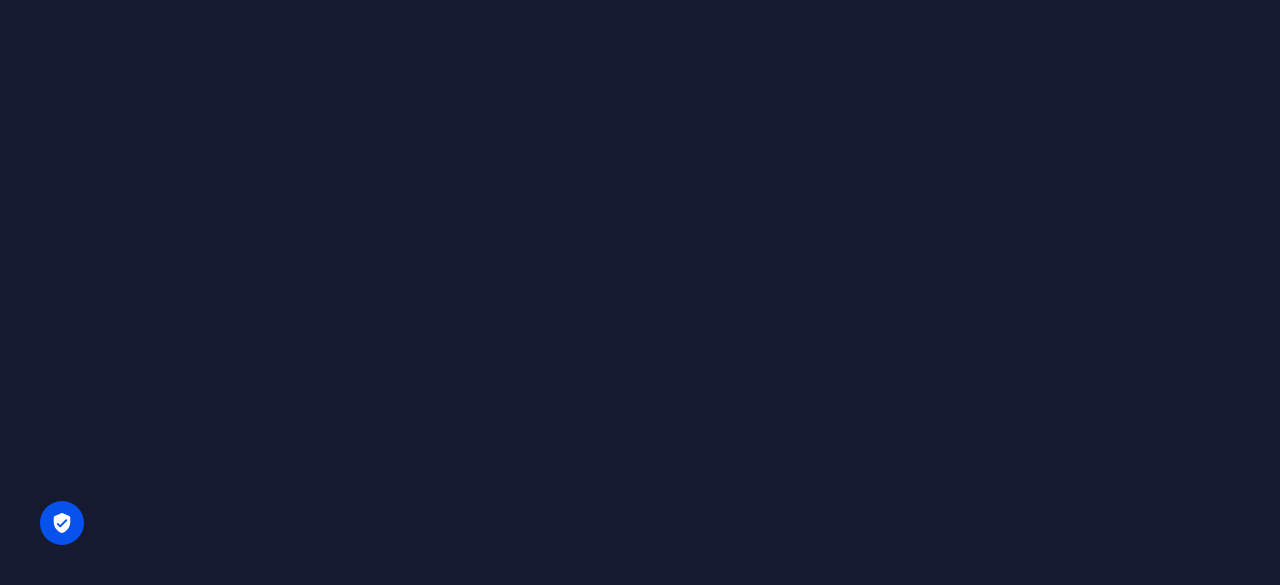 scroll, scrollTop: 0, scrollLeft: 0, axis: both 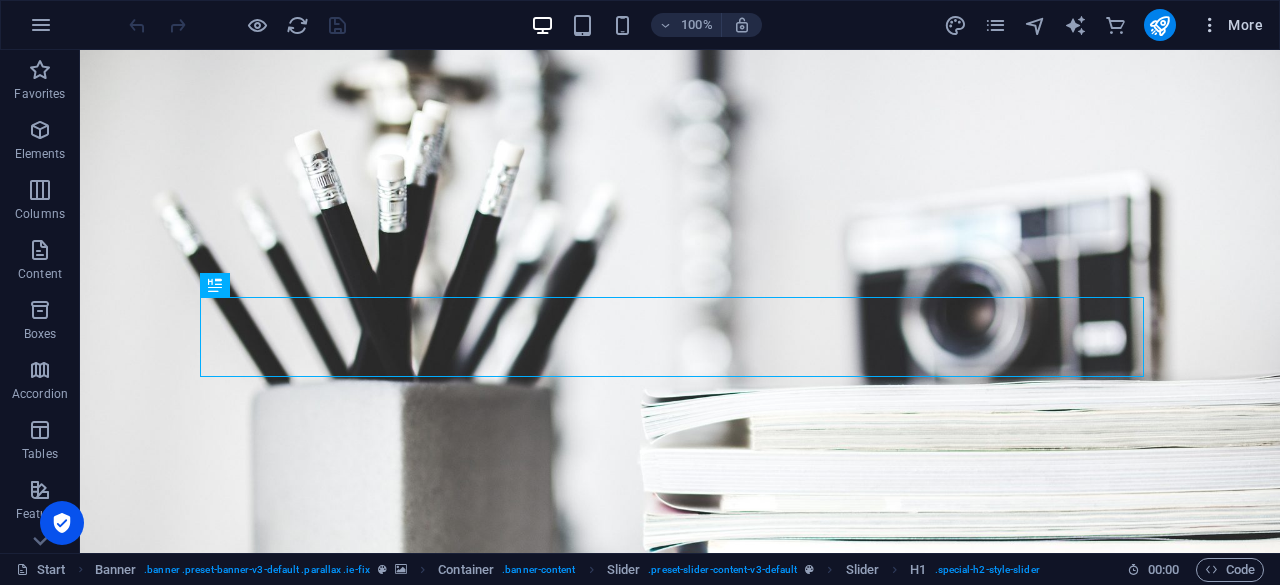 click at bounding box center [1210, 25] 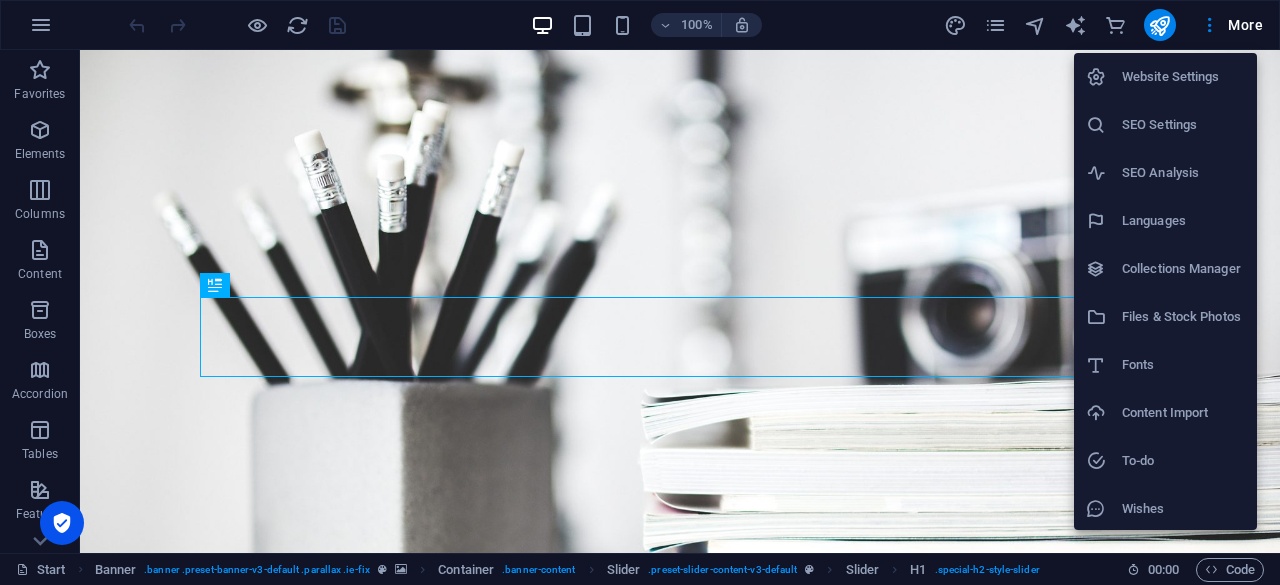 scroll, scrollTop: 50, scrollLeft: 0, axis: vertical 